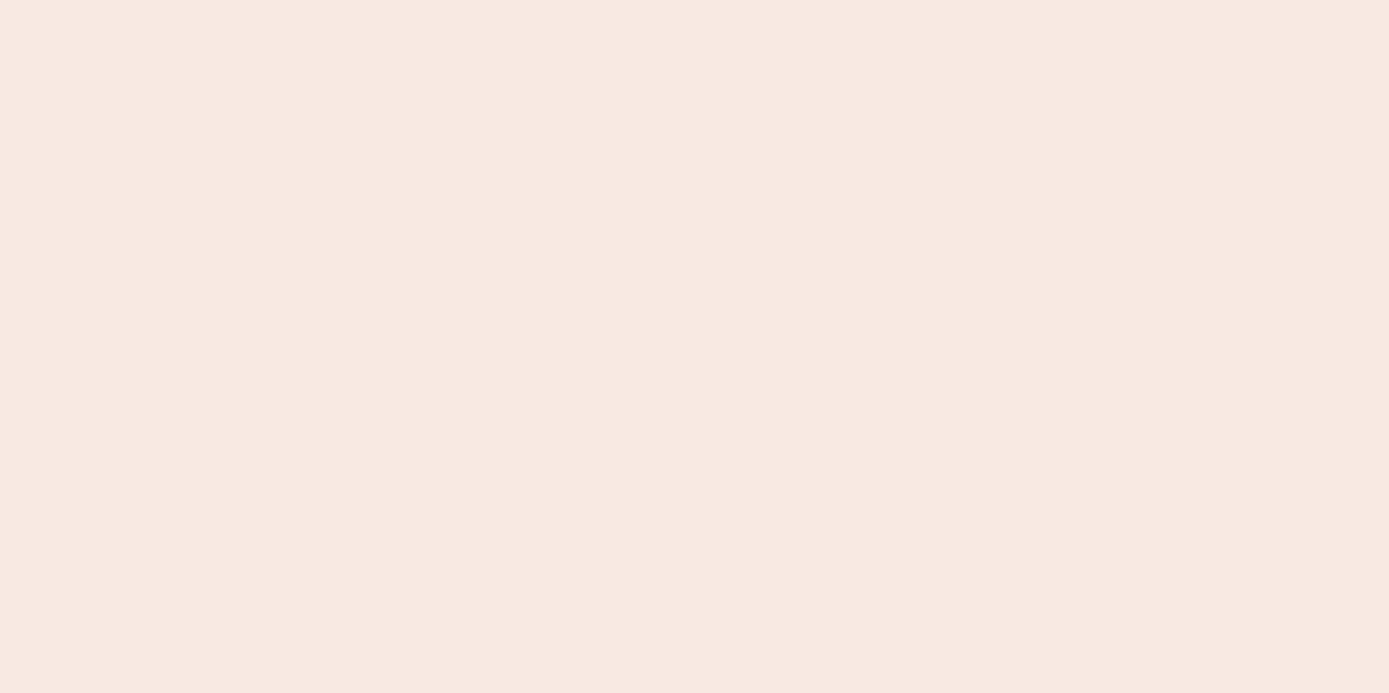 scroll, scrollTop: 0, scrollLeft: 0, axis: both 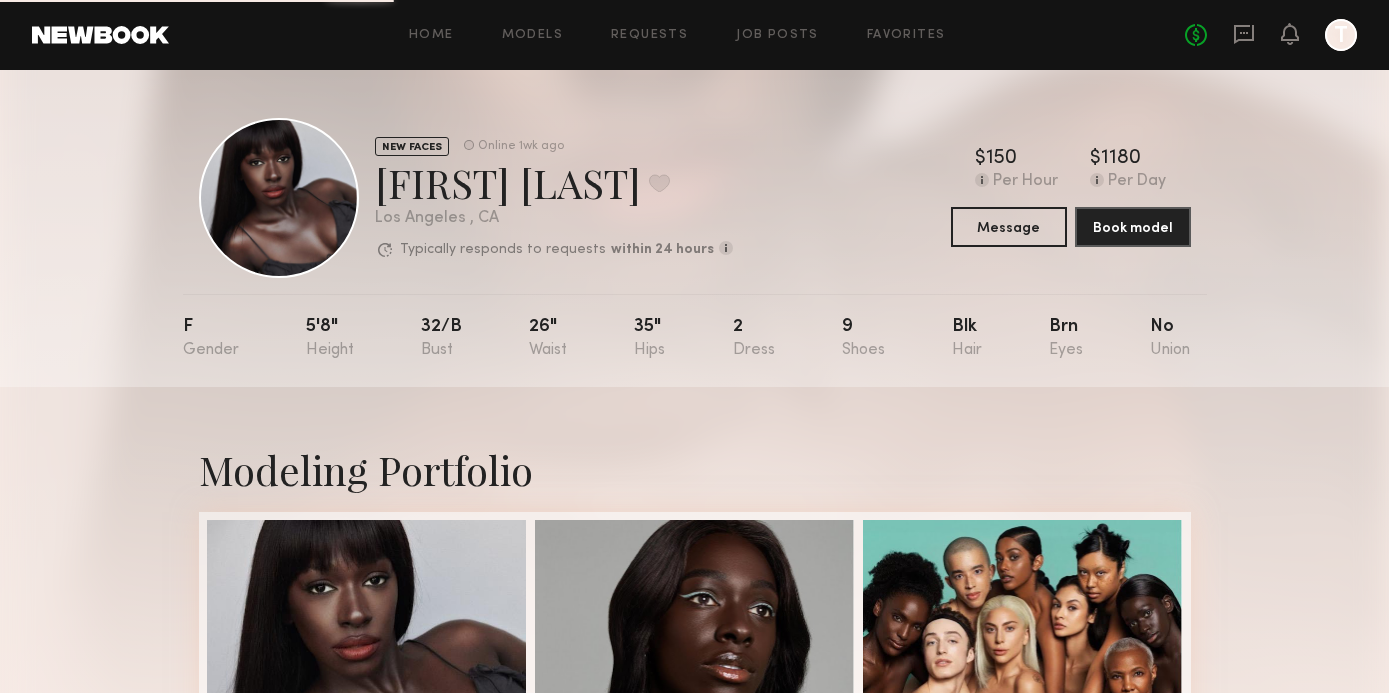 click 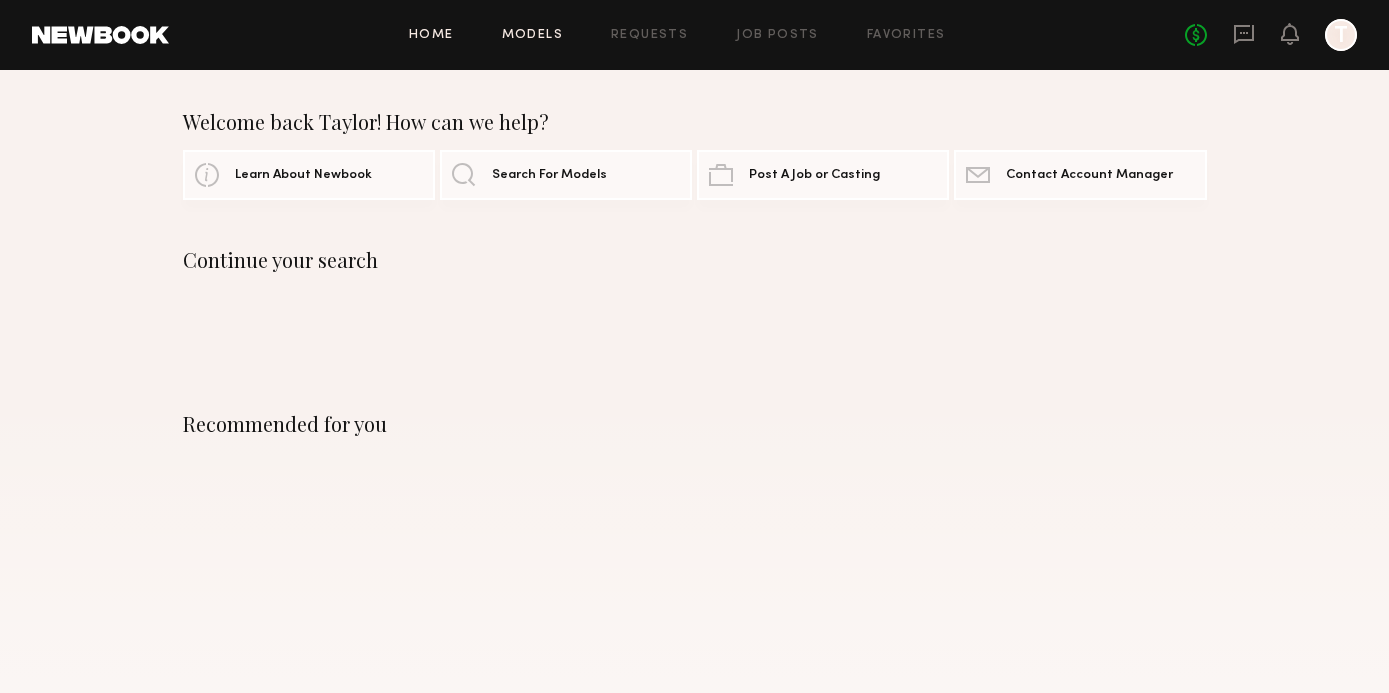 click on "Models" 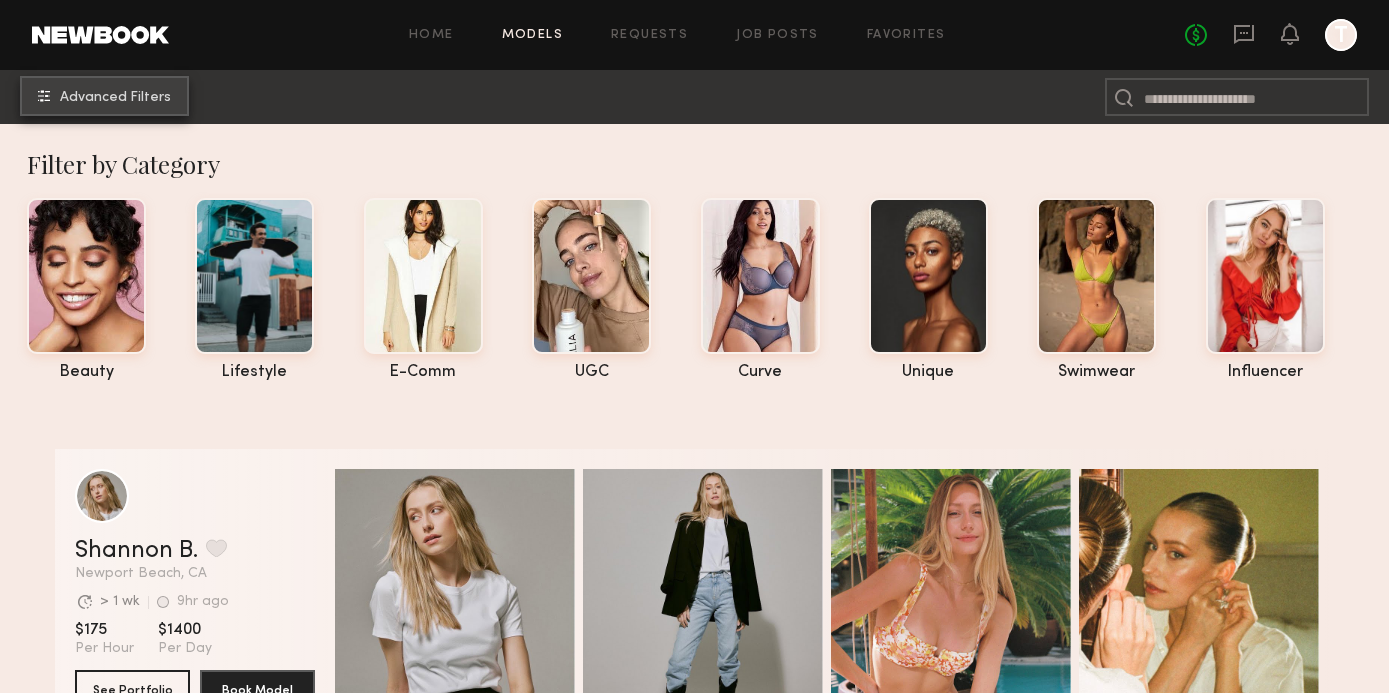 click on "Advanced Filters" 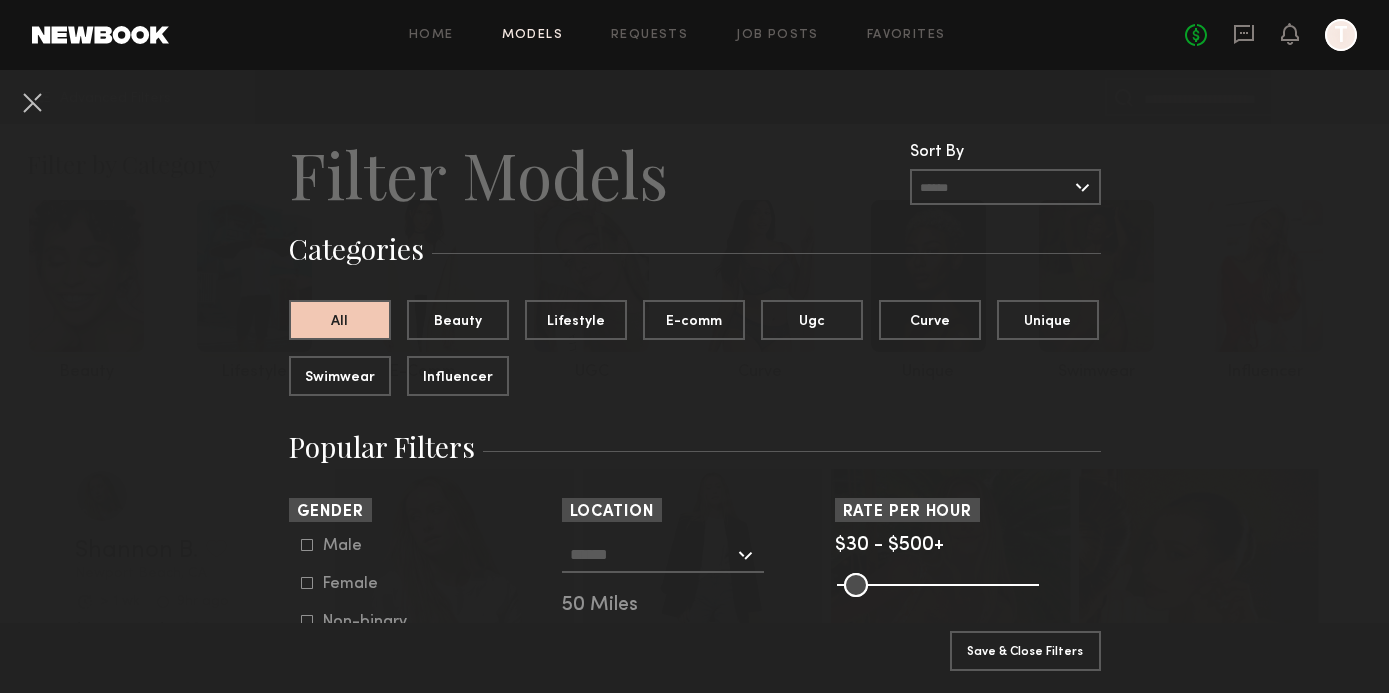 click 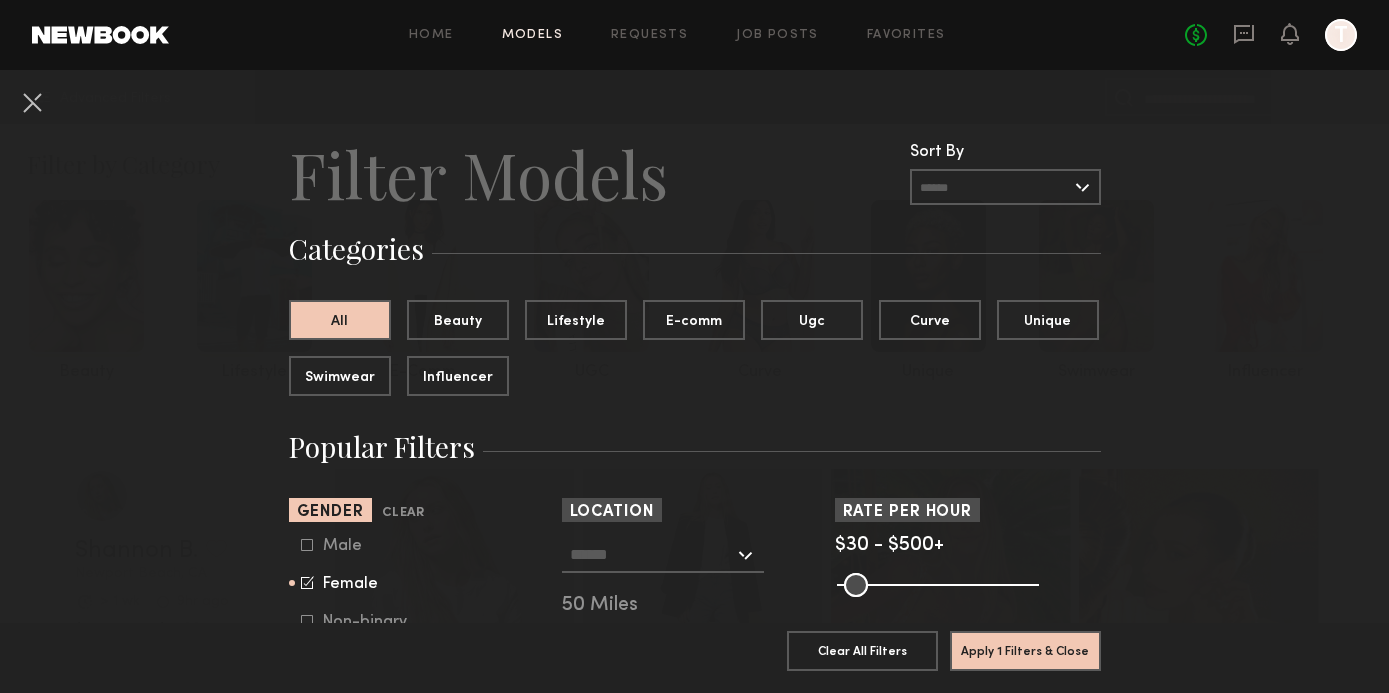 click 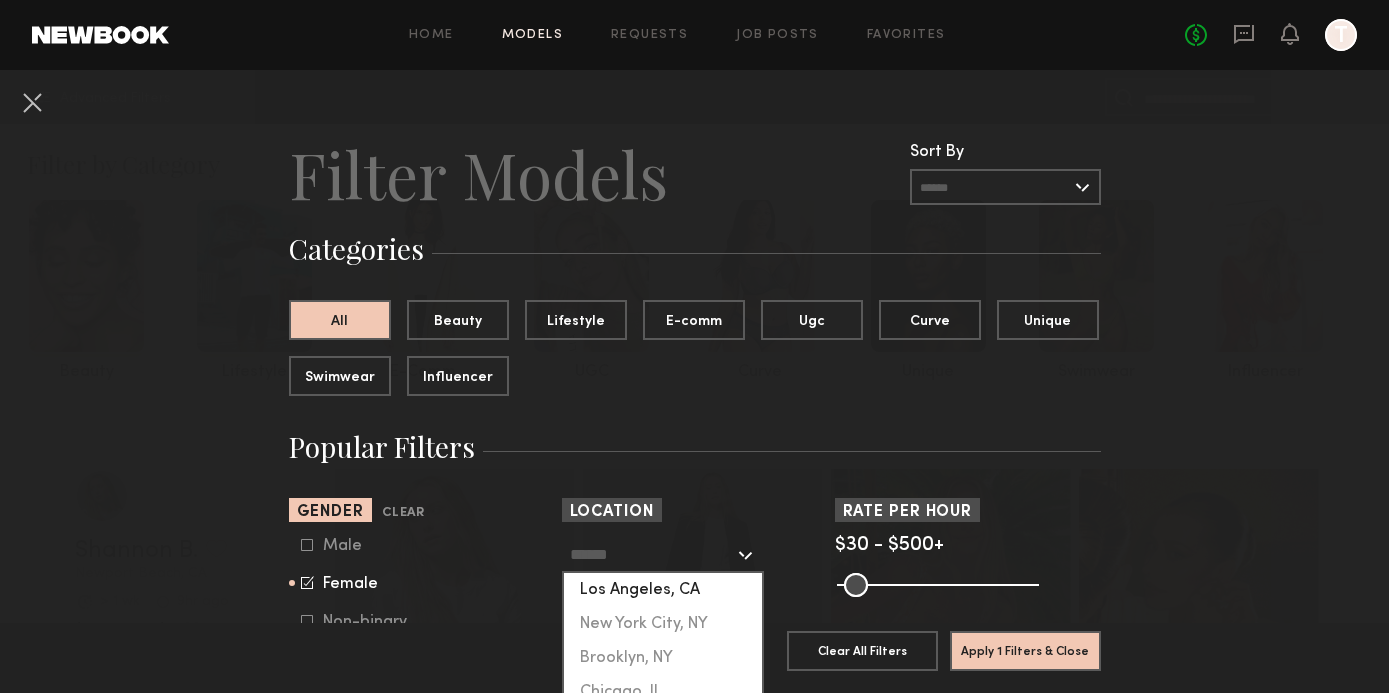 click on "Los Angeles, CA" 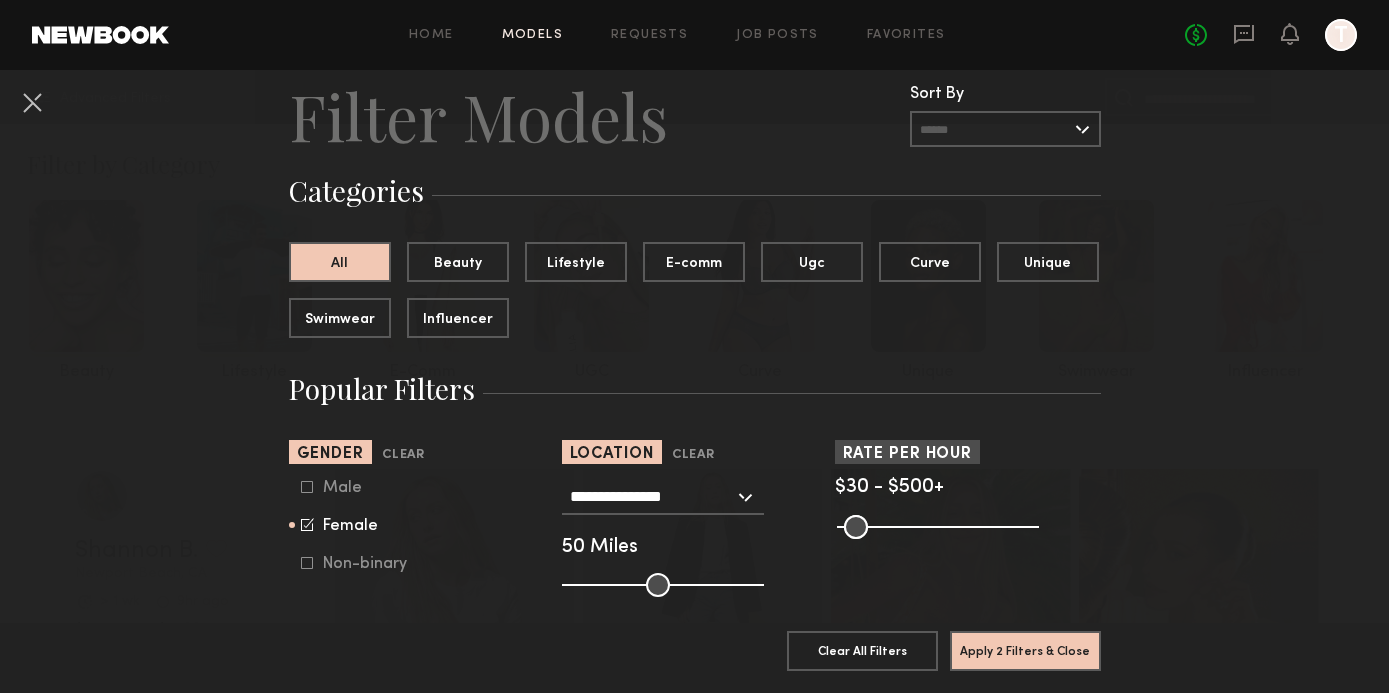 scroll, scrollTop: 67, scrollLeft: 0, axis: vertical 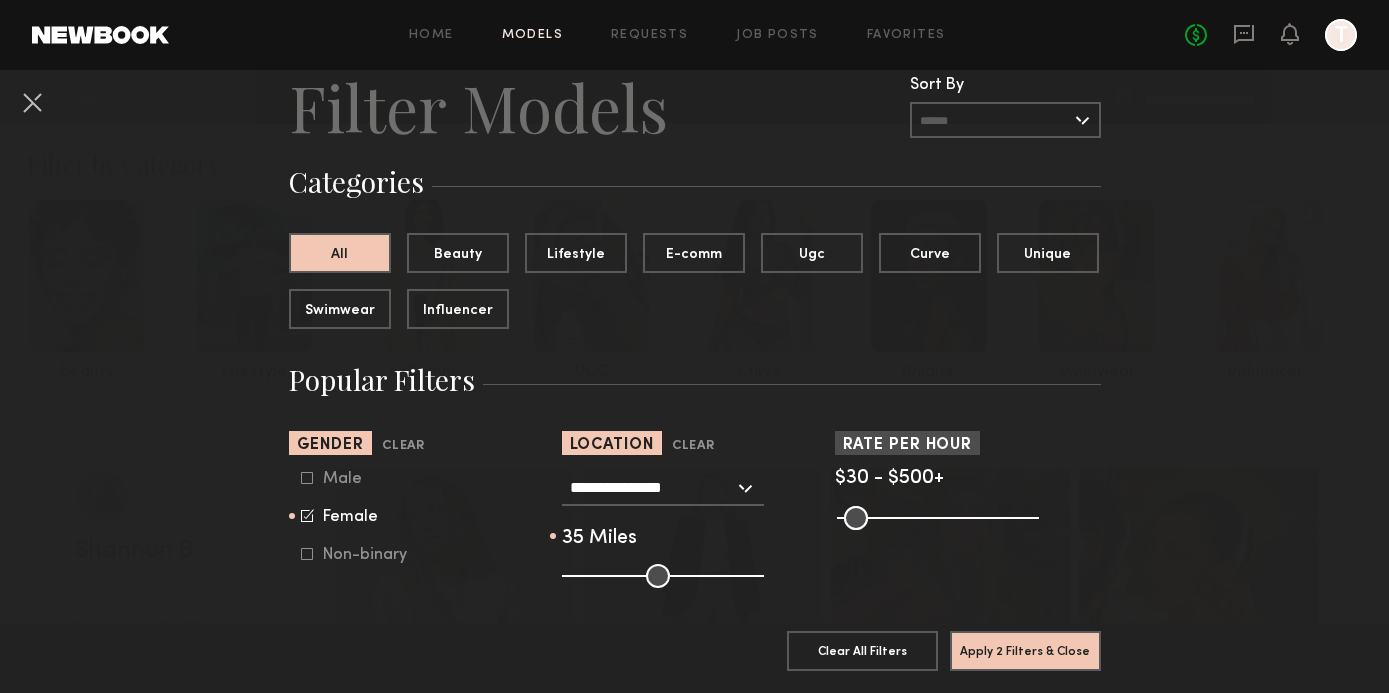 drag, startPoint x: 662, startPoint y: 583, endPoint x: 632, endPoint y: 580, distance: 30.149628 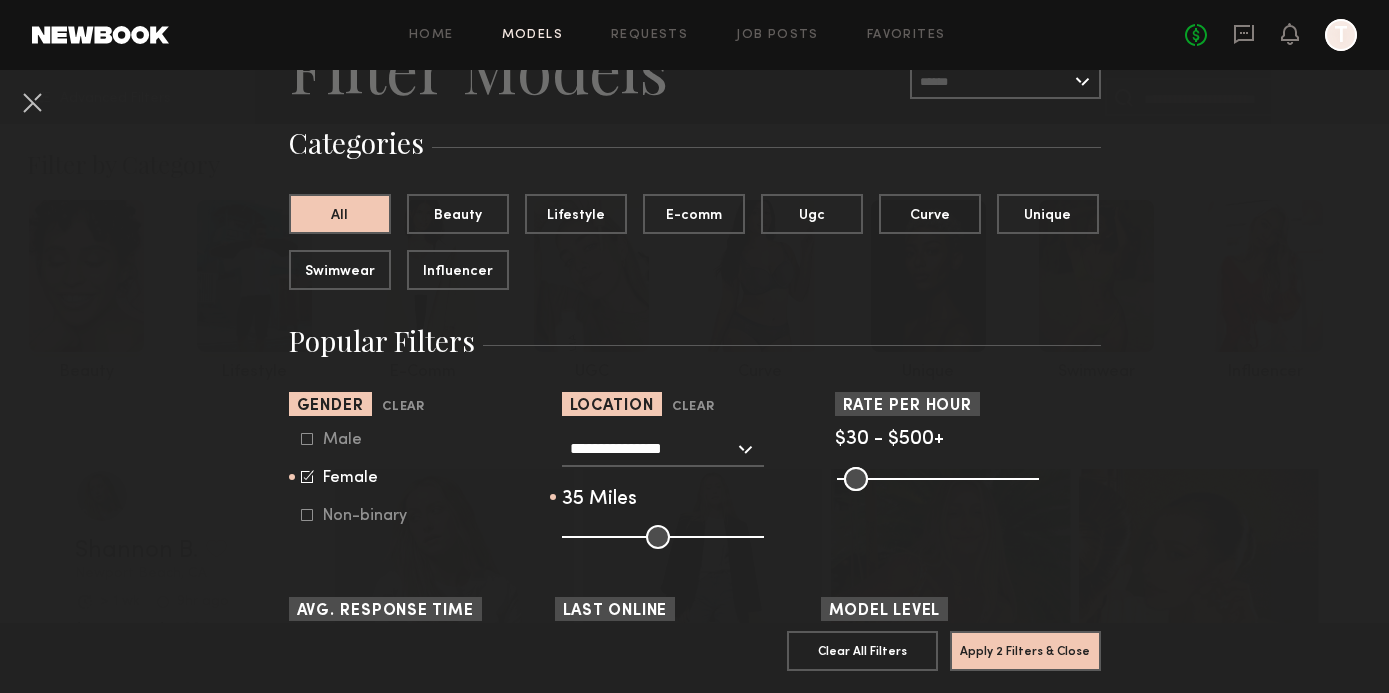 scroll, scrollTop: 123, scrollLeft: 0, axis: vertical 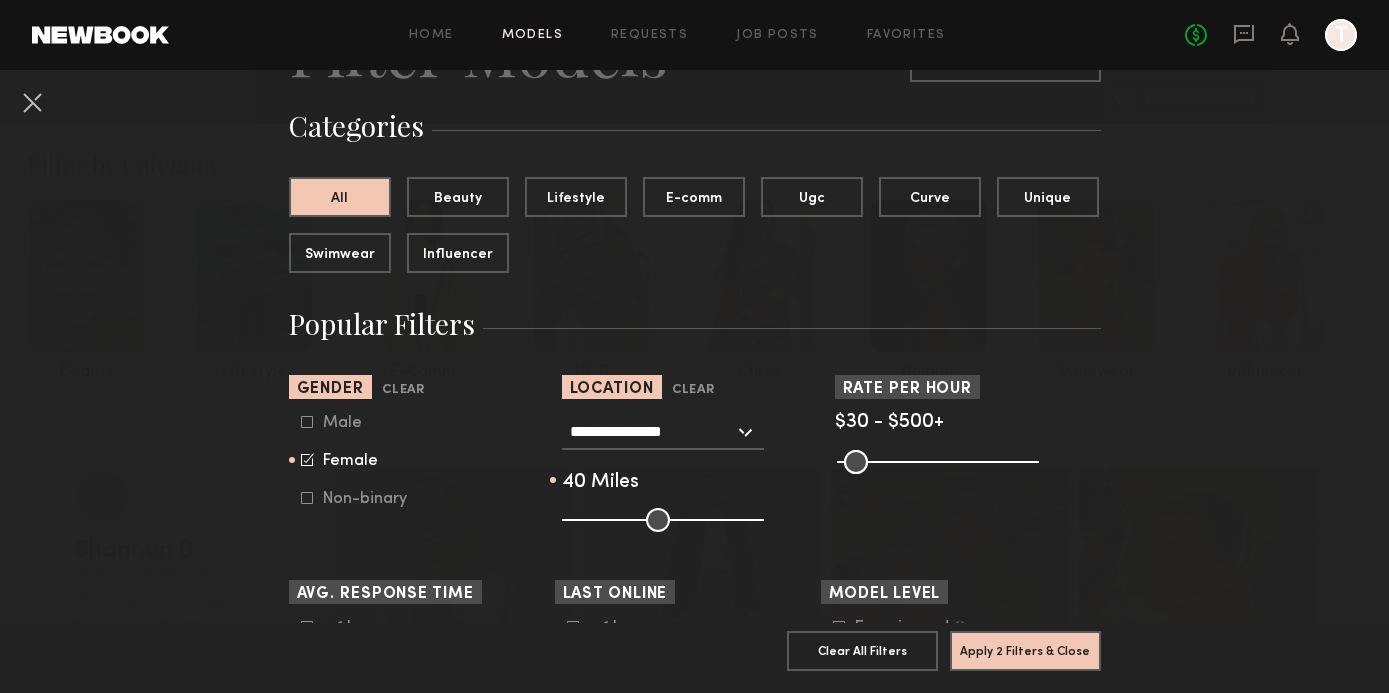 type on "**" 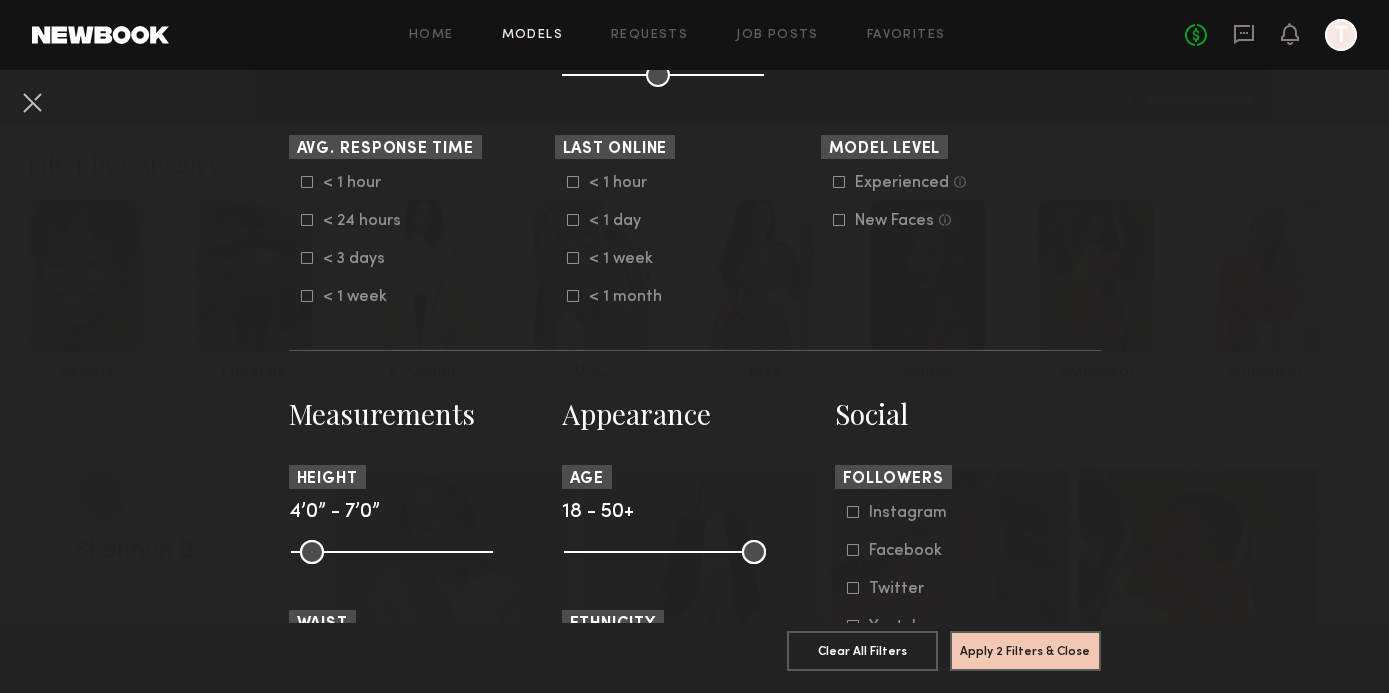scroll, scrollTop: 575, scrollLeft: 0, axis: vertical 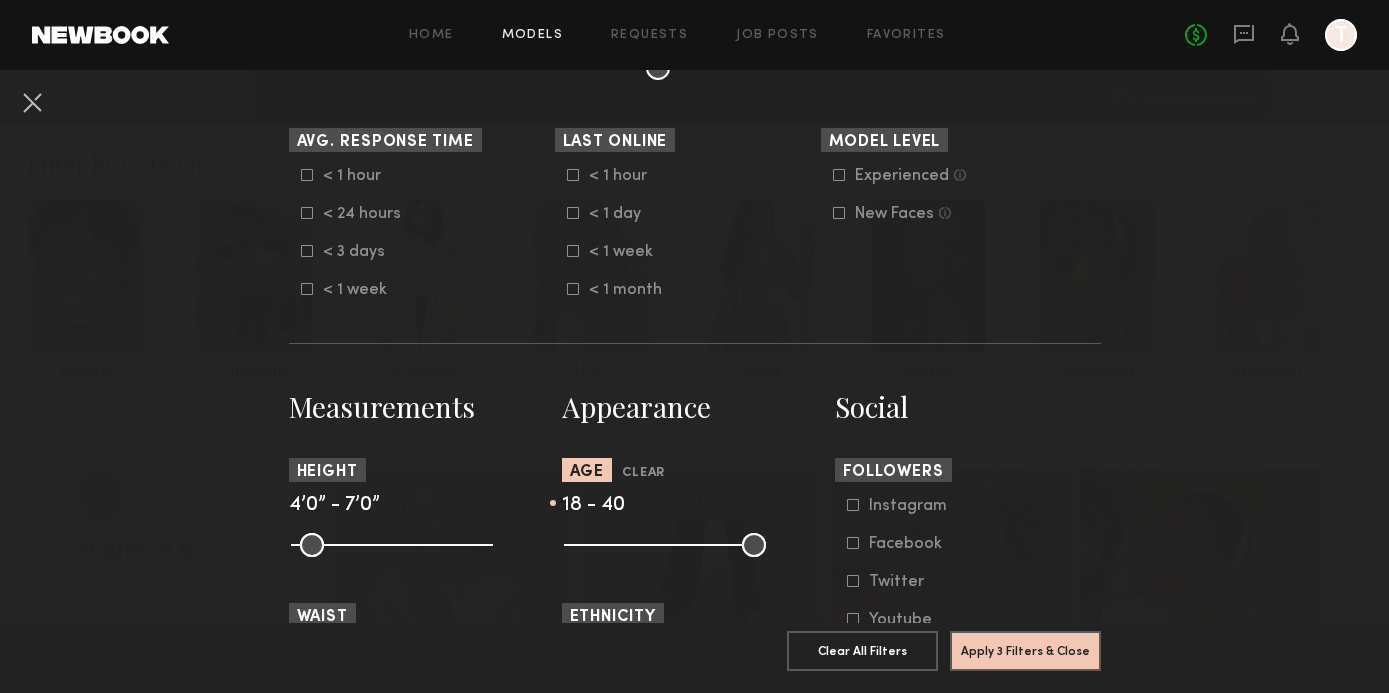 type on "**" 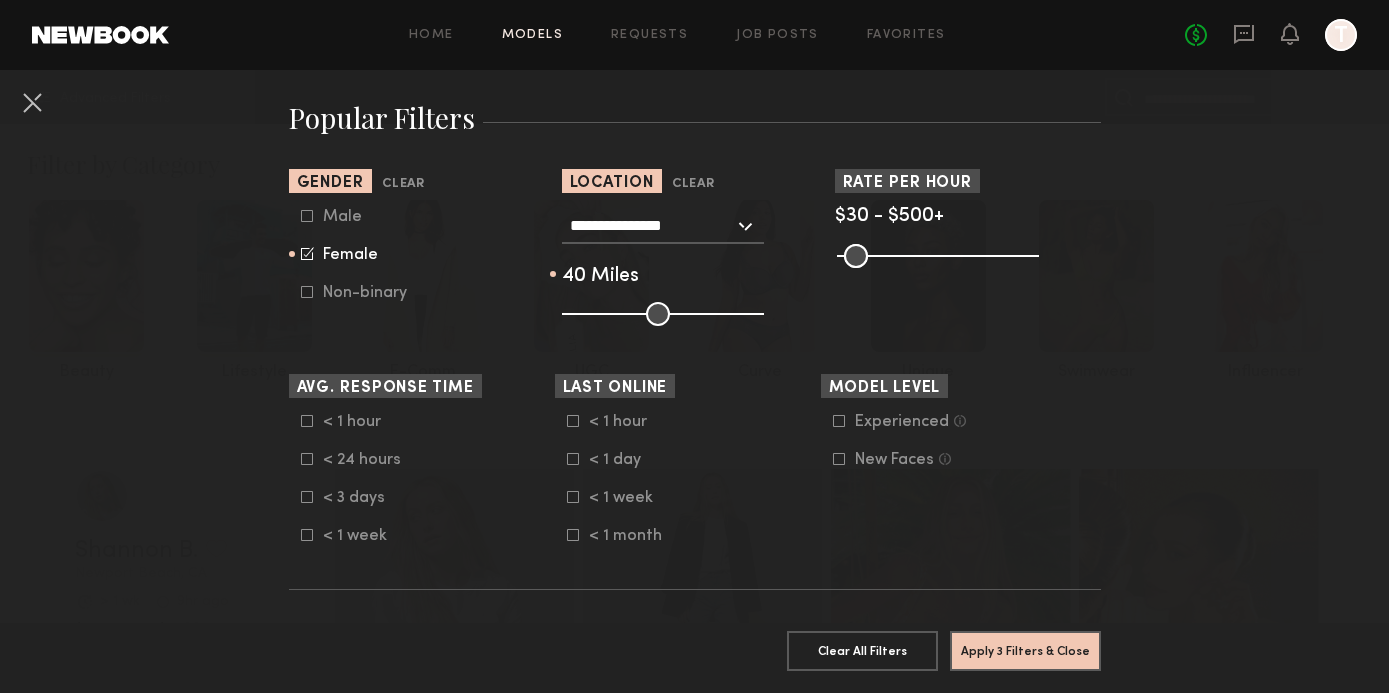 scroll, scrollTop: 309, scrollLeft: 0, axis: vertical 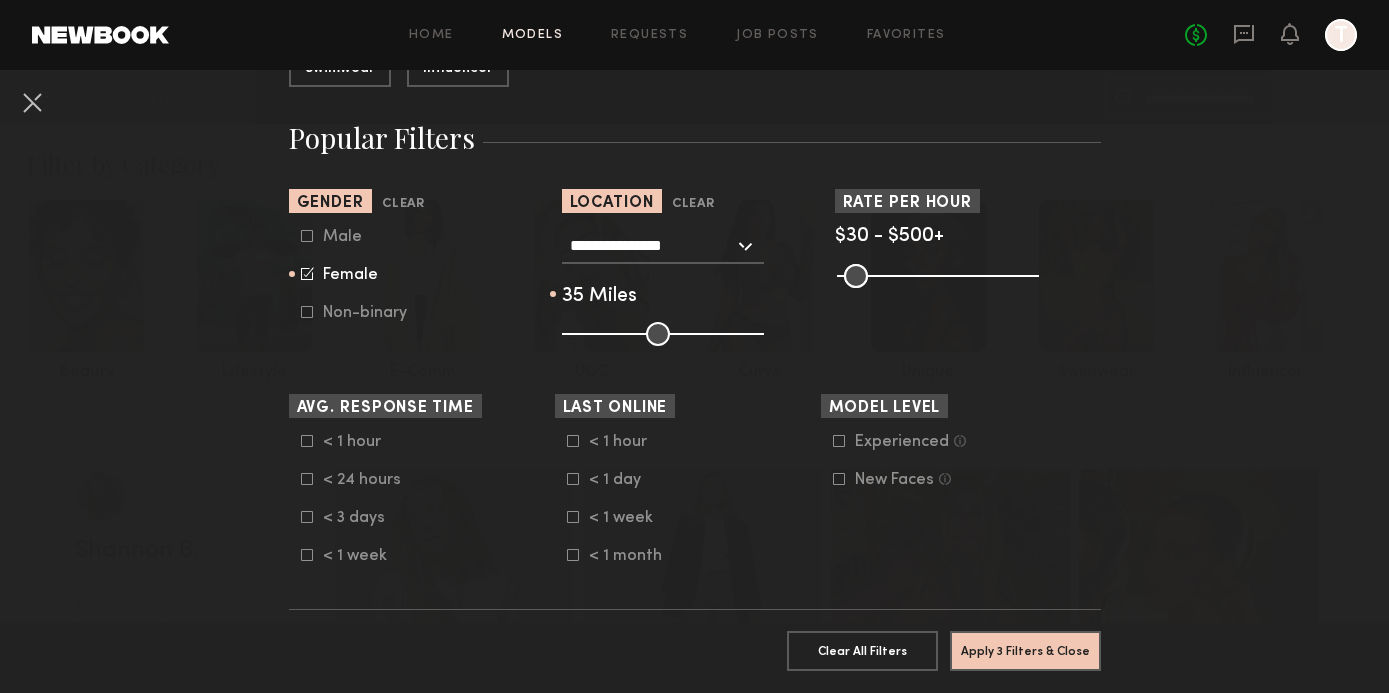 drag, startPoint x: 643, startPoint y: 330, endPoint x: 629, endPoint y: 330, distance: 14 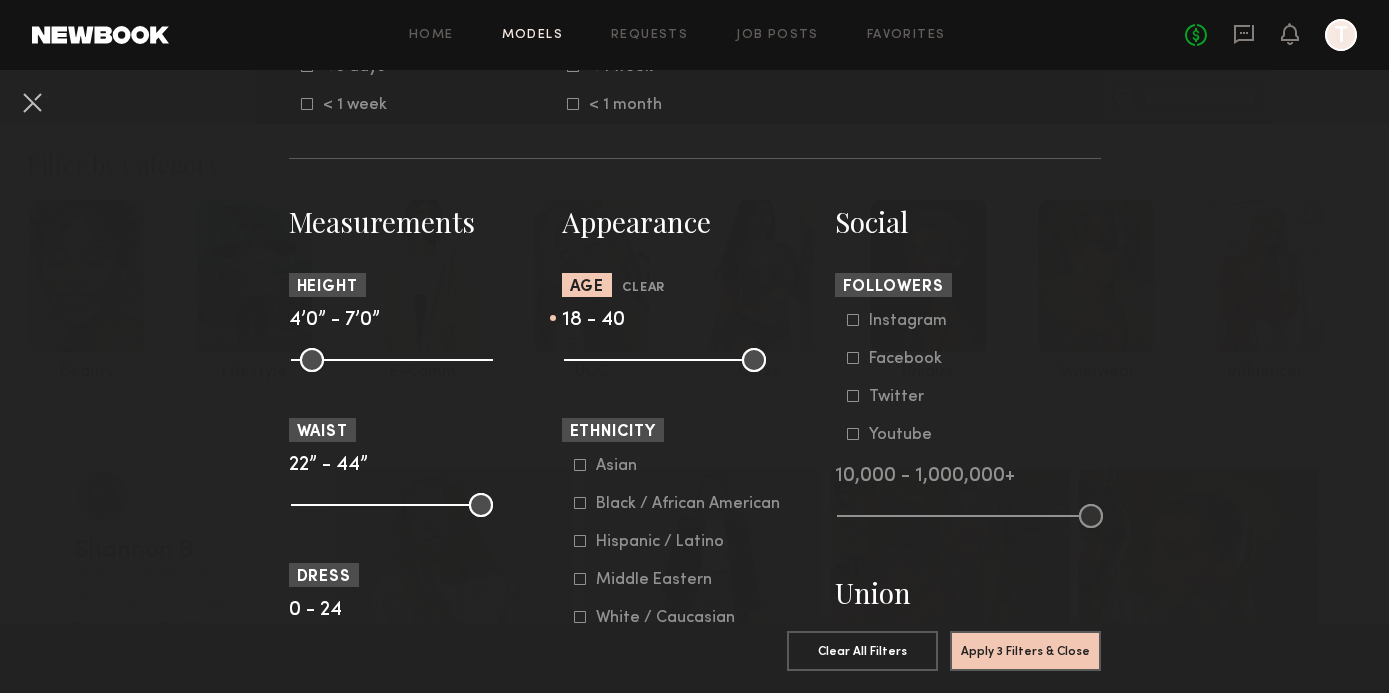 scroll, scrollTop: 805, scrollLeft: 0, axis: vertical 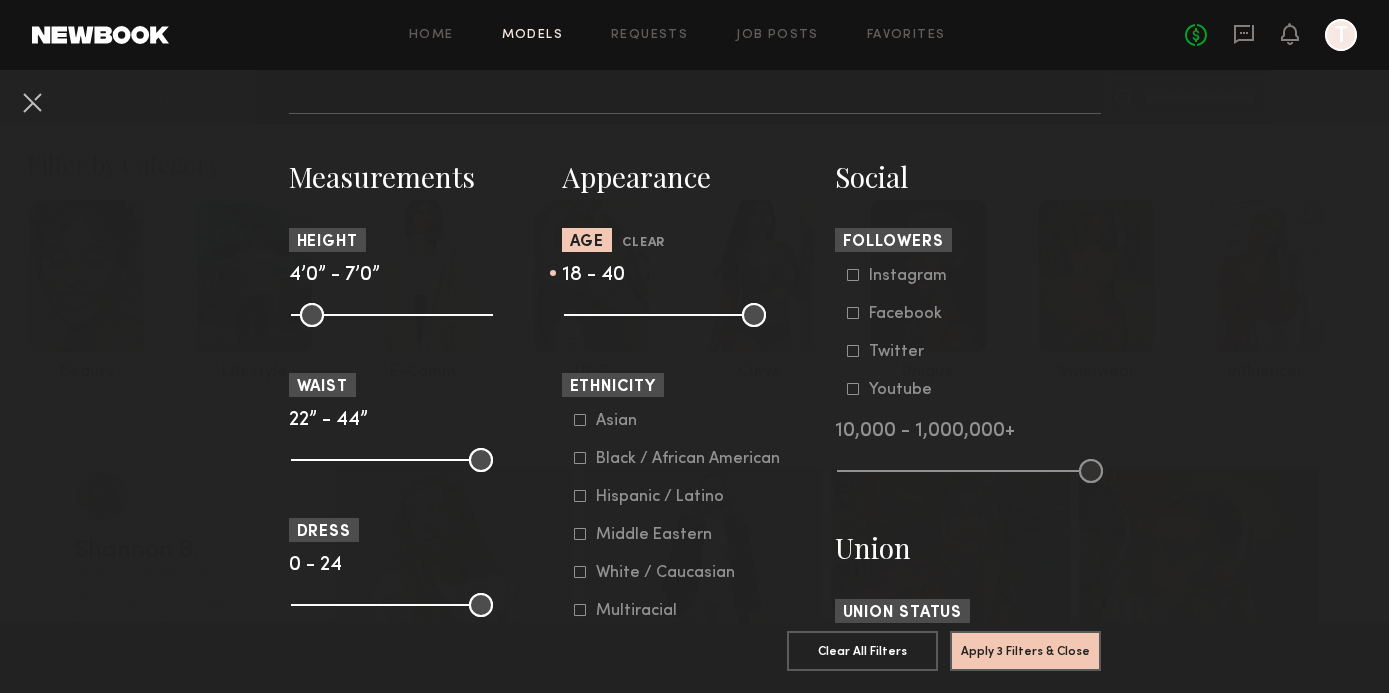 click on "Asian   Black / African American   Hispanic / Latino   Middle Eastern   White / Caucasian   Multiracial   Eurasian   Other" 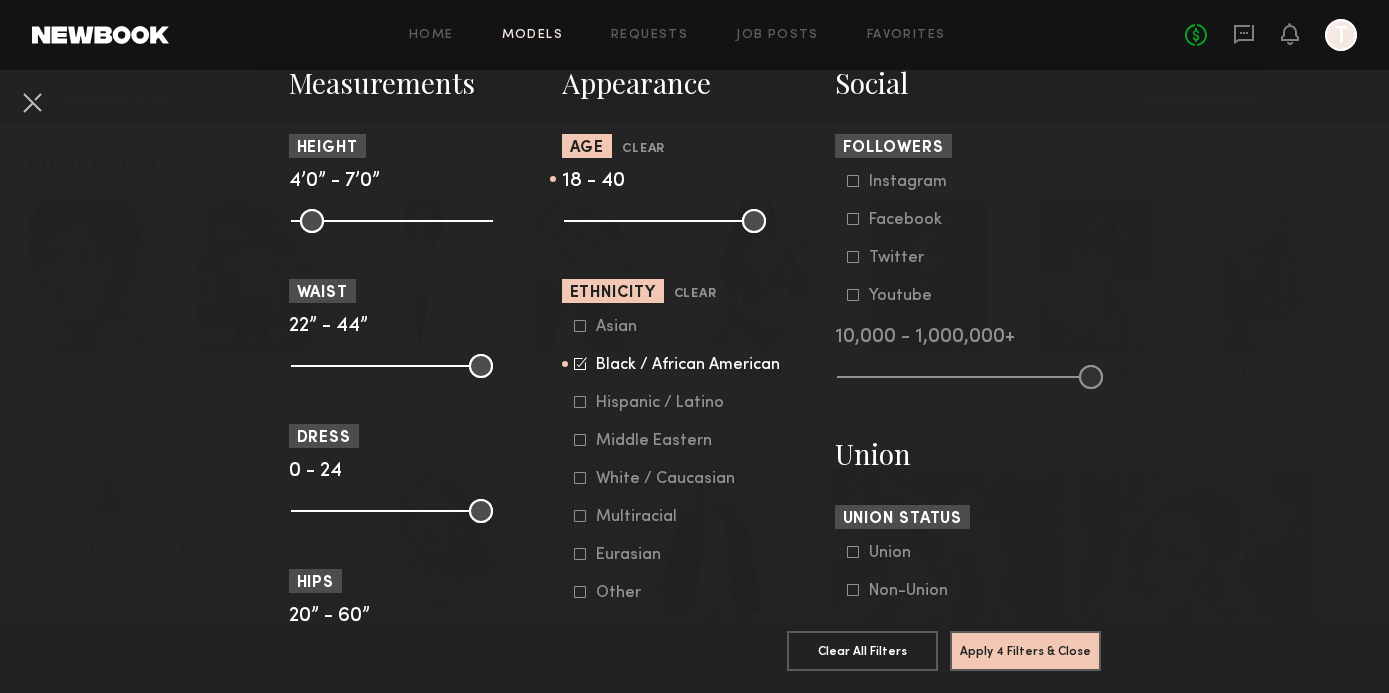 scroll, scrollTop: 933, scrollLeft: 0, axis: vertical 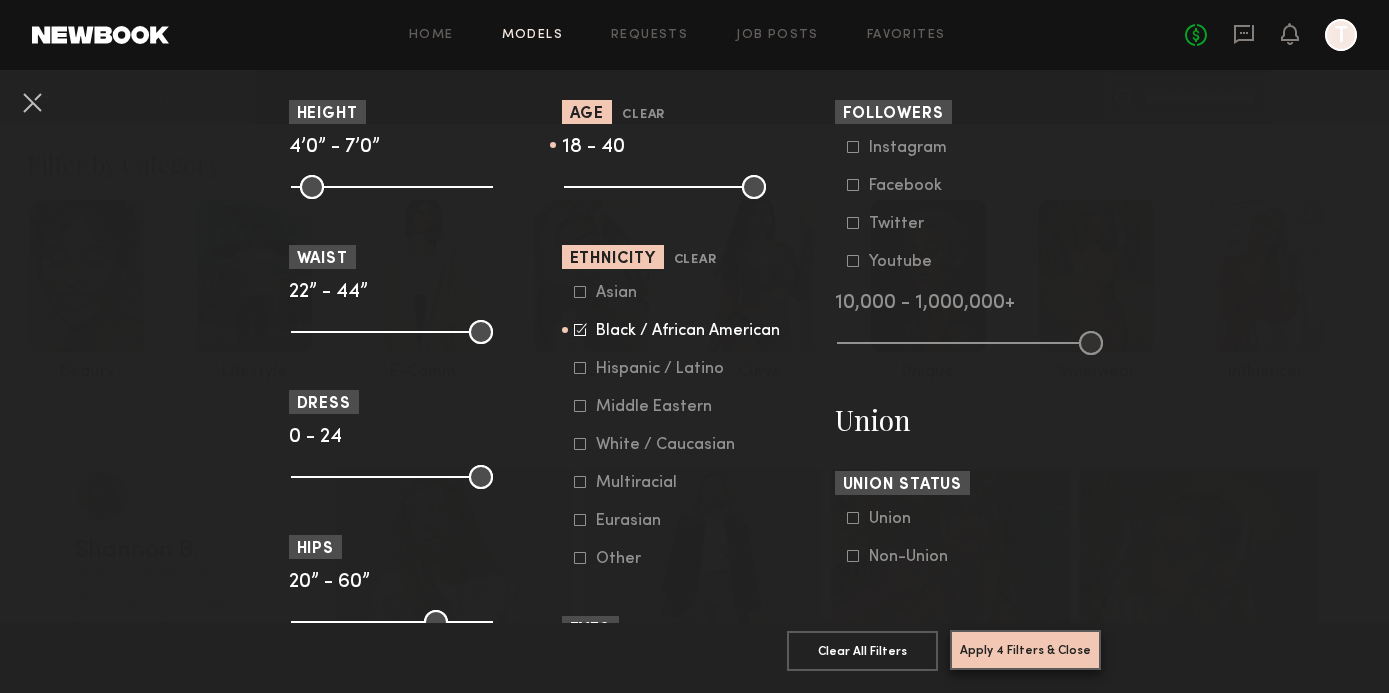 click on "Apply 4 Filters & Close" 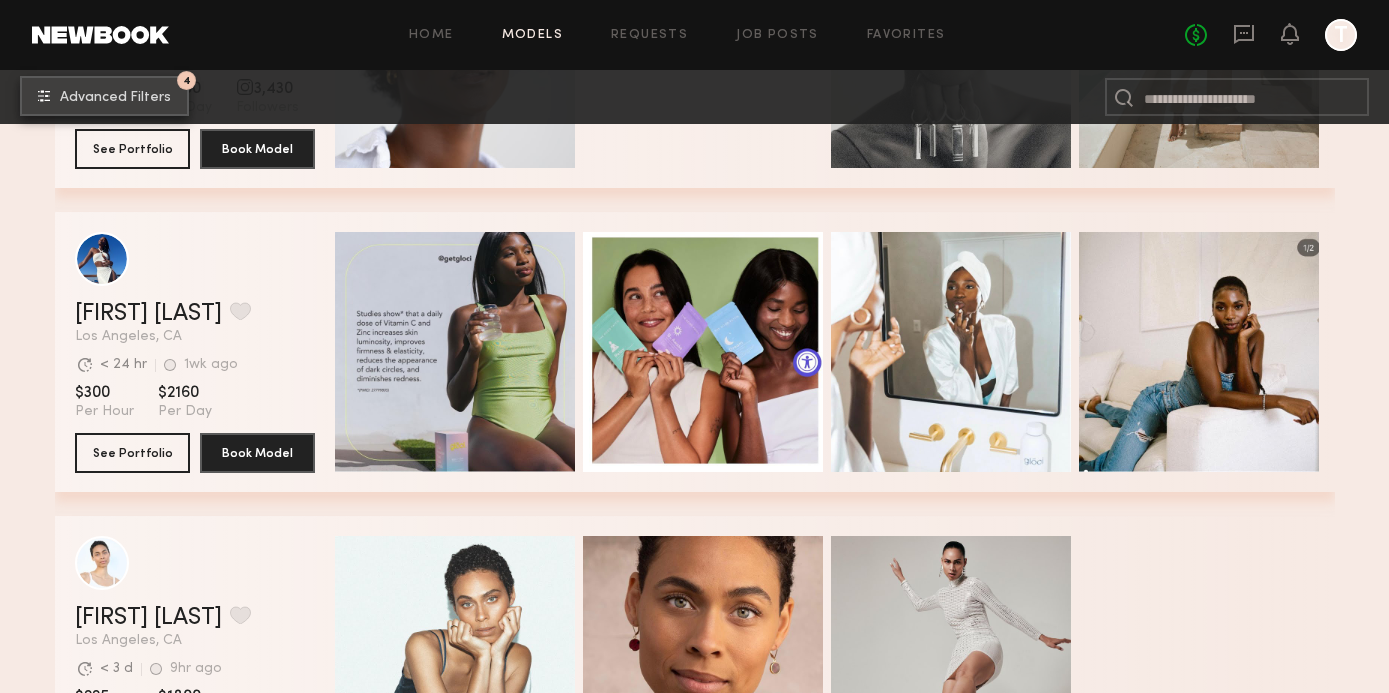 scroll, scrollTop: 13328, scrollLeft: 0, axis: vertical 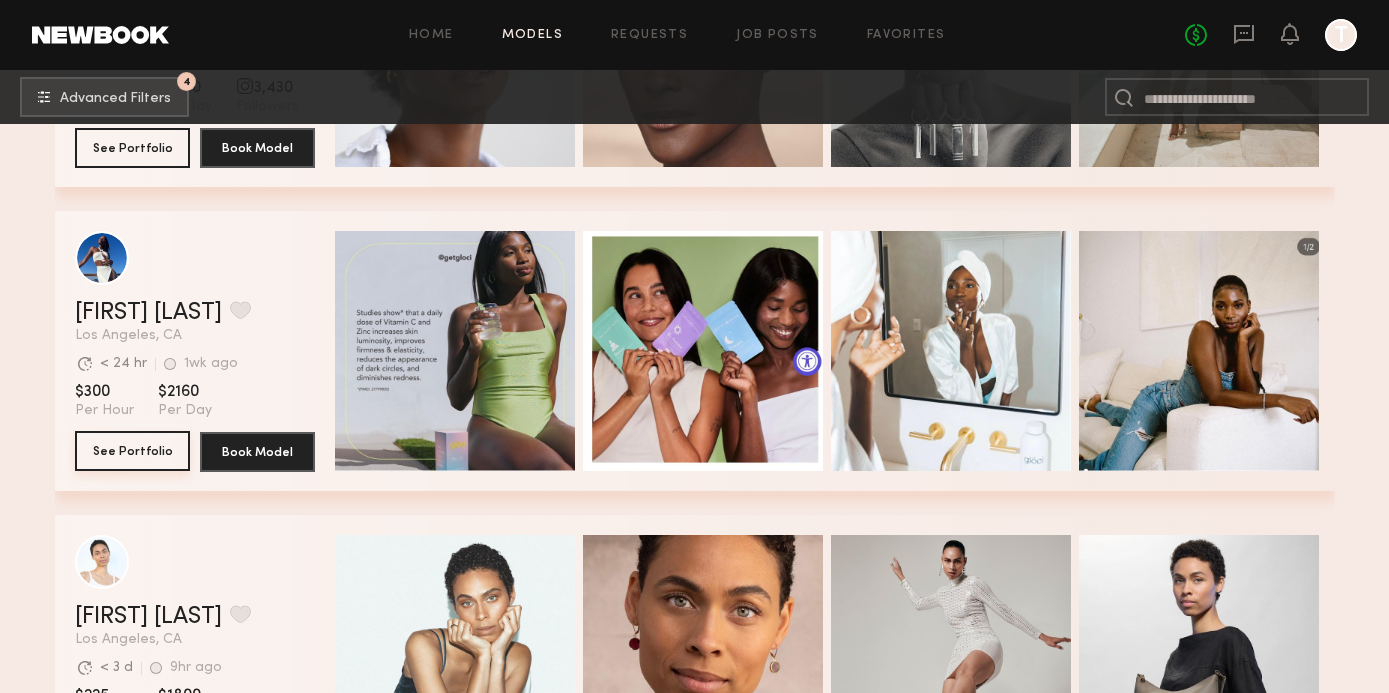 click on "See Portfolio" 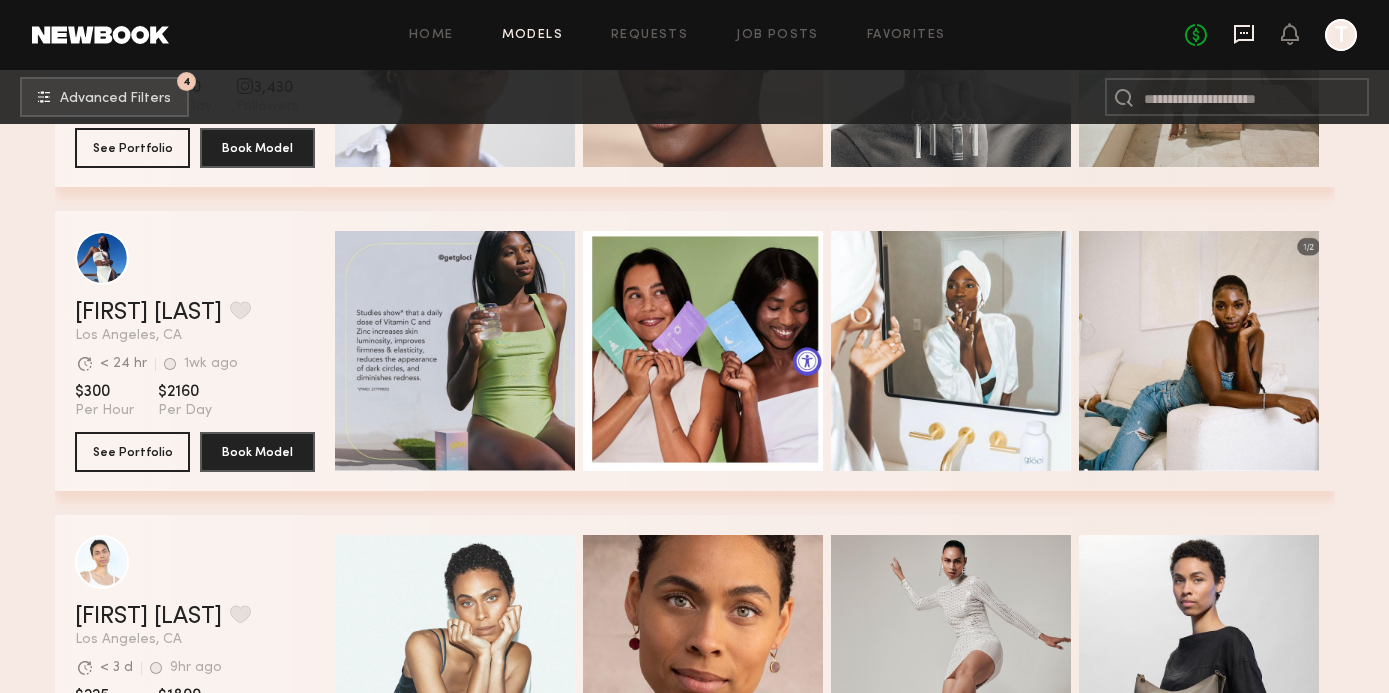 click 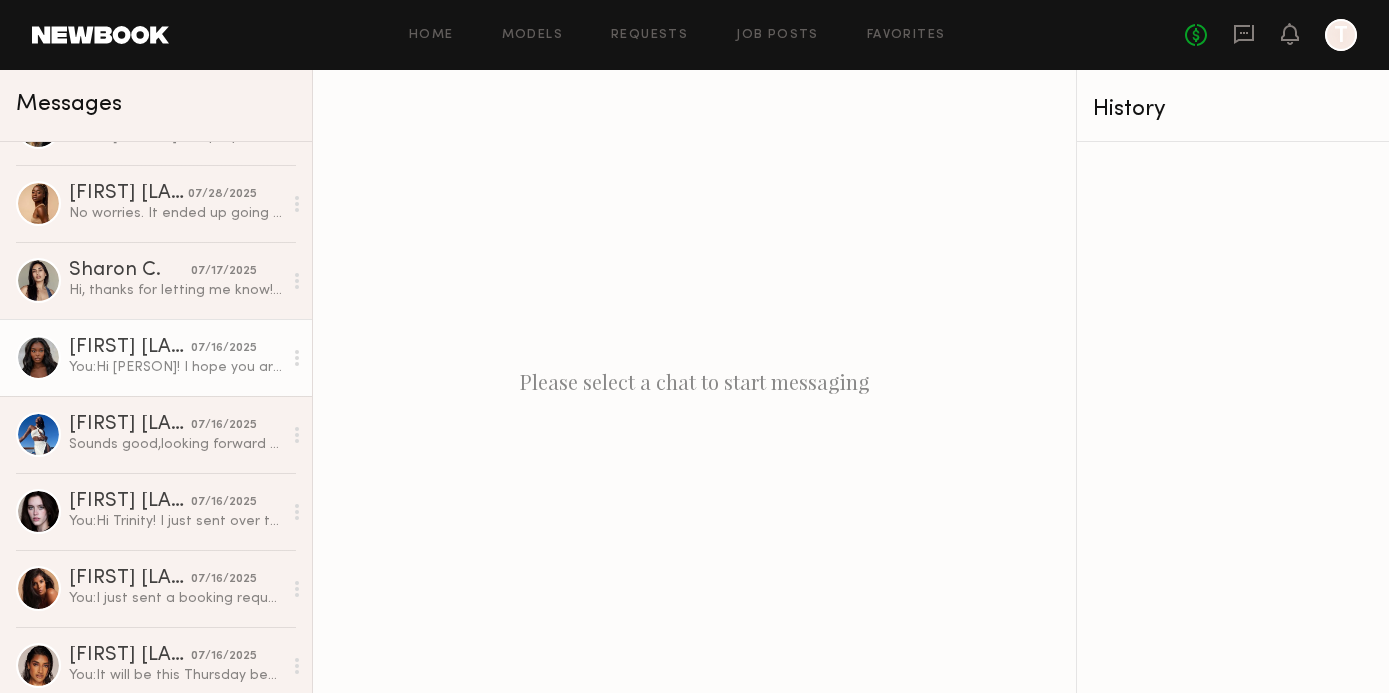 scroll, scrollTop: 680, scrollLeft: 0, axis: vertical 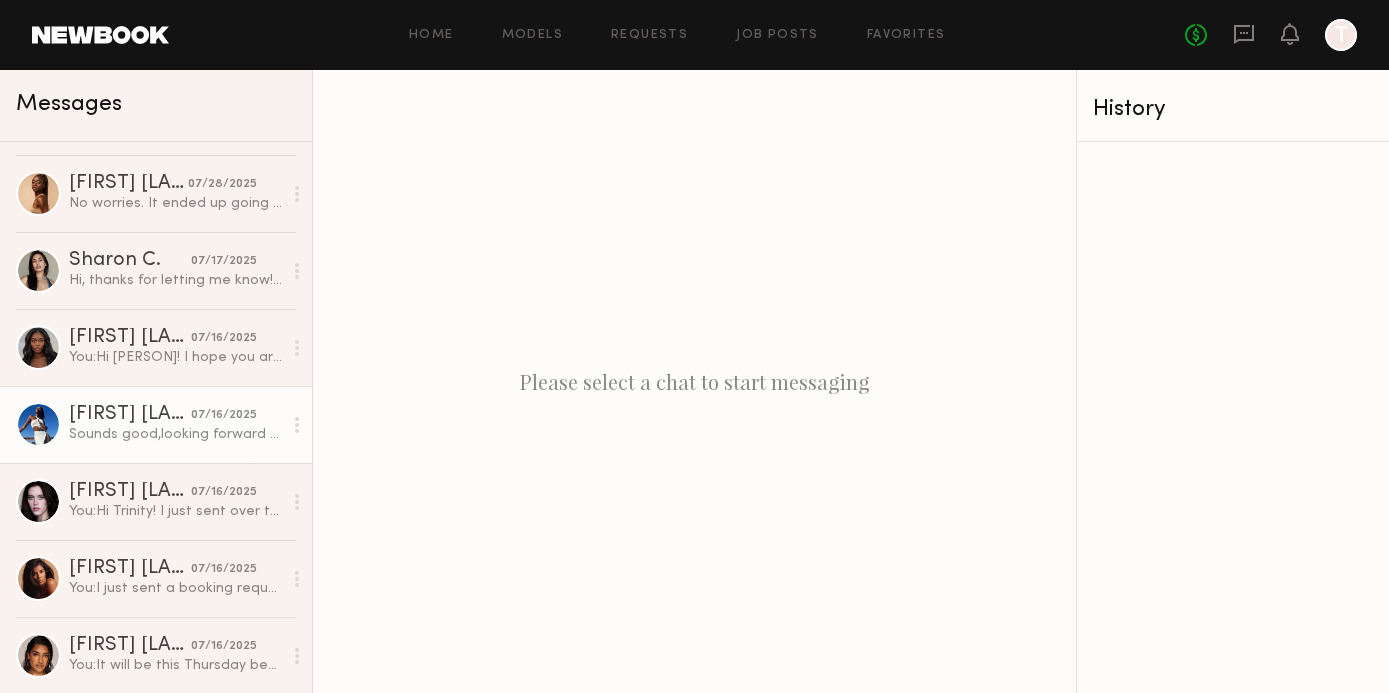 click on "Sounds good,looking forward to it : )" 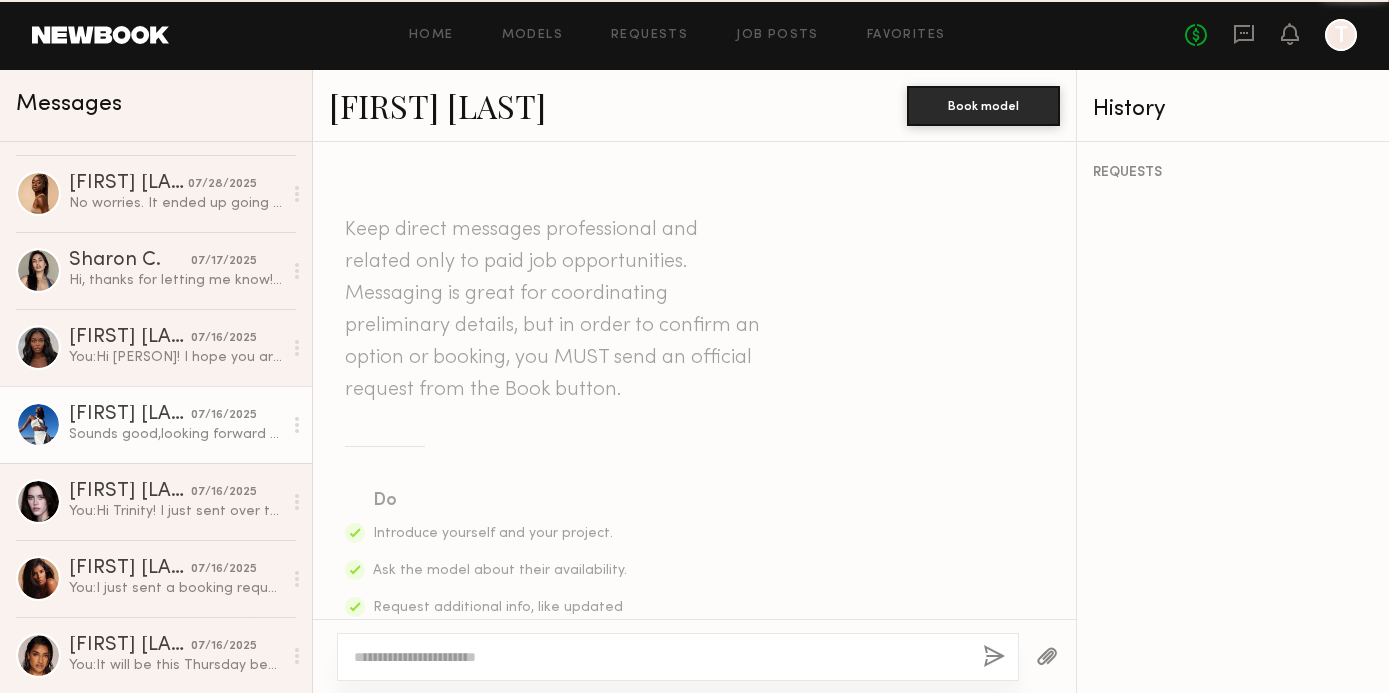 scroll, scrollTop: 1280, scrollLeft: 0, axis: vertical 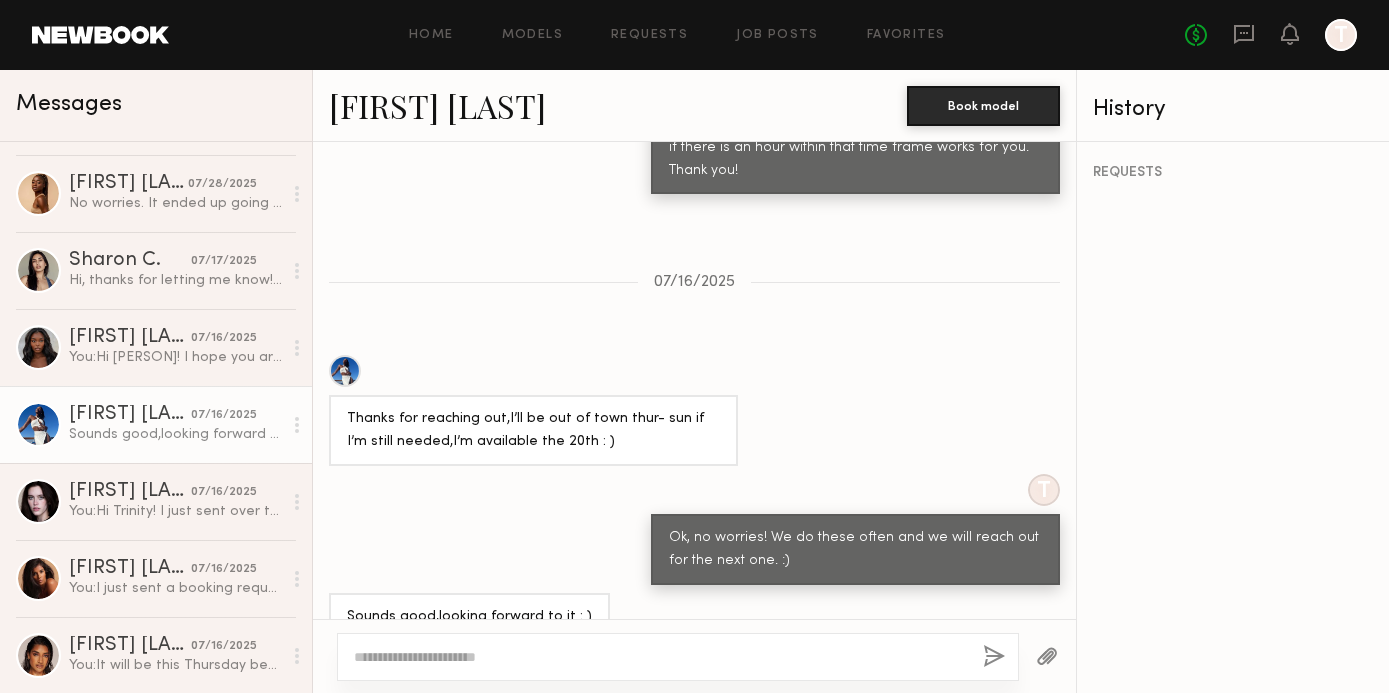 click 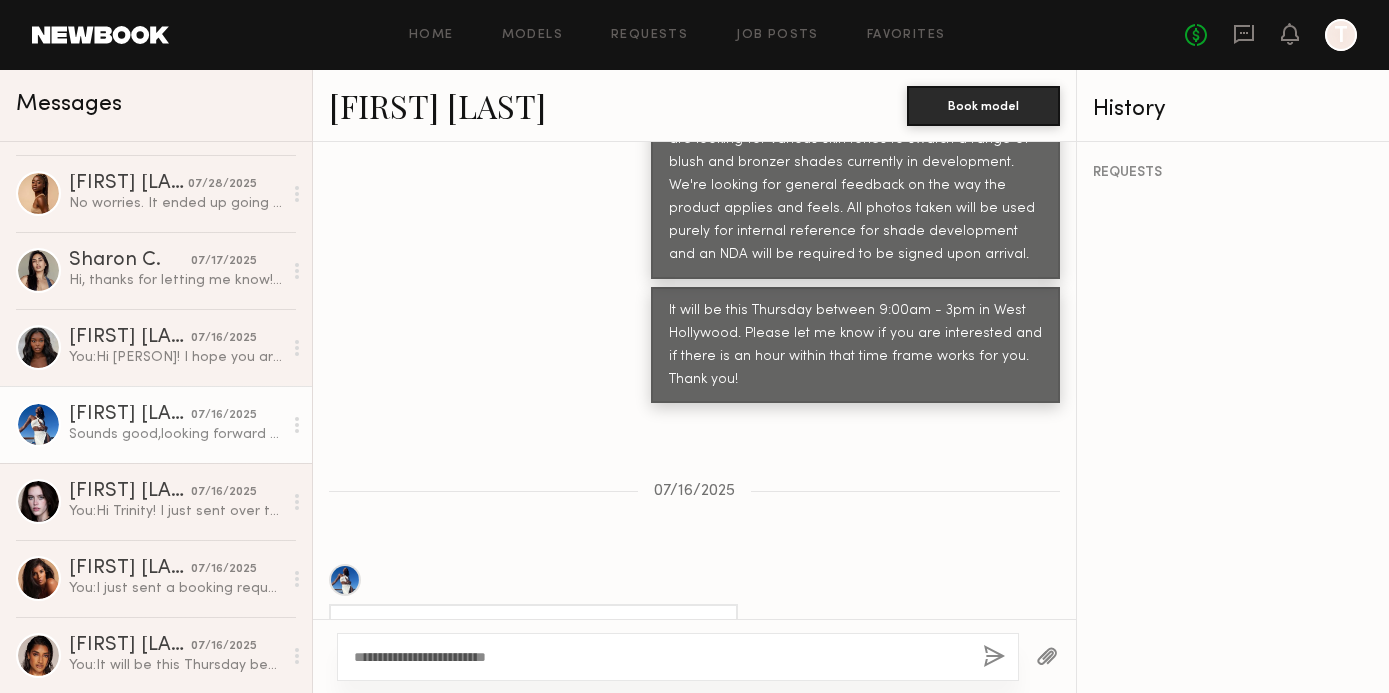 scroll, scrollTop: 1051, scrollLeft: 0, axis: vertical 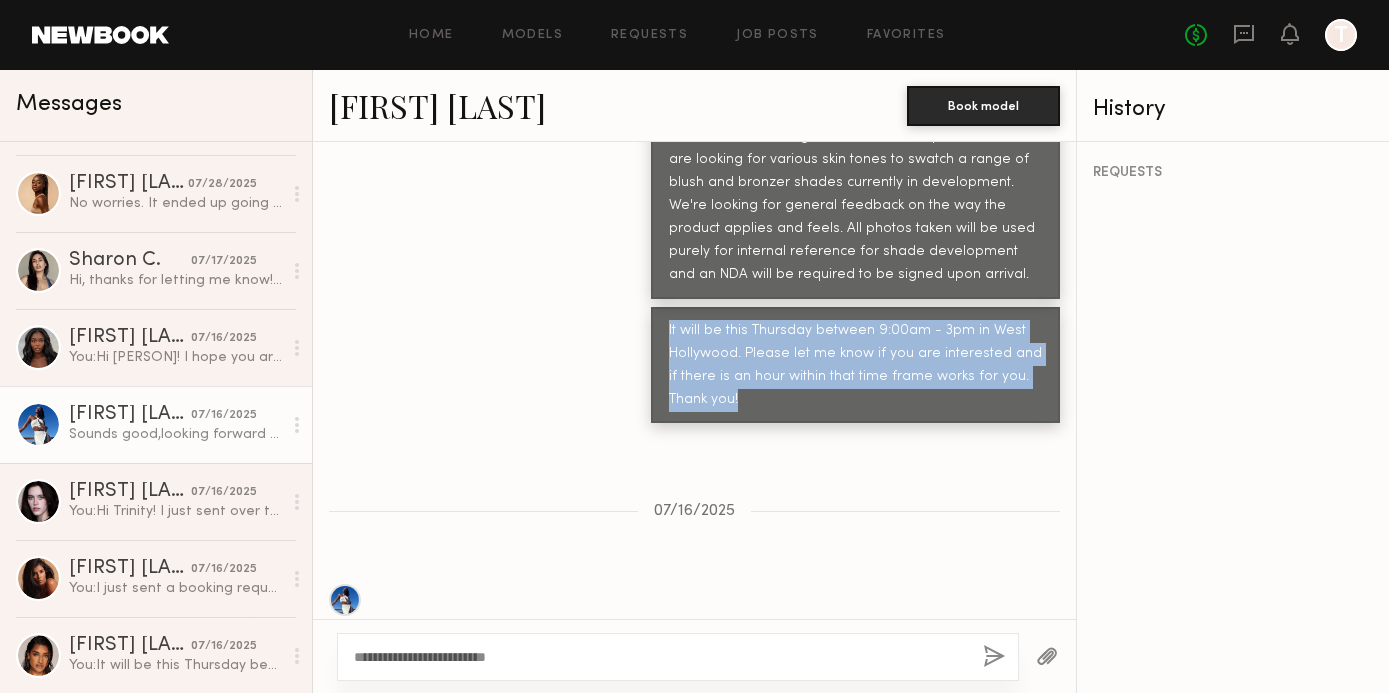 drag, startPoint x: 754, startPoint y: 356, endPoint x: 665, endPoint y: 291, distance: 110.20889 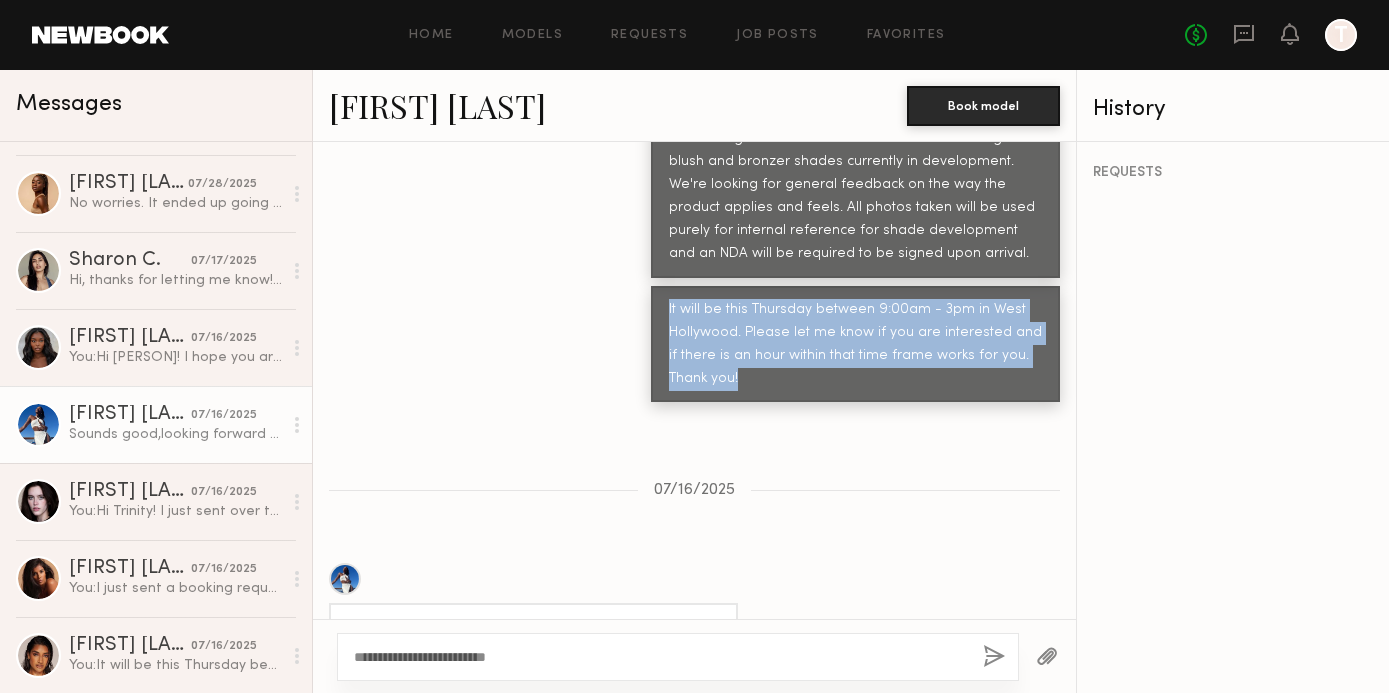 scroll, scrollTop: 1280, scrollLeft: 0, axis: vertical 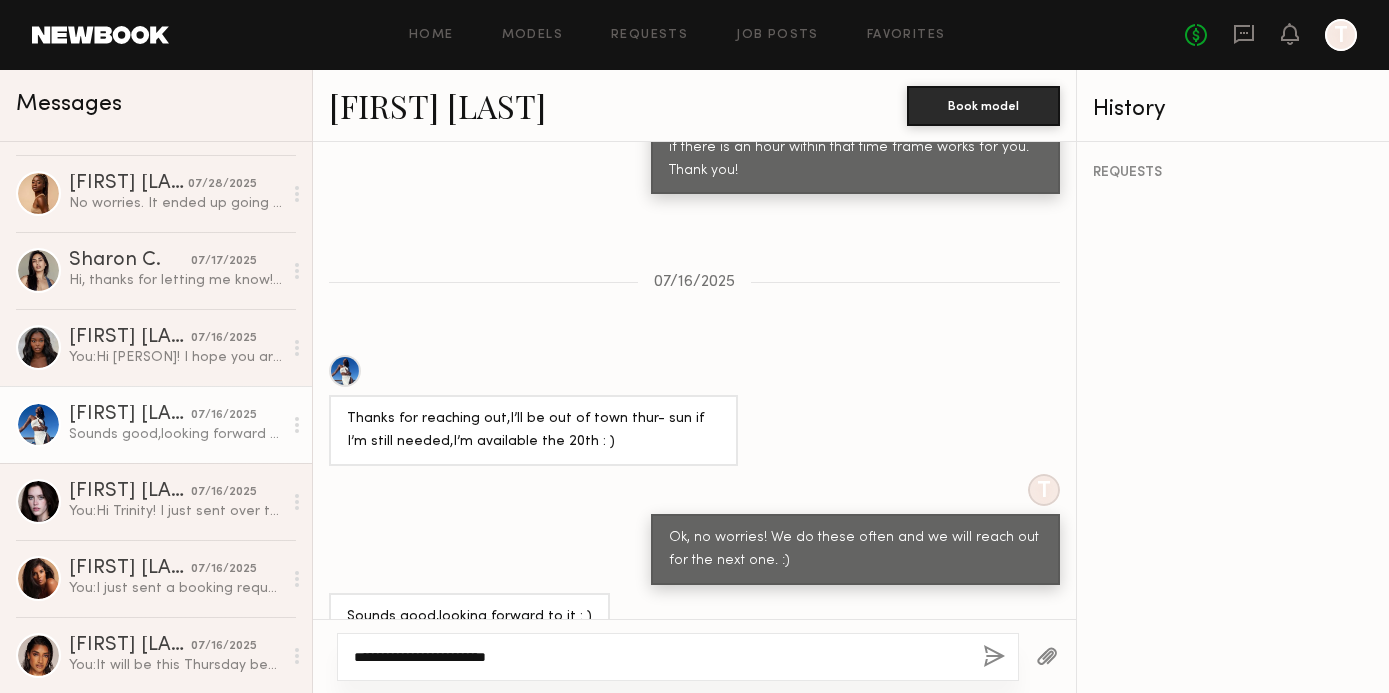 click on "**********" 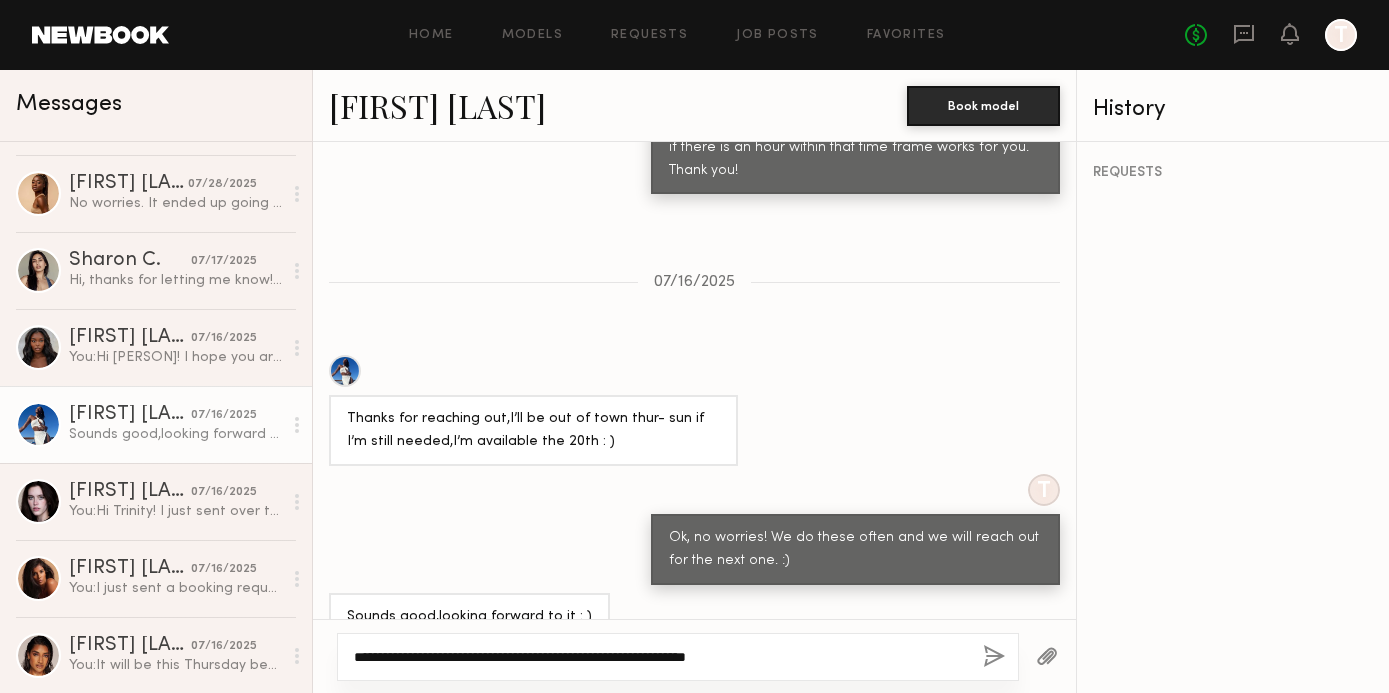 paste on "**********" 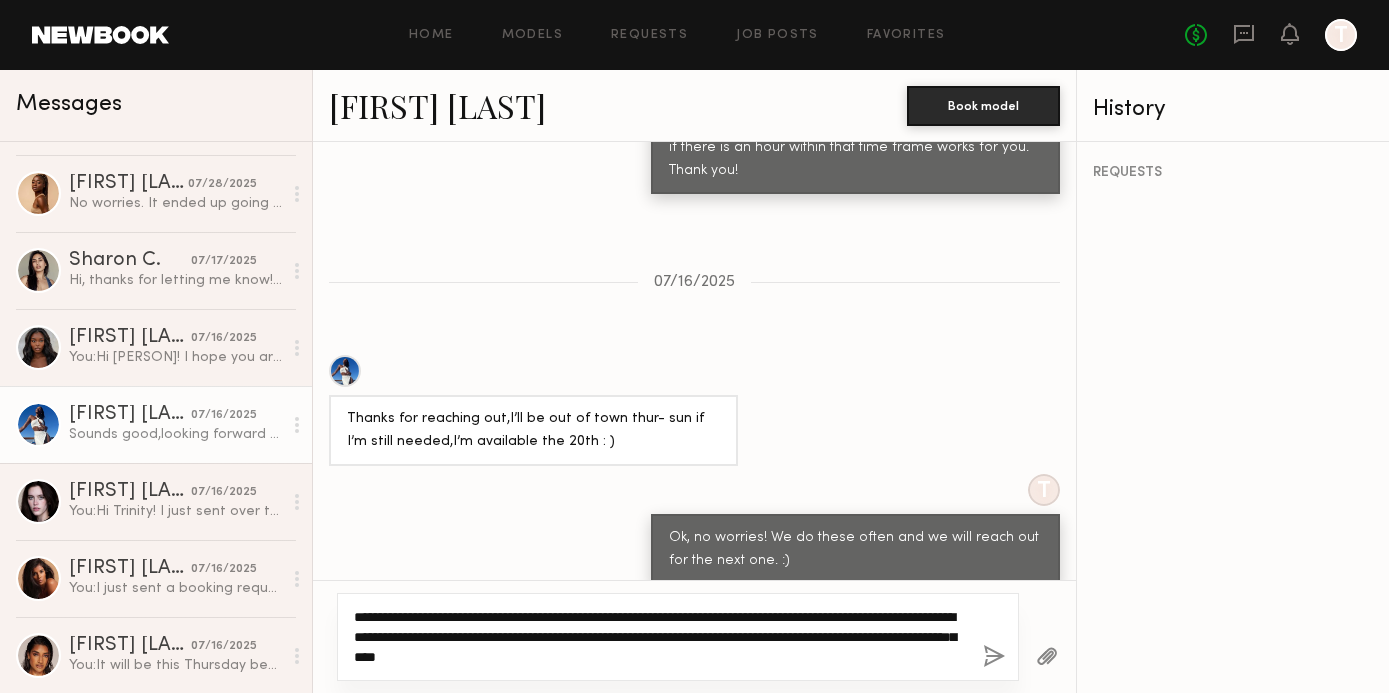 drag, startPoint x: 839, startPoint y: 616, endPoint x: 723, endPoint y: 615, distance: 116.00431 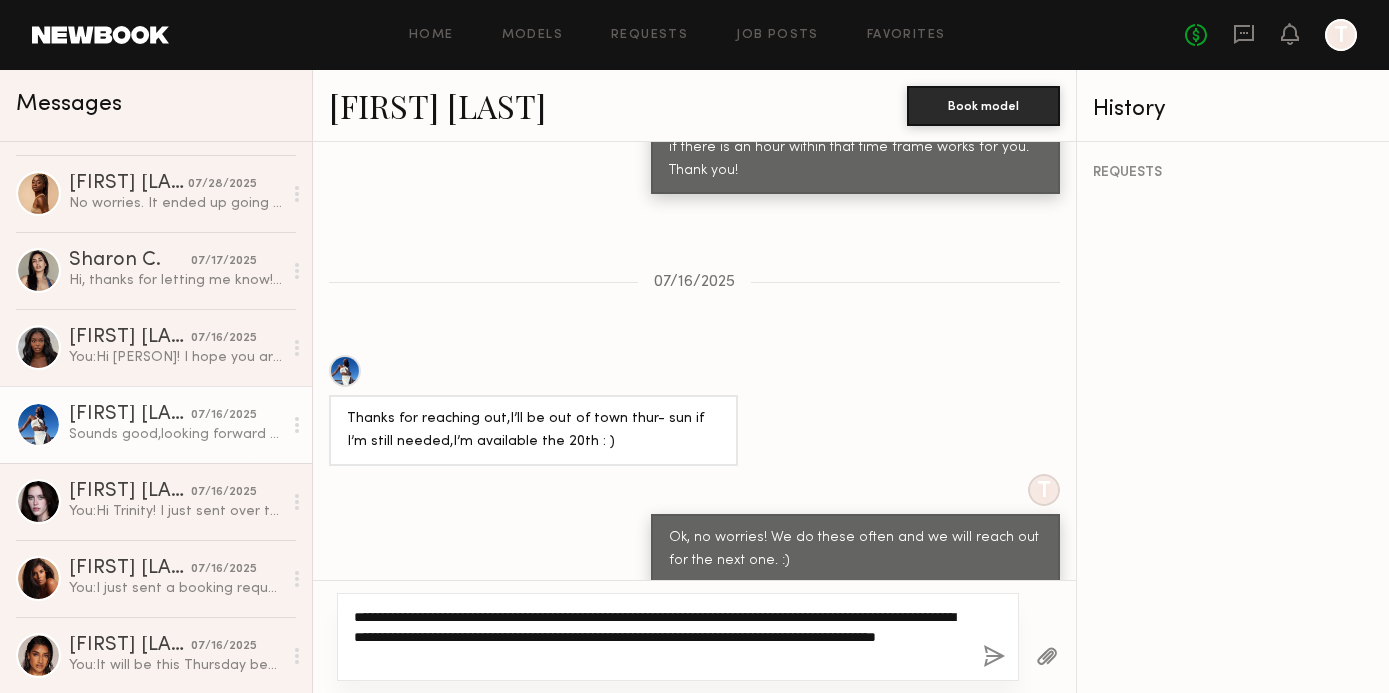 click on "**********" 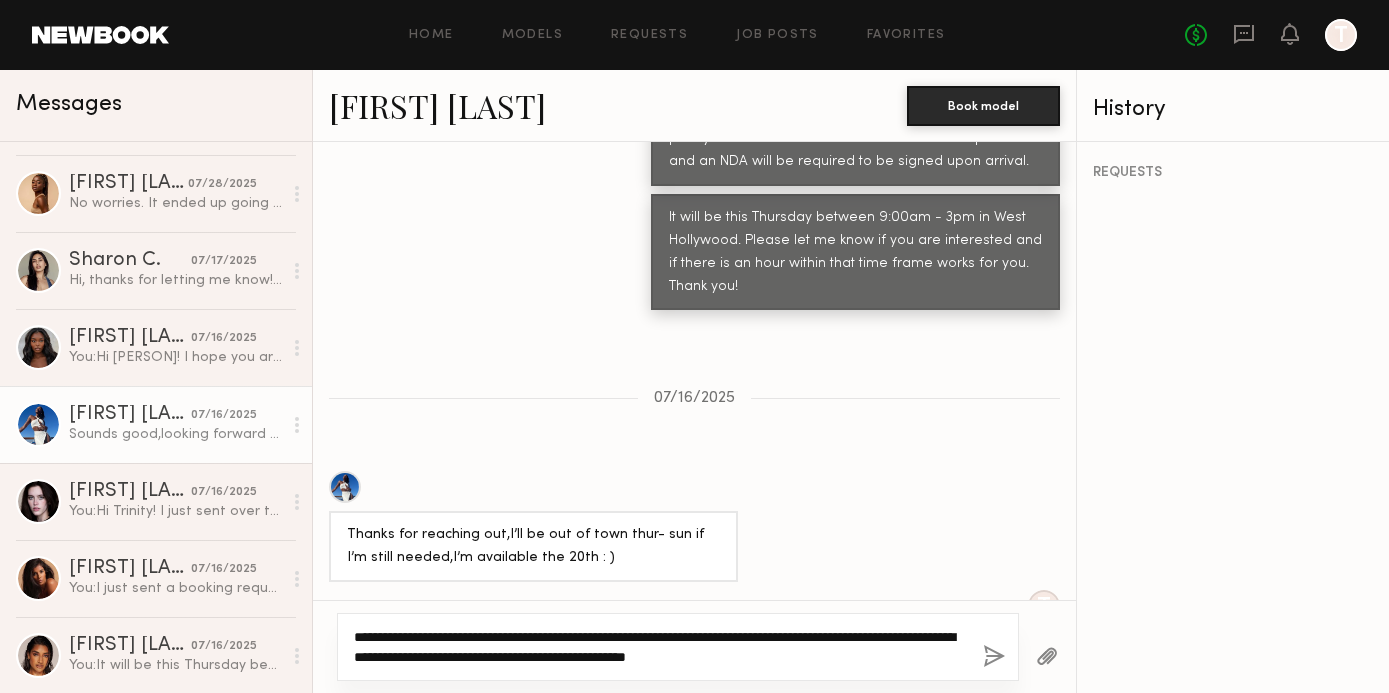 scroll, scrollTop: 1231, scrollLeft: 0, axis: vertical 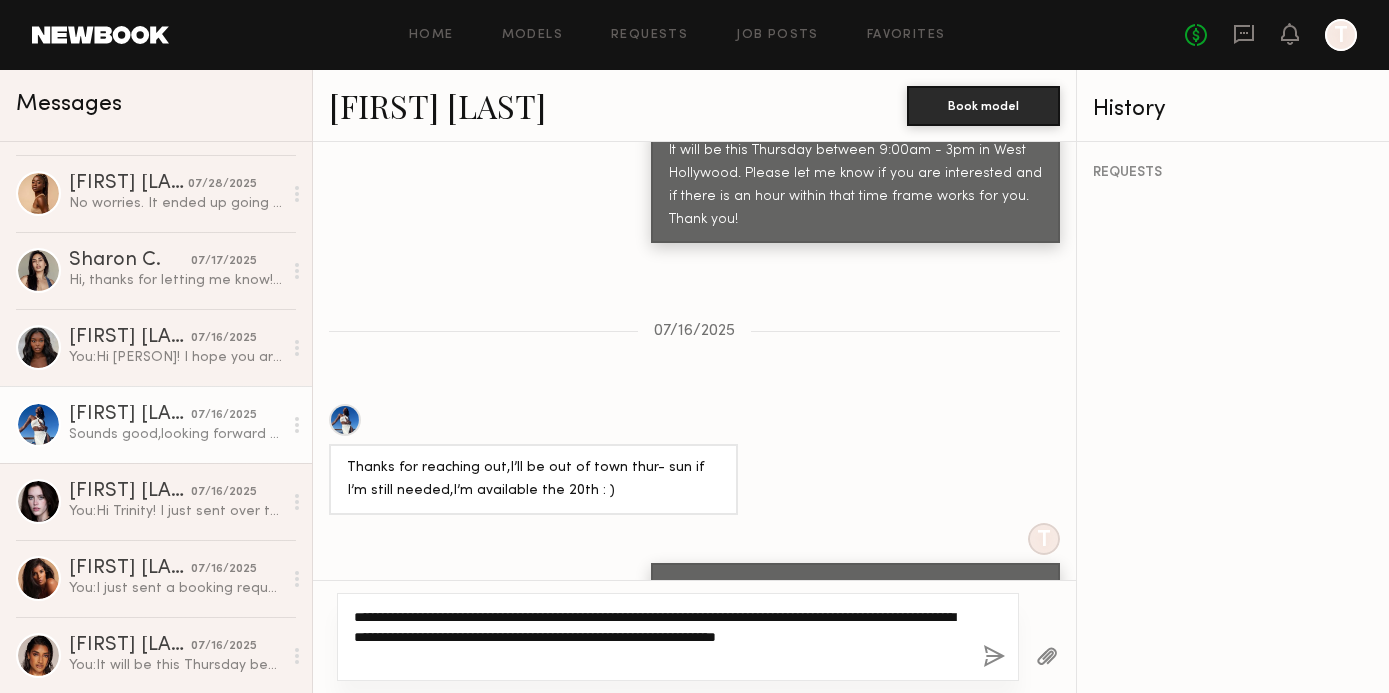 drag, startPoint x: 444, startPoint y: 659, endPoint x: 336, endPoint y: 660, distance: 108.00463 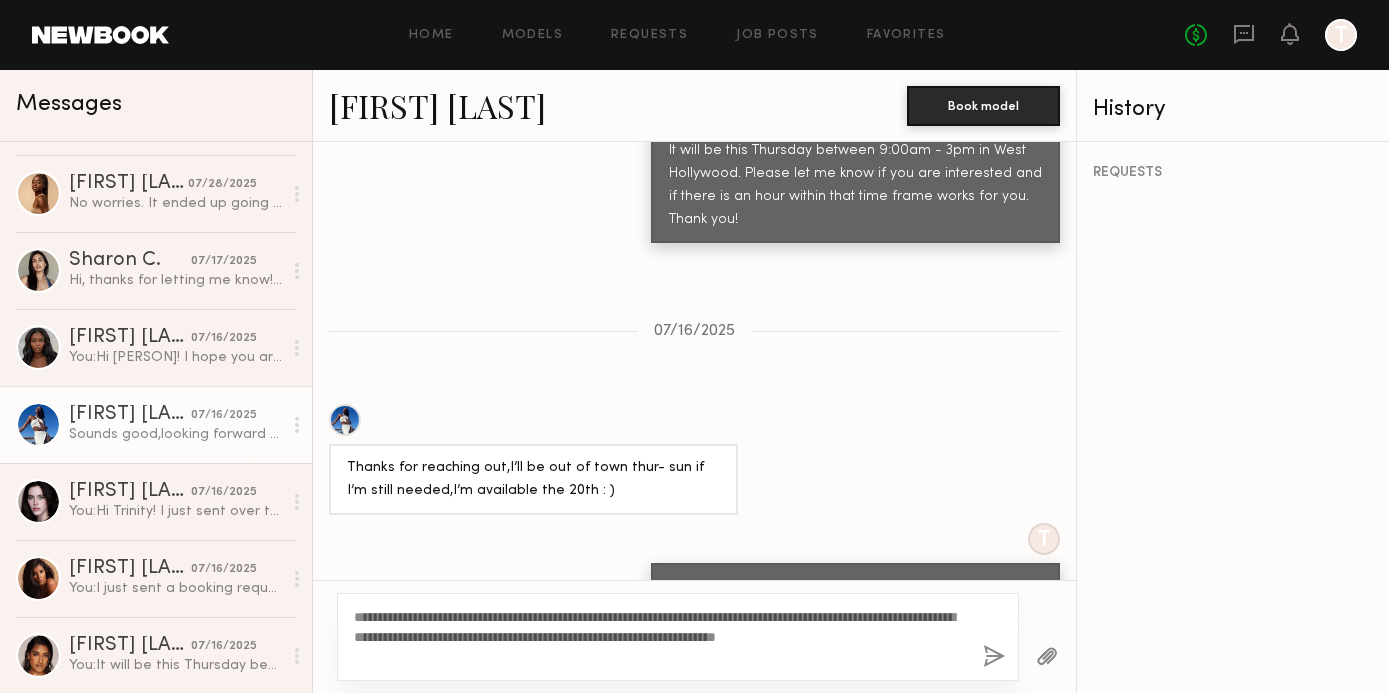 click 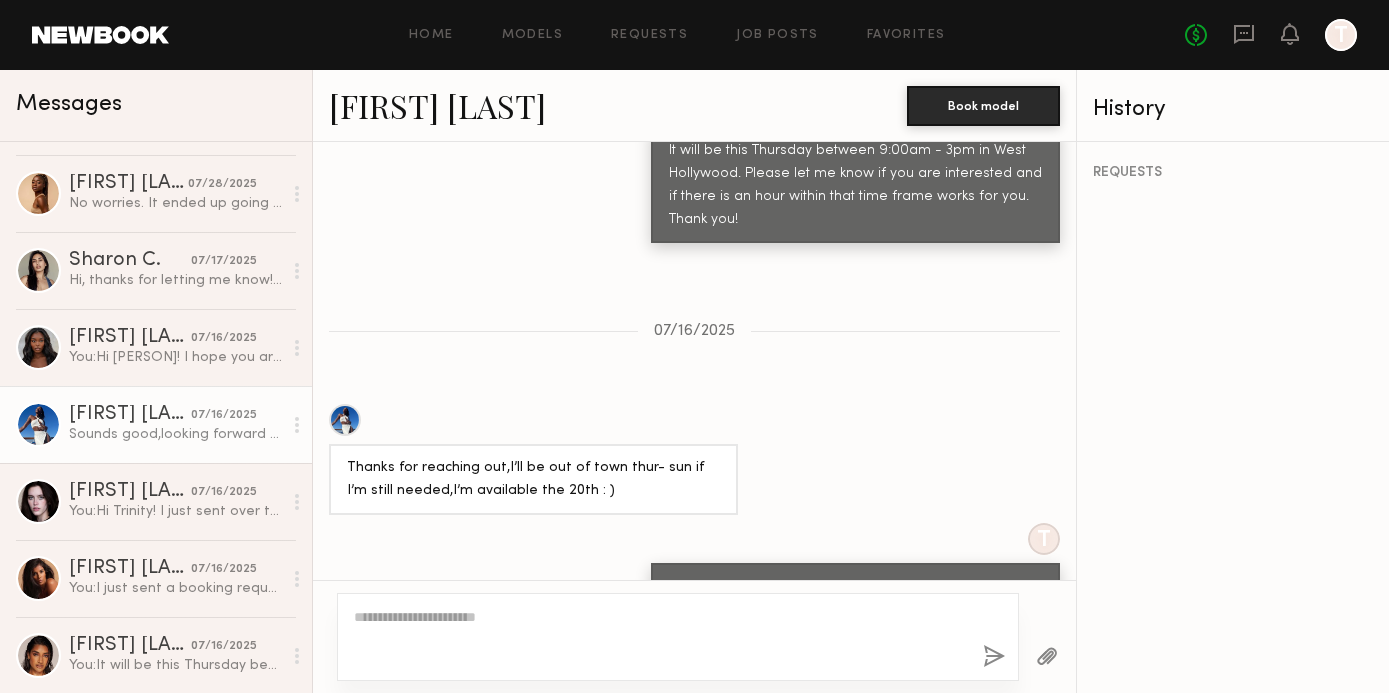 scroll, scrollTop: 1748, scrollLeft: 0, axis: vertical 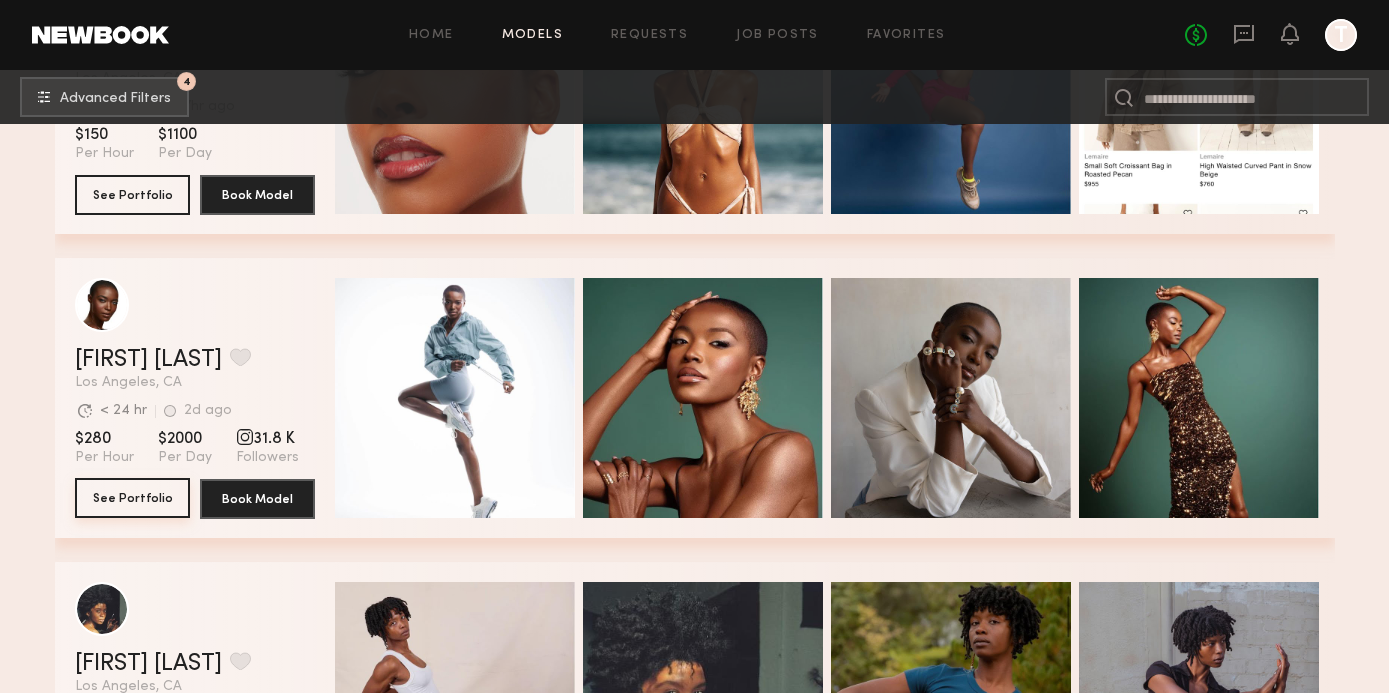 click on "See Portfolio" 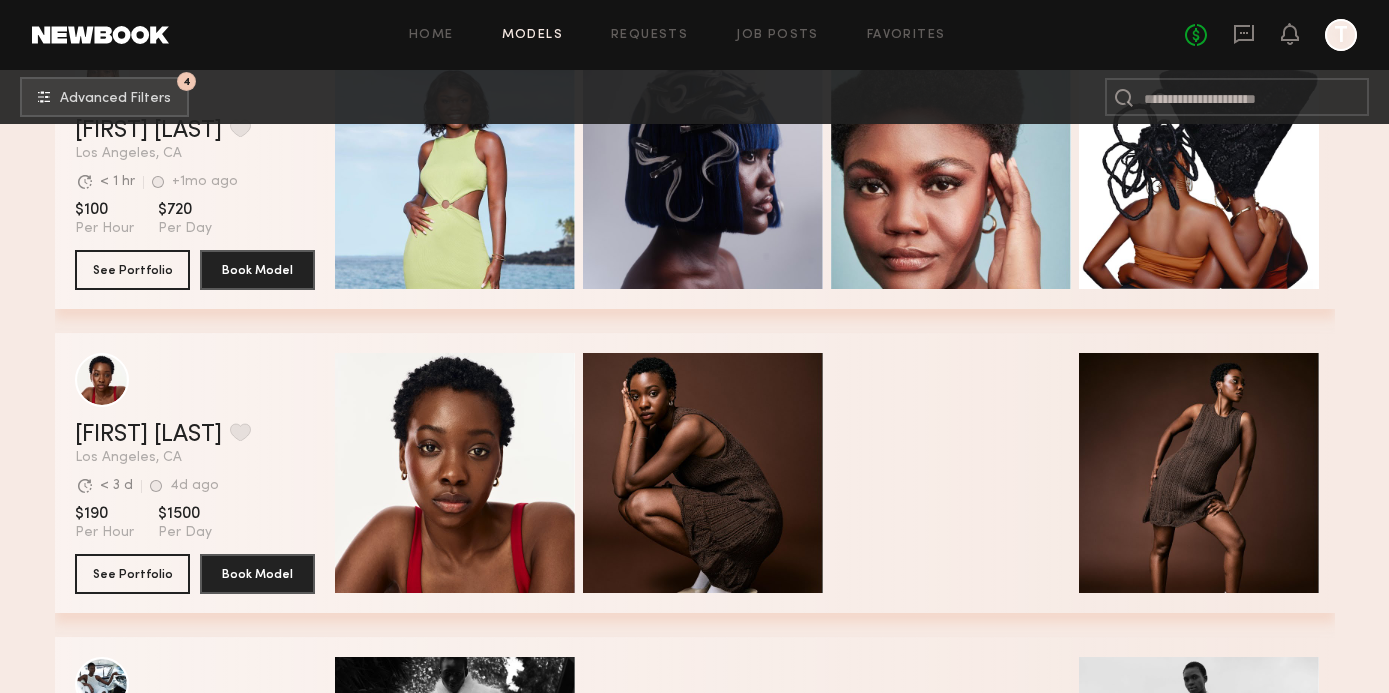 scroll, scrollTop: 54639, scrollLeft: 0, axis: vertical 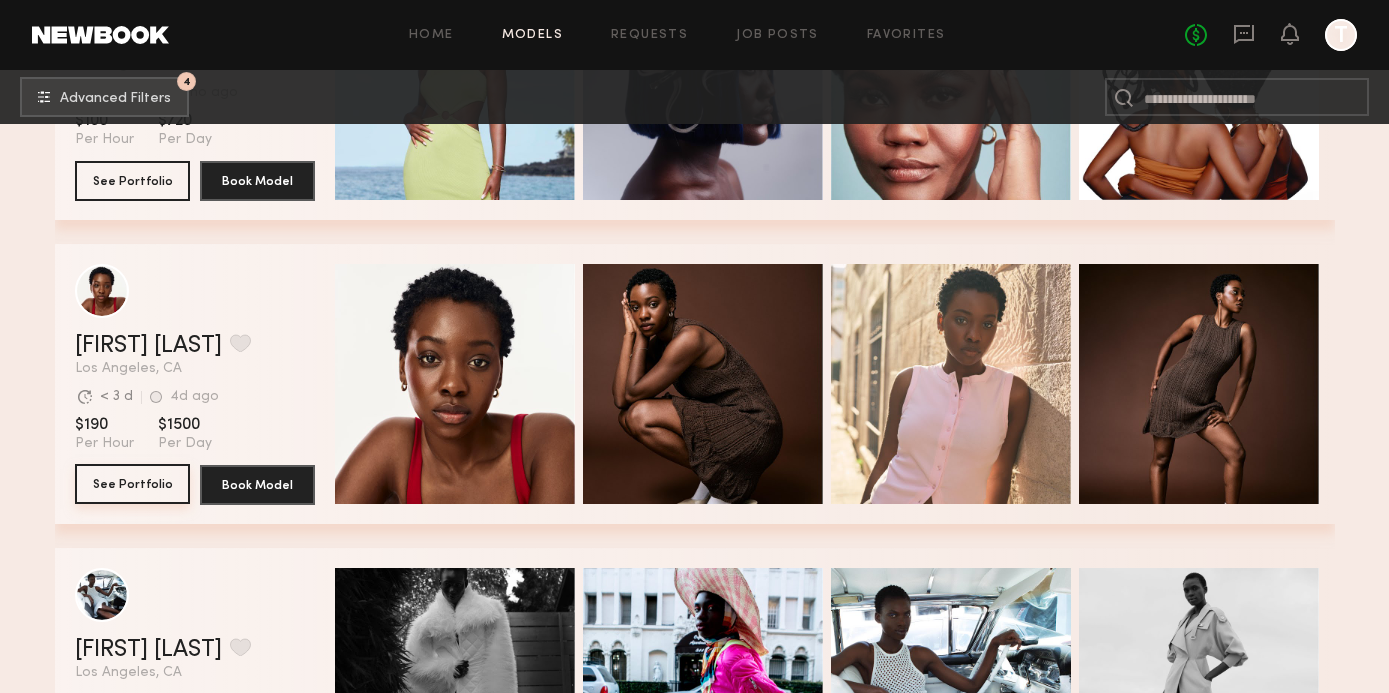 click on "See Portfolio" 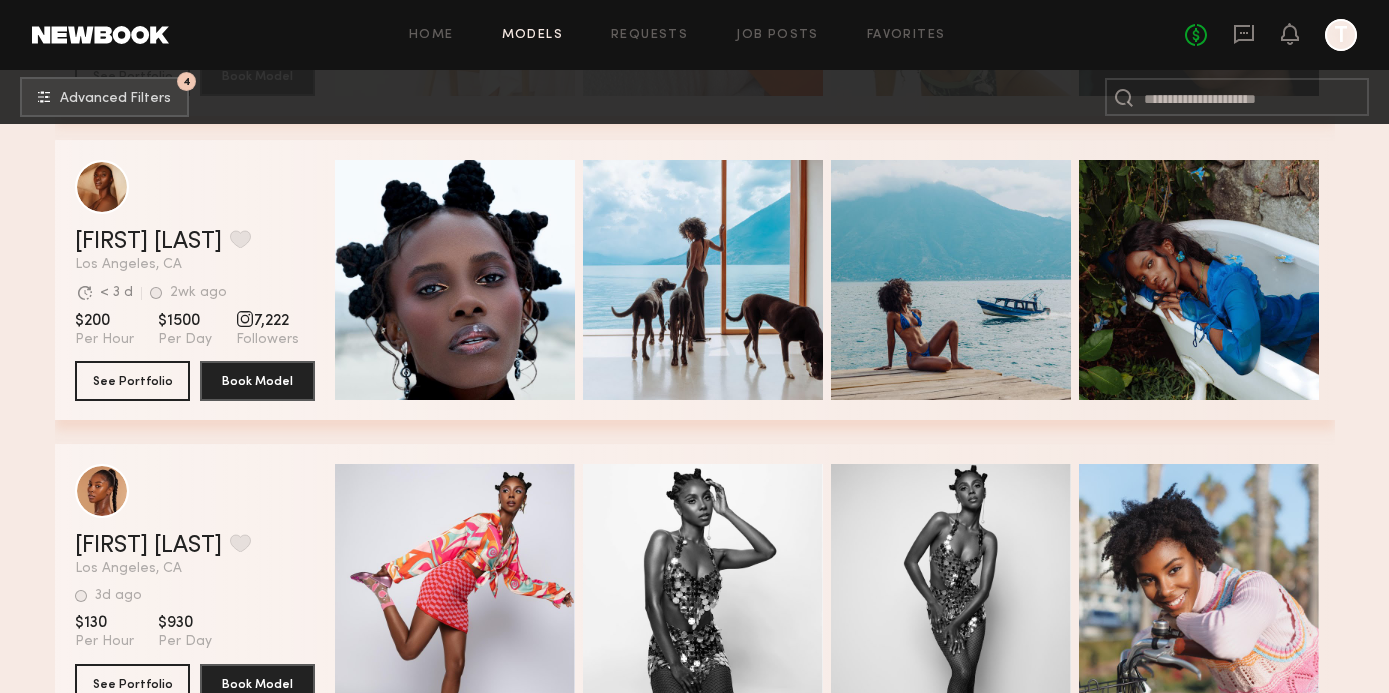 scroll, scrollTop: 56281, scrollLeft: 0, axis: vertical 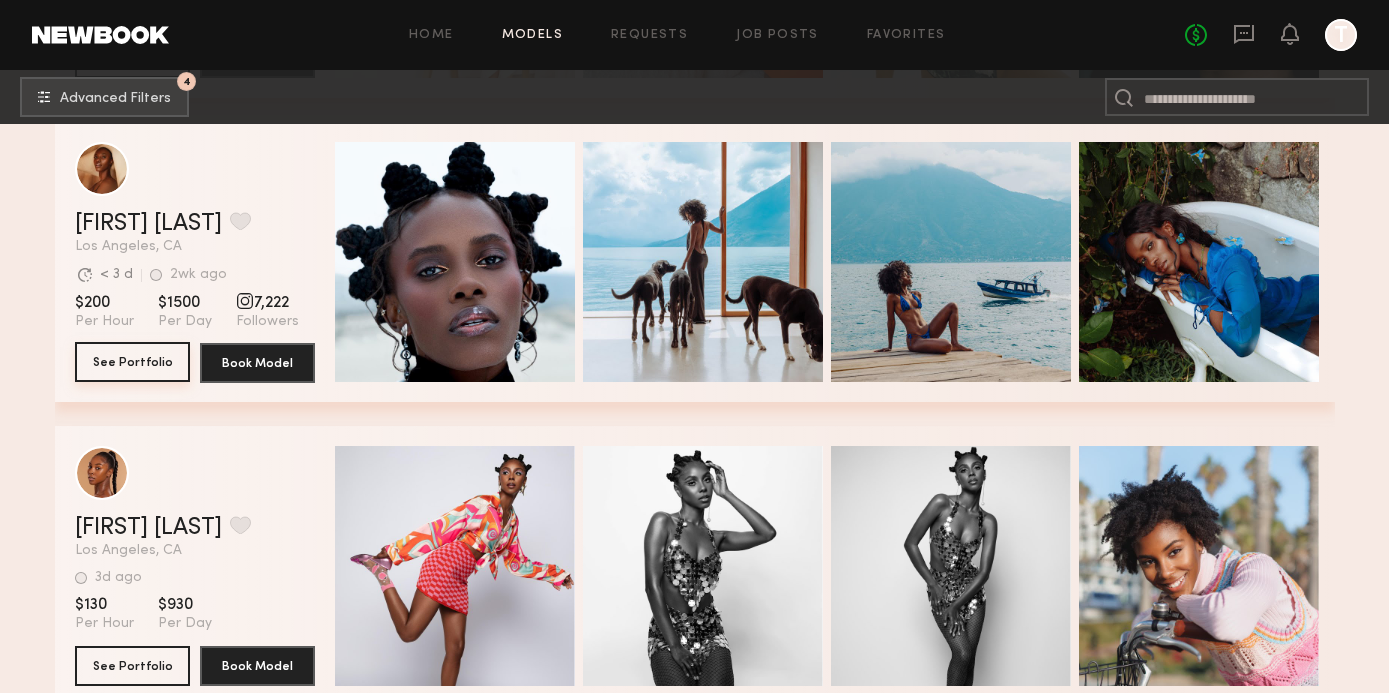 click on "See Portfolio" 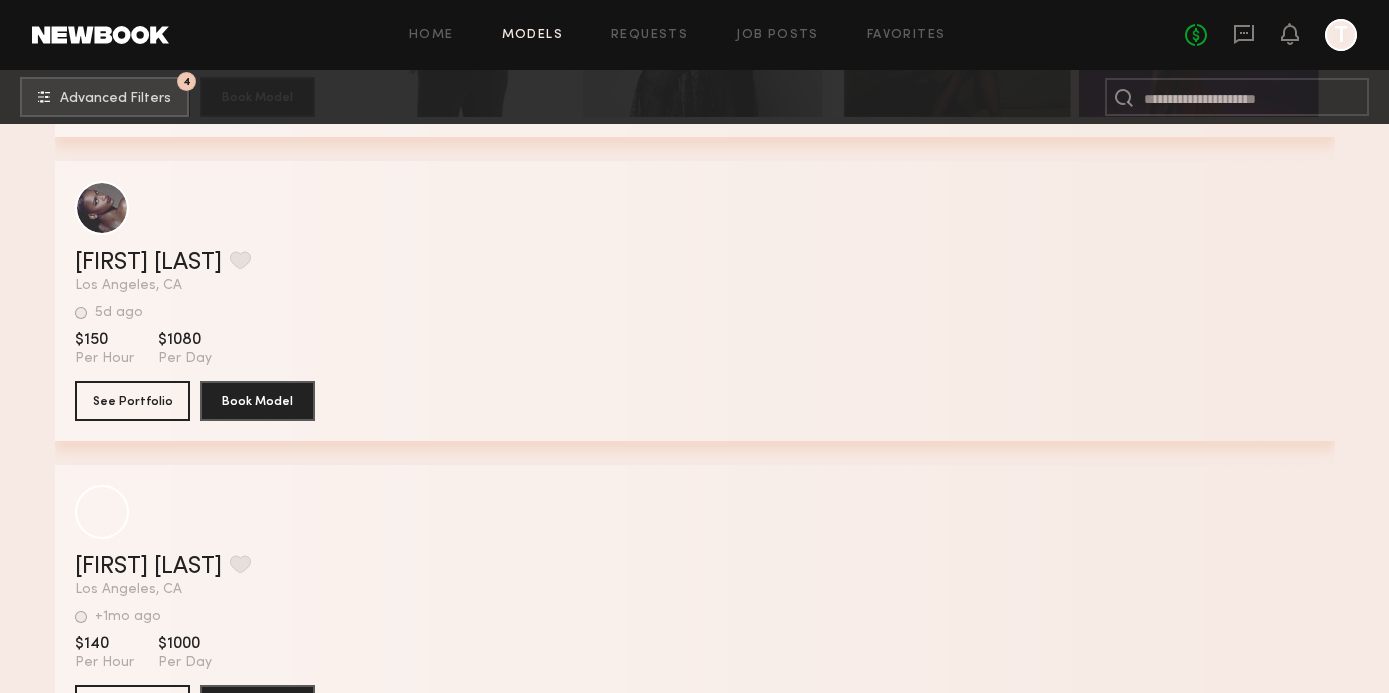 scroll, scrollTop: 58680, scrollLeft: 0, axis: vertical 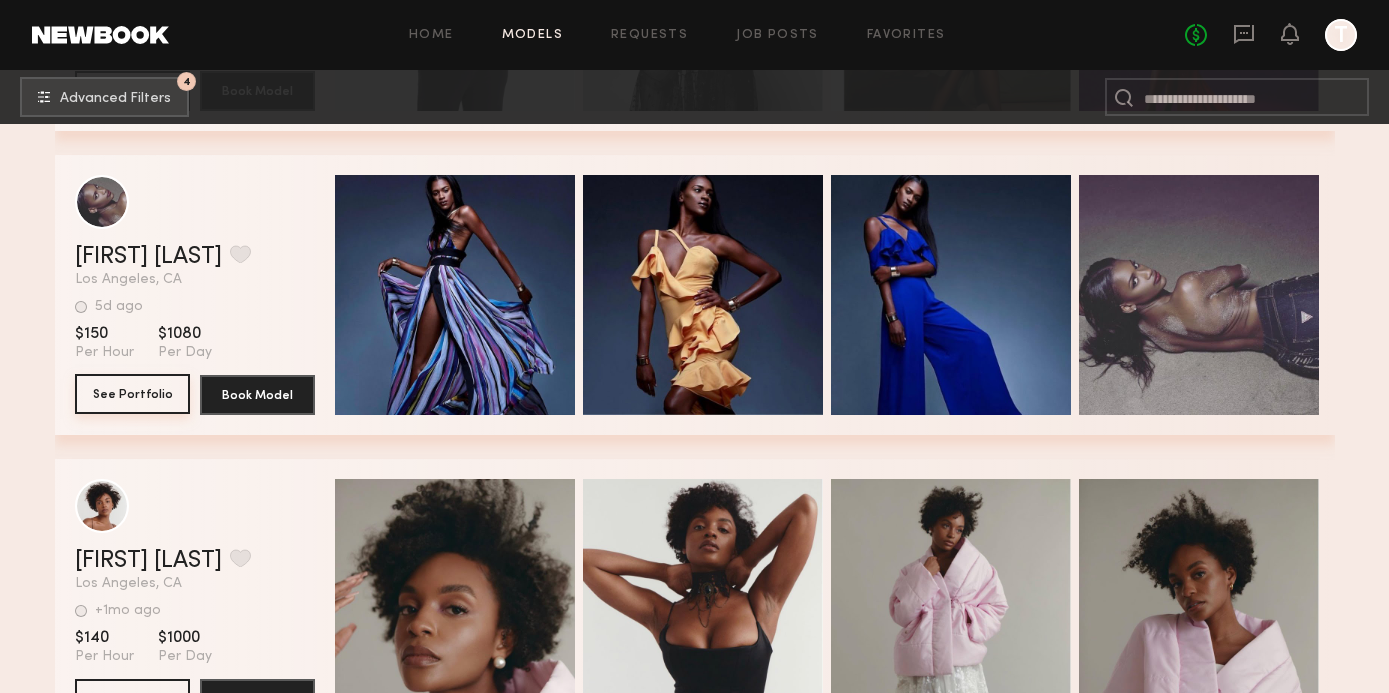 click on "See Portfolio" 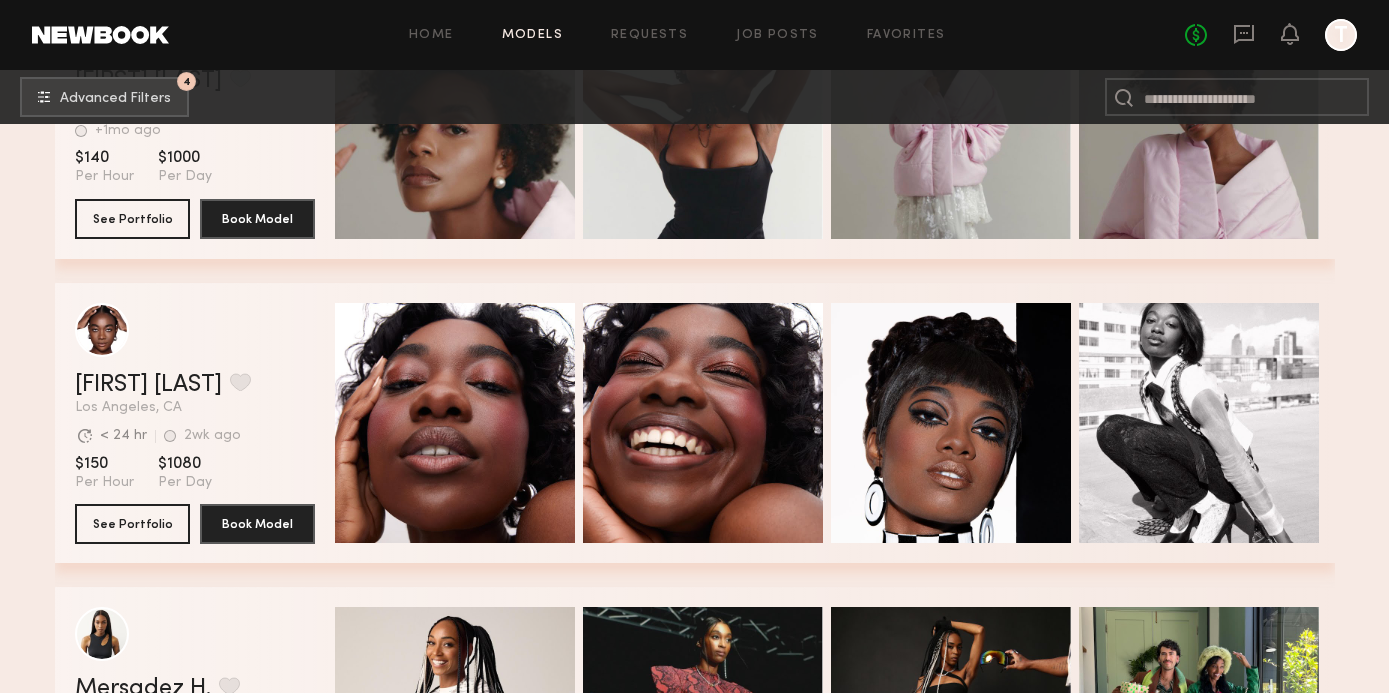 scroll, scrollTop: 59173, scrollLeft: 0, axis: vertical 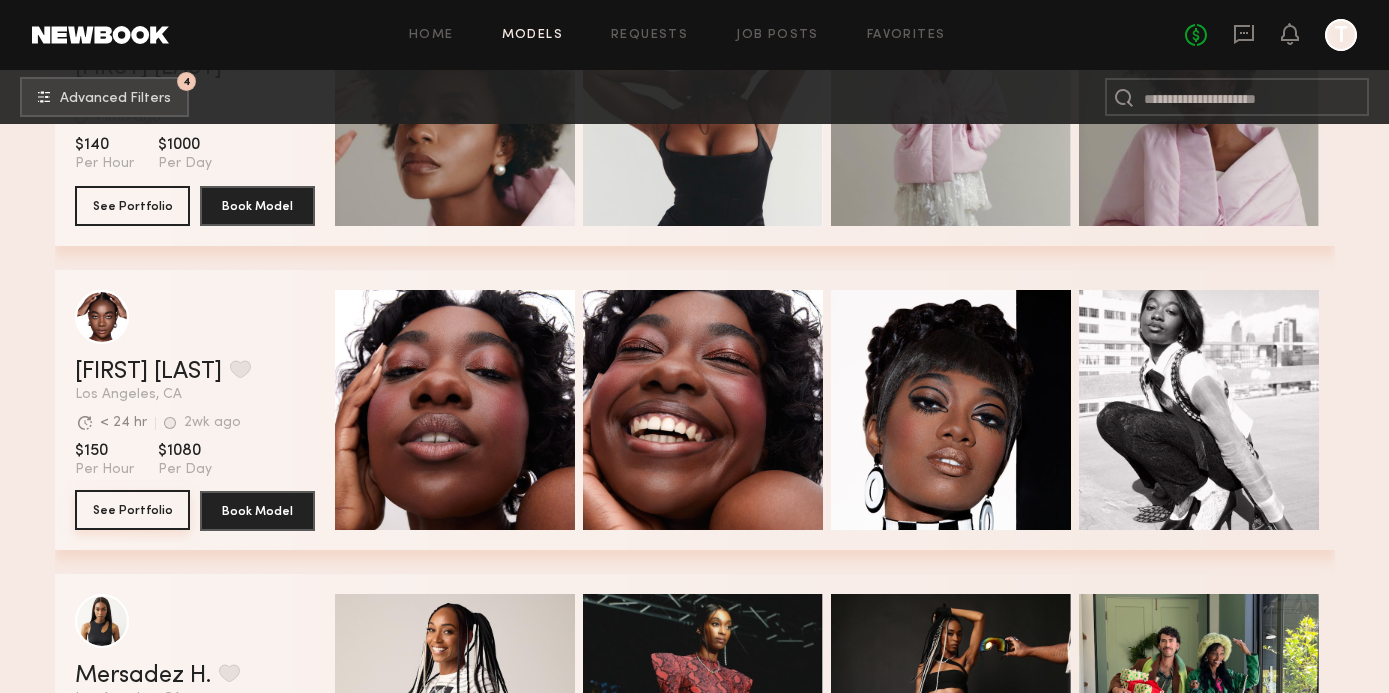 click on "See Portfolio" 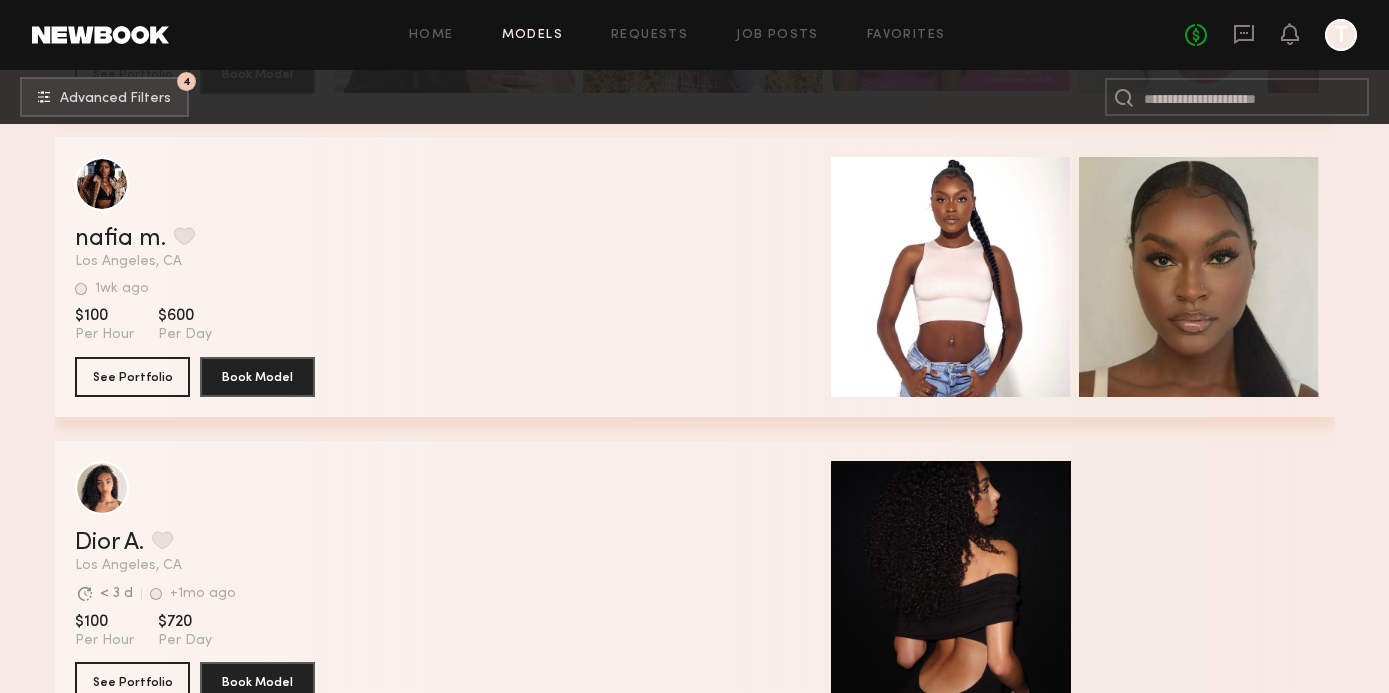 scroll, scrollTop: 64174, scrollLeft: 0, axis: vertical 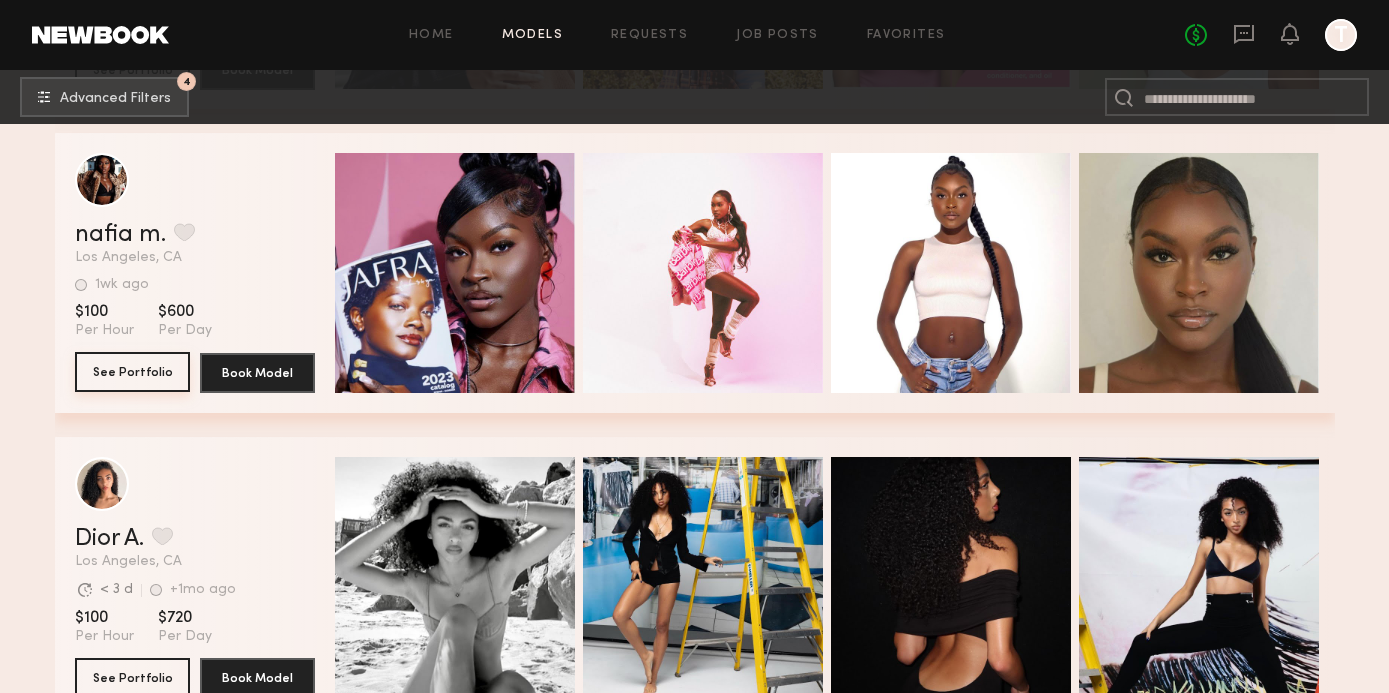 click on "See Portfolio" 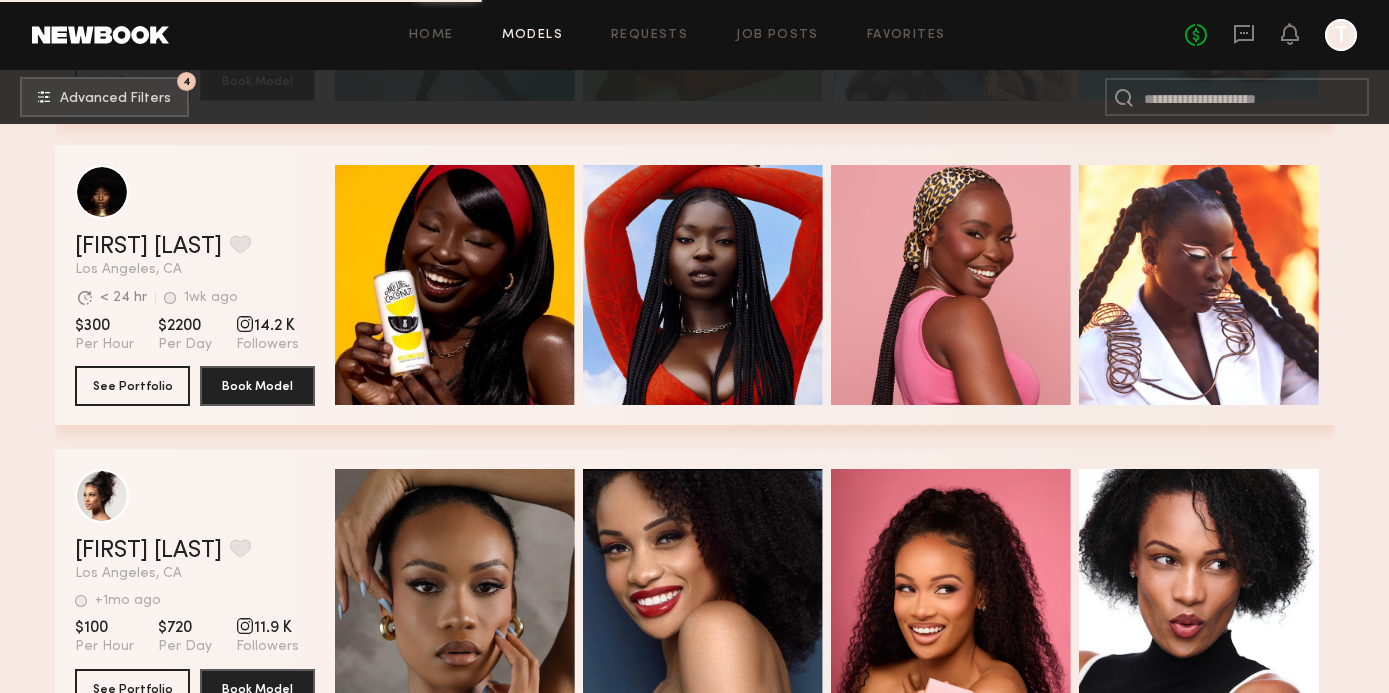 scroll, scrollTop: 65371, scrollLeft: 0, axis: vertical 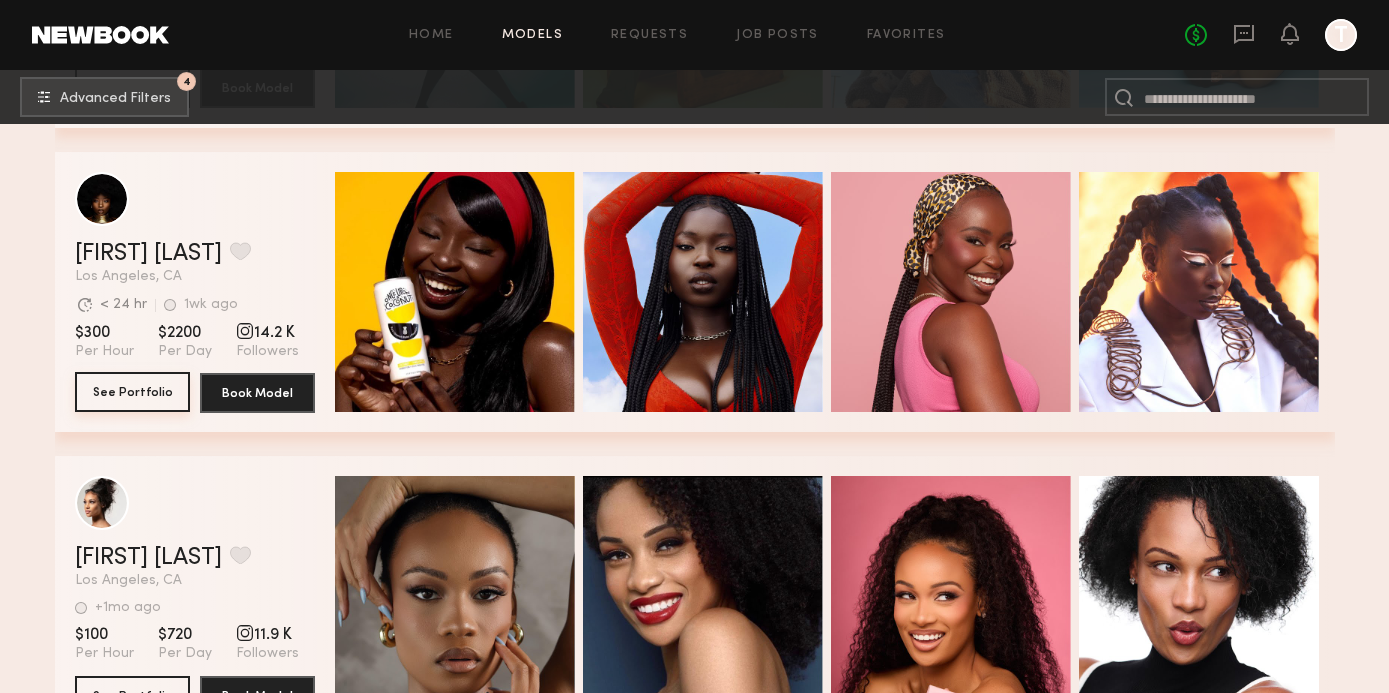 click on "See Portfolio" 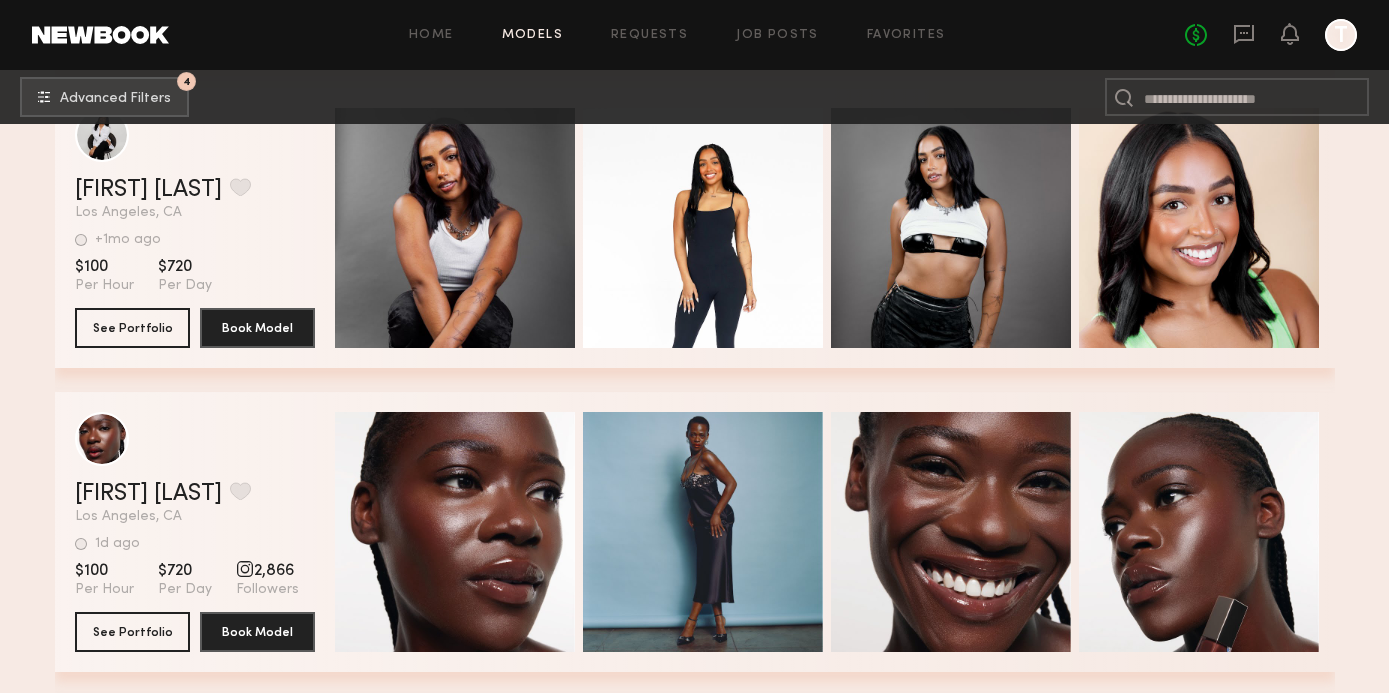 scroll, scrollTop: 66178, scrollLeft: 0, axis: vertical 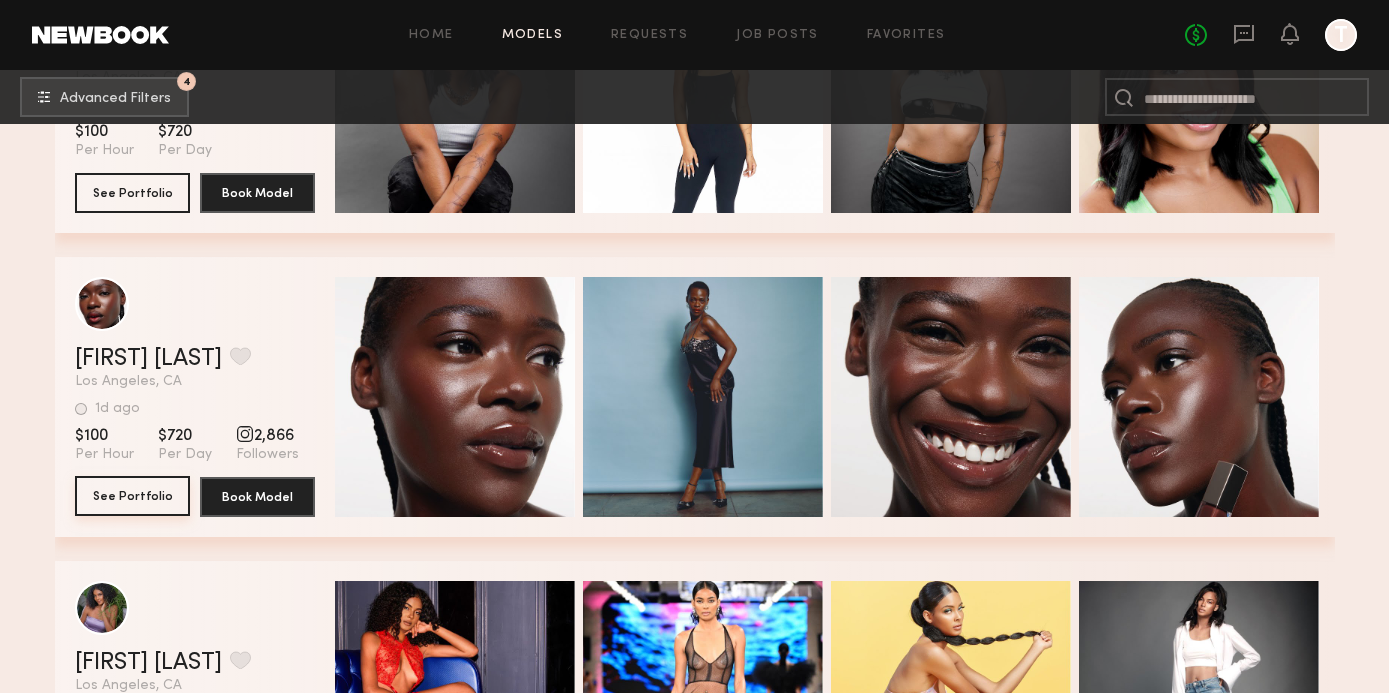 click on "See Portfolio" 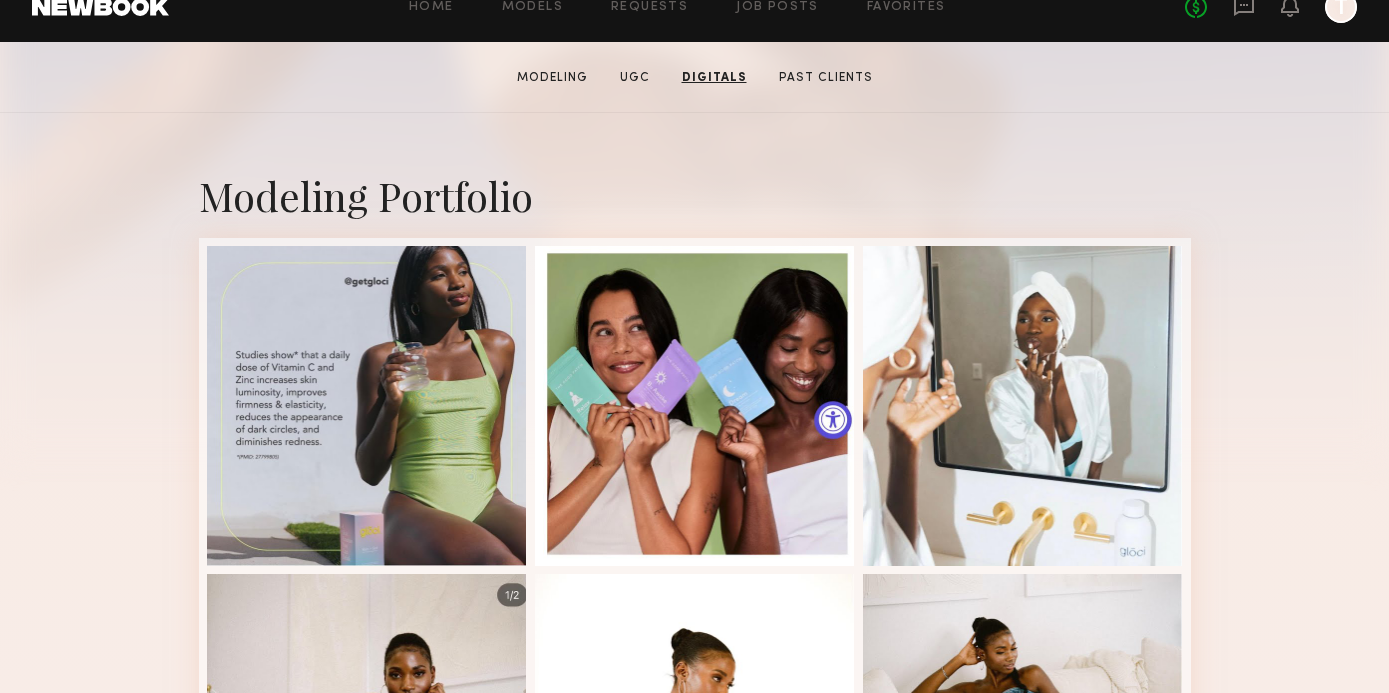 scroll, scrollTop: 0, scrollLeft: 0, axis: both 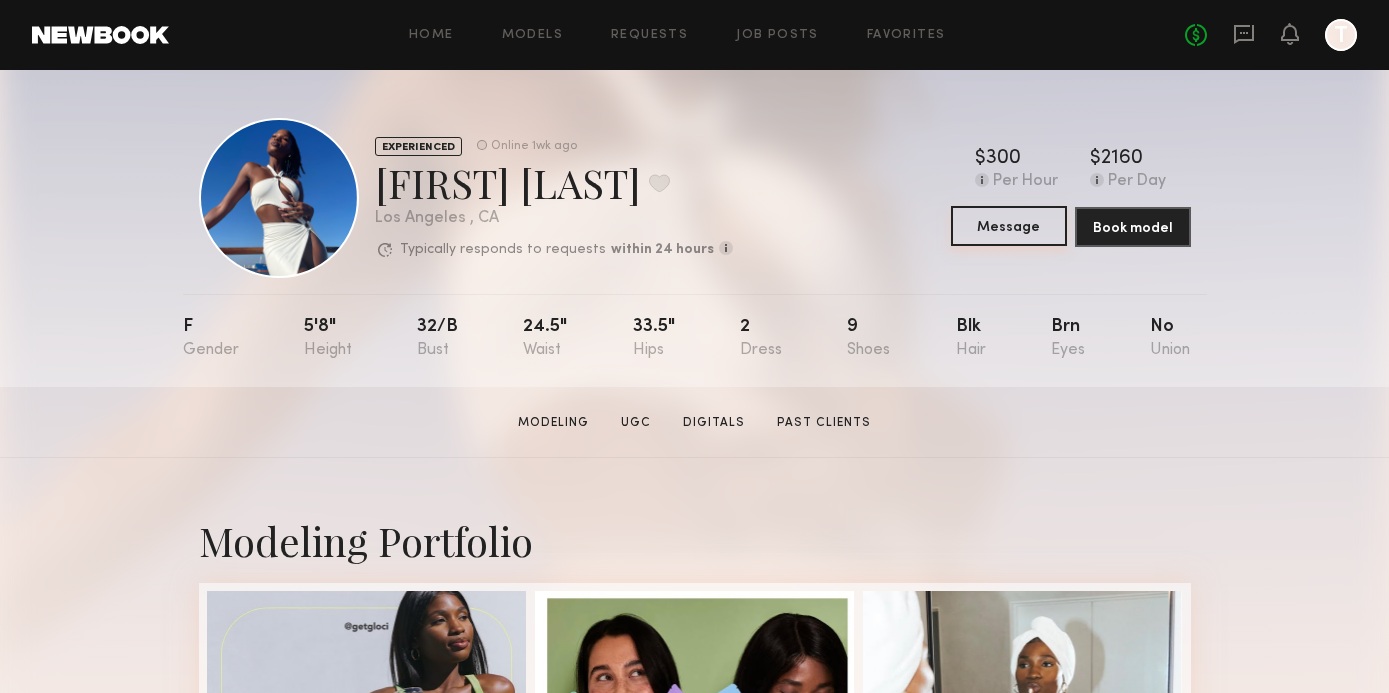 click on "Message" 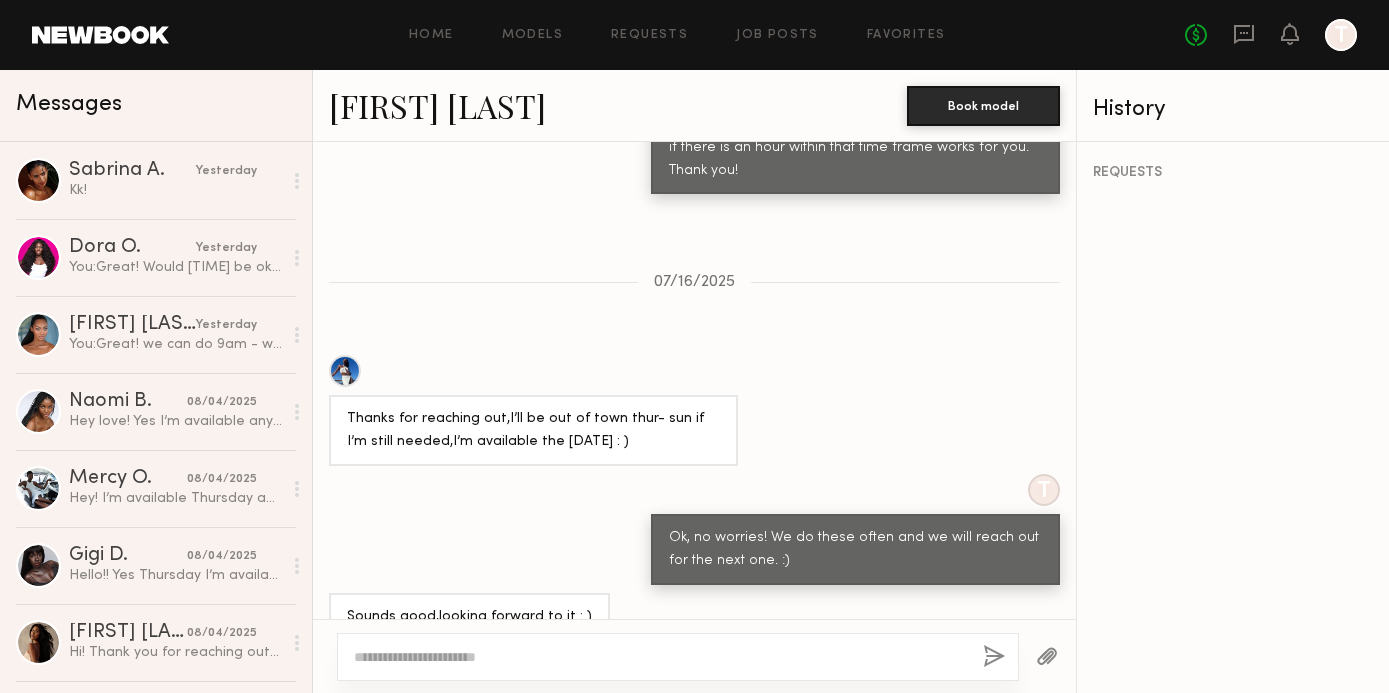 scroll, scrollTop: 1748, scrollLeft: 0, axis: vertical 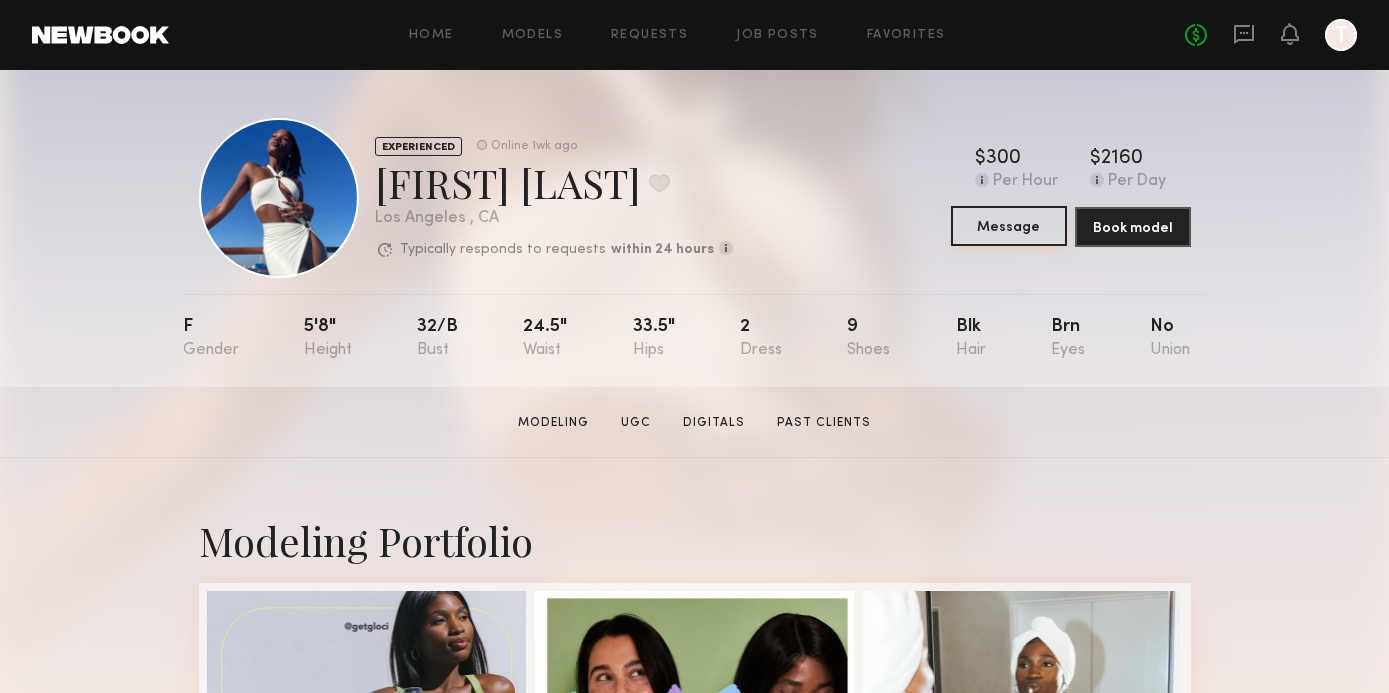 click on "Message" 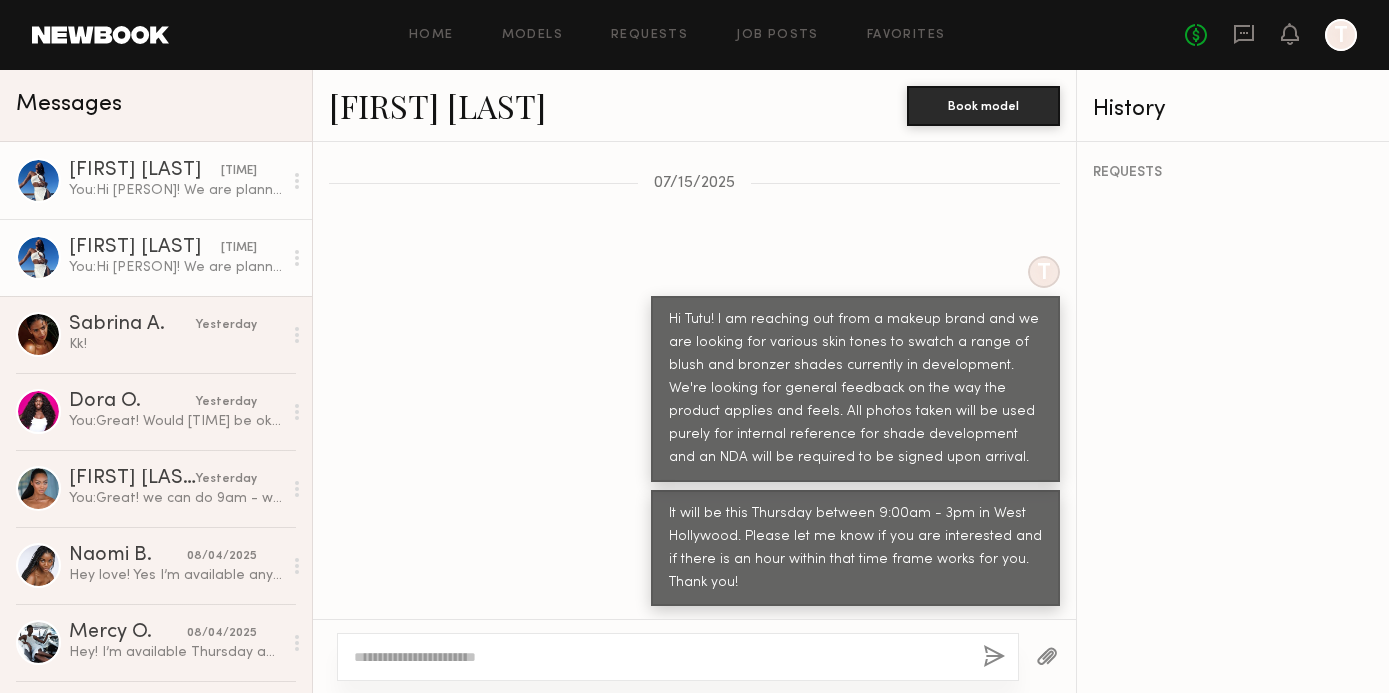 scroll, scrollTop: 926, scrollLeft: 0, axis: vertical 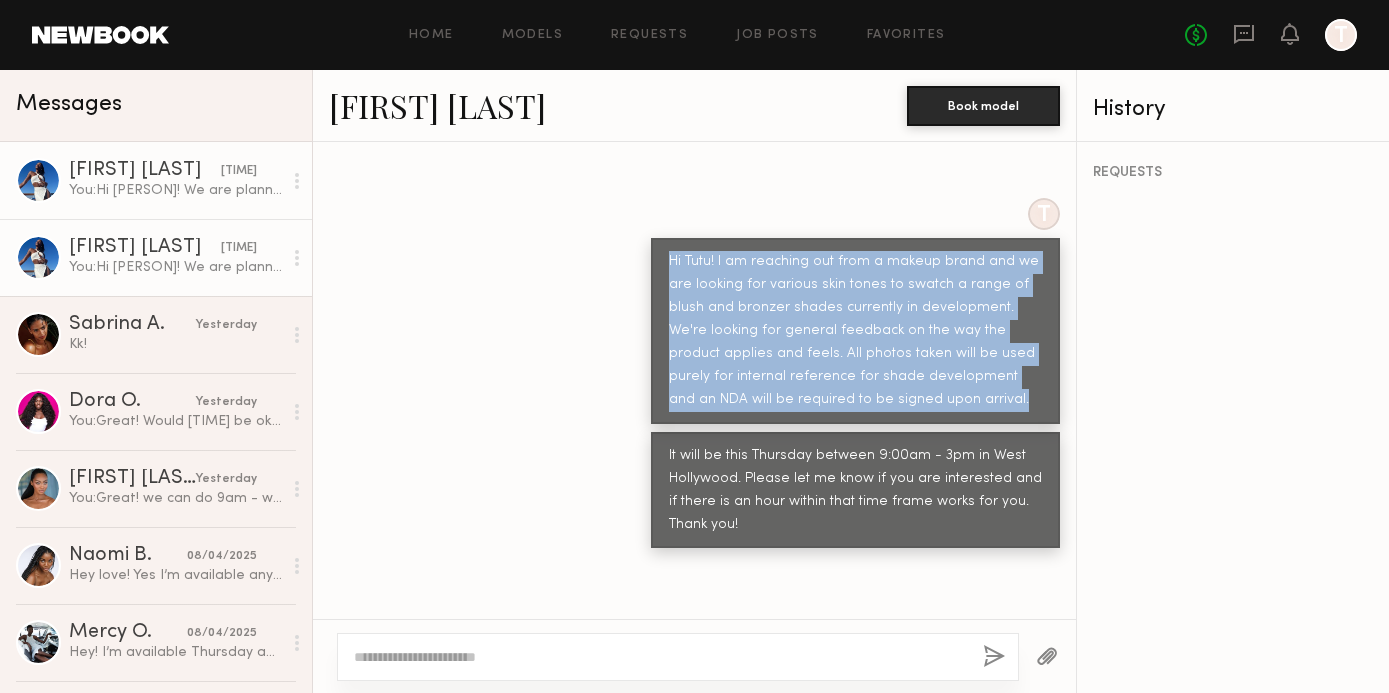 drag, startPoint x: 921, startPoint y: 358, endPoint x: 658, endPoint y: 226, distance: 294.26688 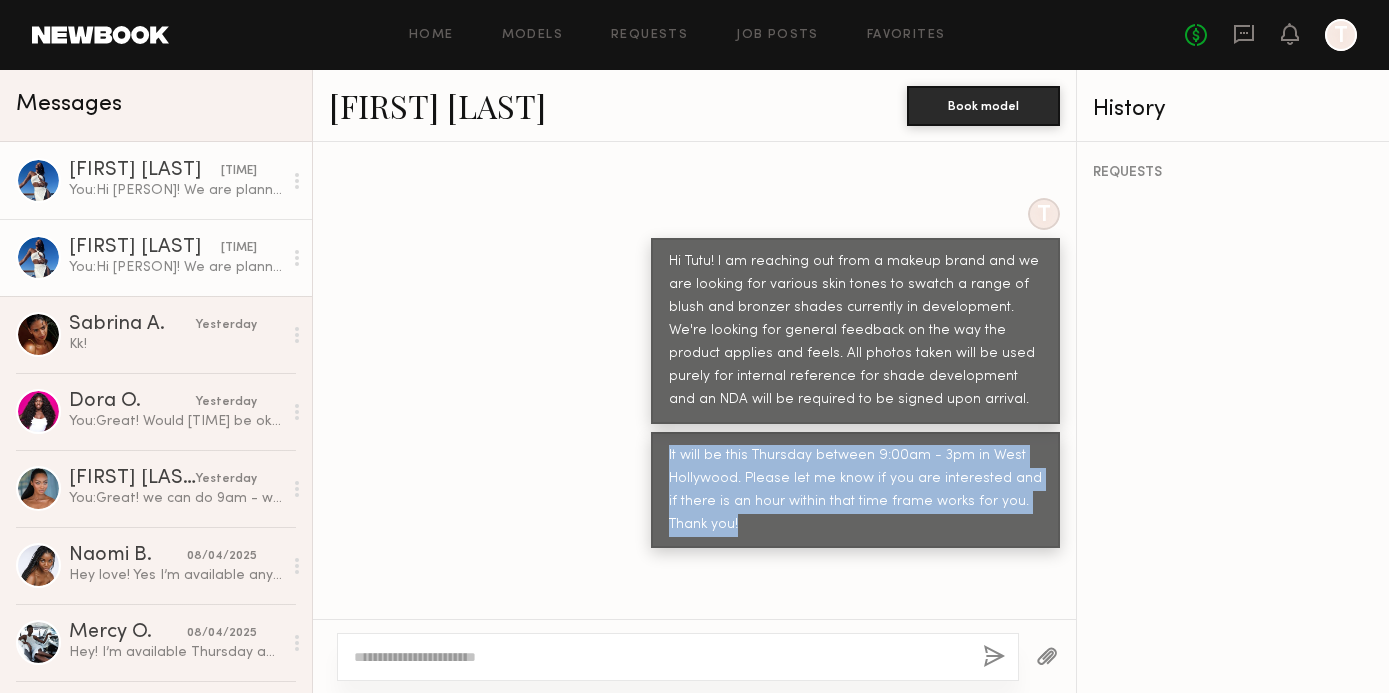 drag, startPoint x: 757, startPoint y: 484, endPoint x: 660, endPoint y: 421, distance: 115.66331 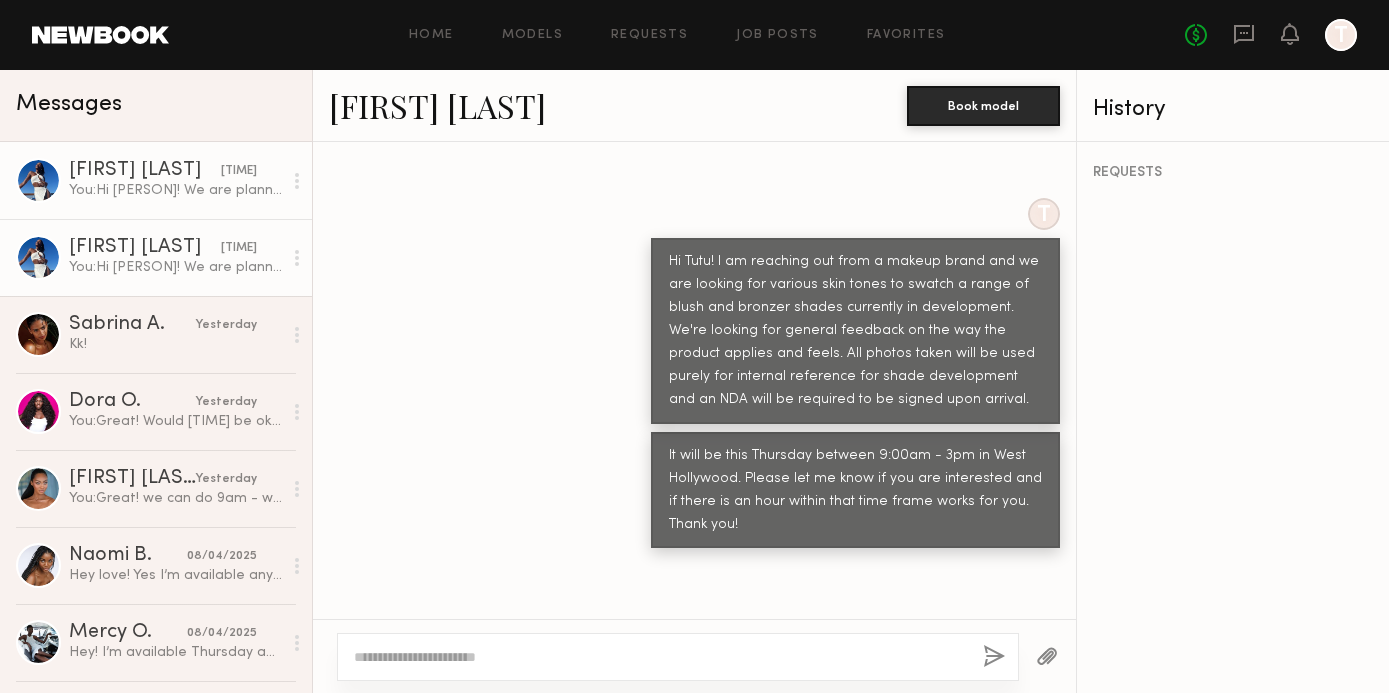 click on "Hi Tutu! I am reaching out from a makeup brand and we are looking for various skin tones to swatch a range of blush and bronzer shades currently in development. We're looking for general feedback on the way the product applies and feels. All photos taken will be used purely for internal reference for shade development and an NDA will be required to be signed upon arrival." 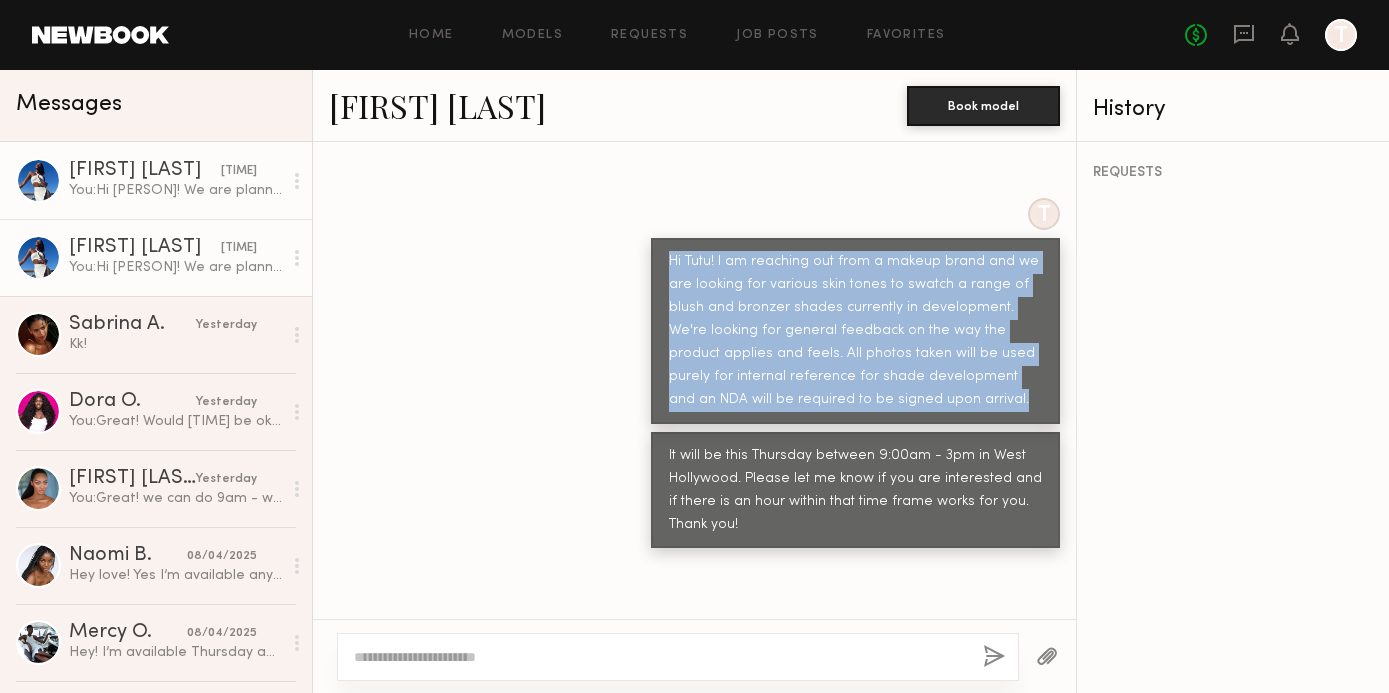 drag, startPoint x: 927, startPoint y: 360, endPoint x: 671, endPoint y: 223, distance: 290.35324 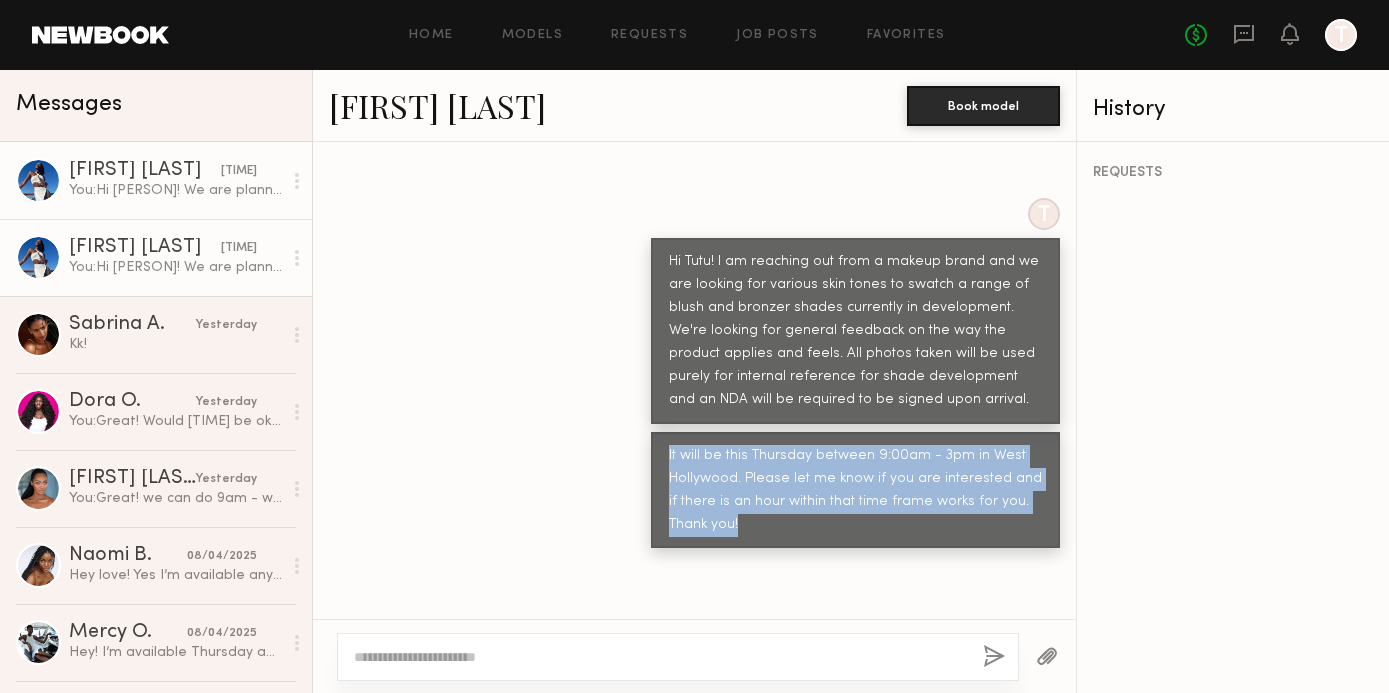 drag, startPoint x: 739, startPoint y: 485, endPoint x: 653, endPoint y: 420, distance: 107.80074 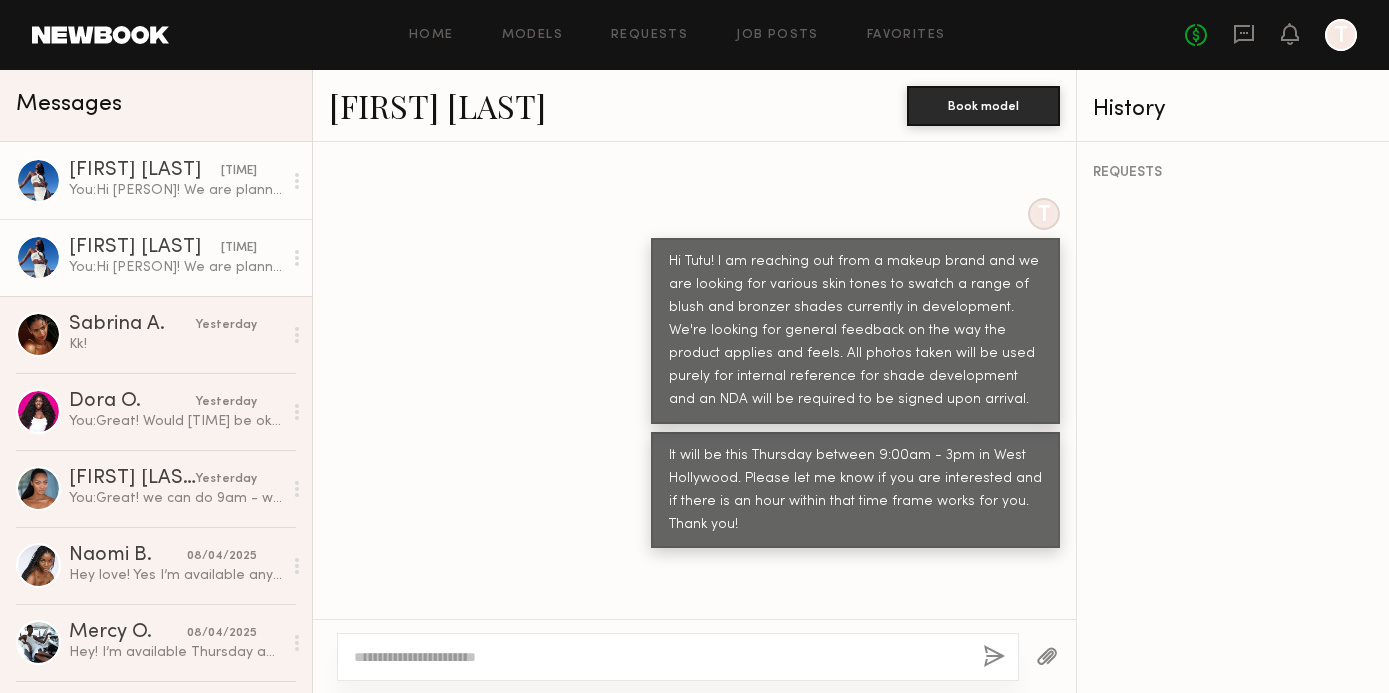 click on "Hi Tutu! I am reaching out from a makeup brand and we are looking for various skin tones to swatch a range of blush and bronzer shades currently in development. We're looking for general feedback on the way the product applies and feels. All photos taken will be used purely for internal reference for shade development and an NDA will be required to be signed upon arrival." 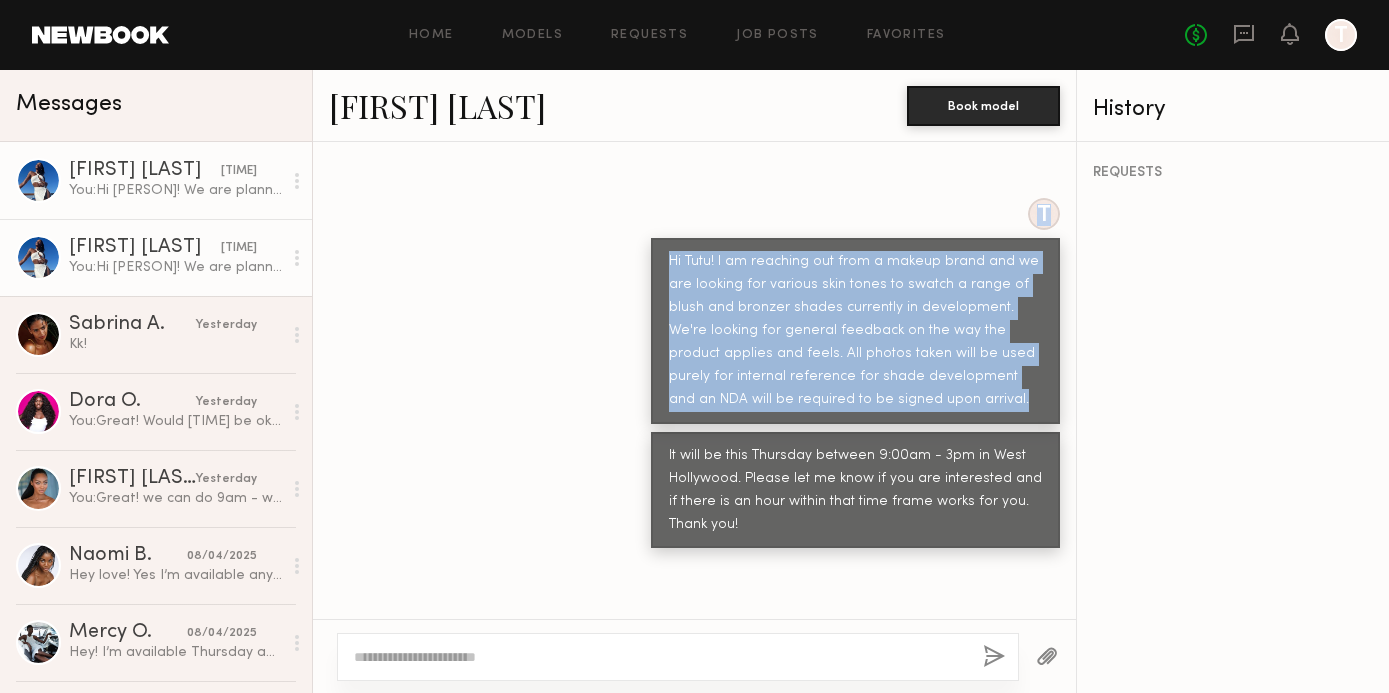 drag, startPoint x: 929, startPoint y: 354, endPoint x: 623, endPoint y: 184, distance: 350.05142 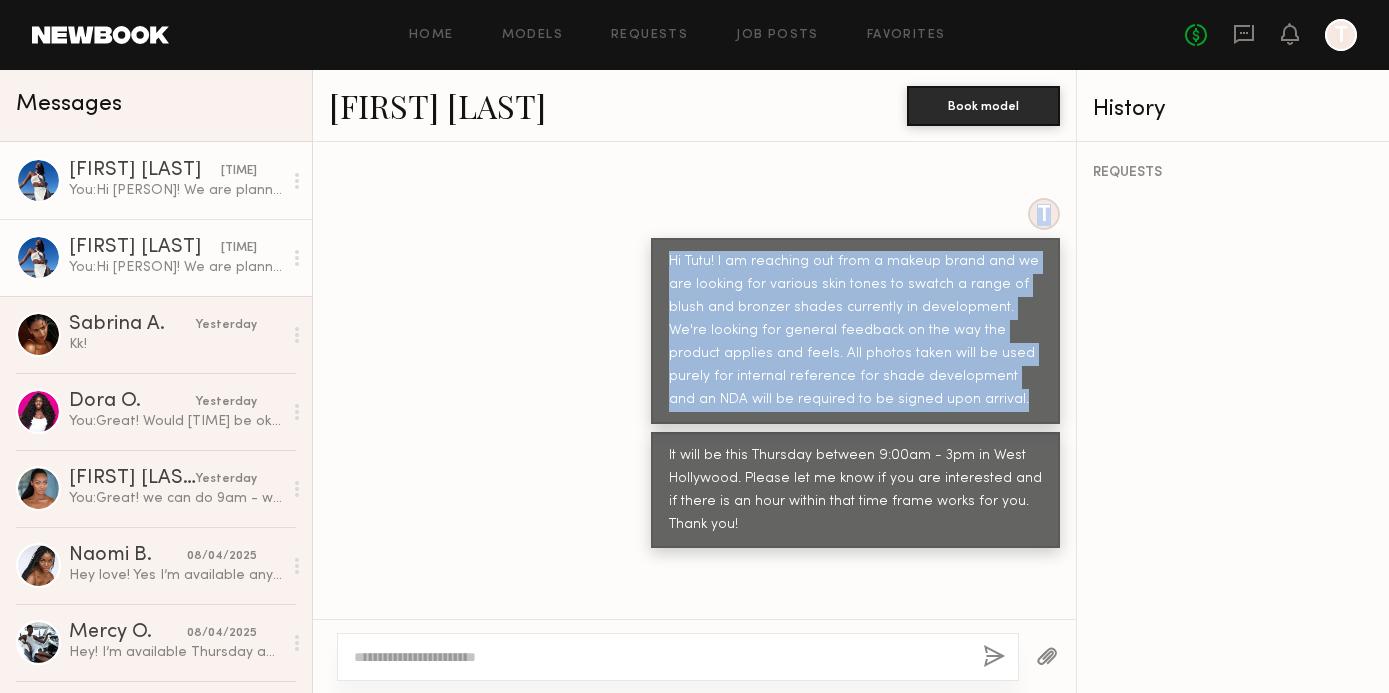 copy on "T Hi Tutu! I am reaching out from a makeup brand and we are looking for various skin tones to swatch a range of blush and bronzer shades currently in development. We're looking for general feedback on the way the product applies and feels. All photos taken will be used purely for internal reference for shade development and an NDA will be required to be signed upon arrival." 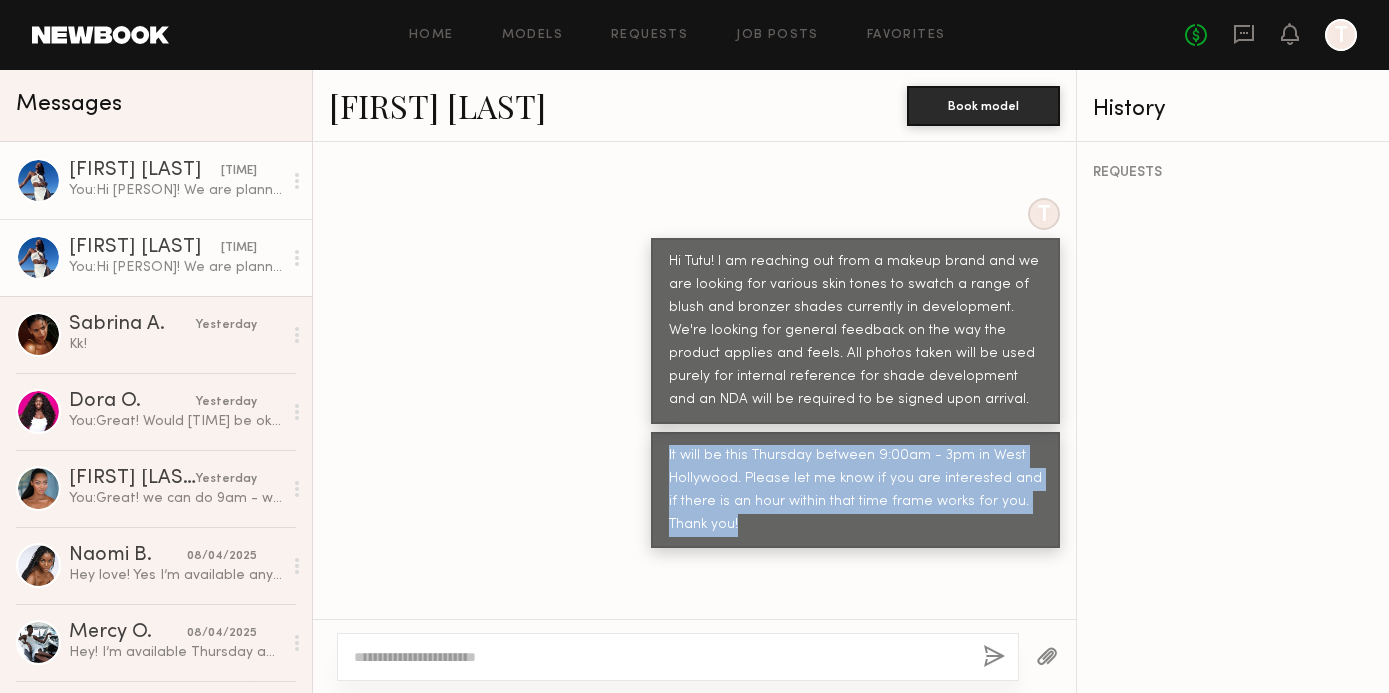 drag, startPoint x: 744, startPoint y: 486, endPoint x: 651, endPoint y: 425, distance: 111.220505 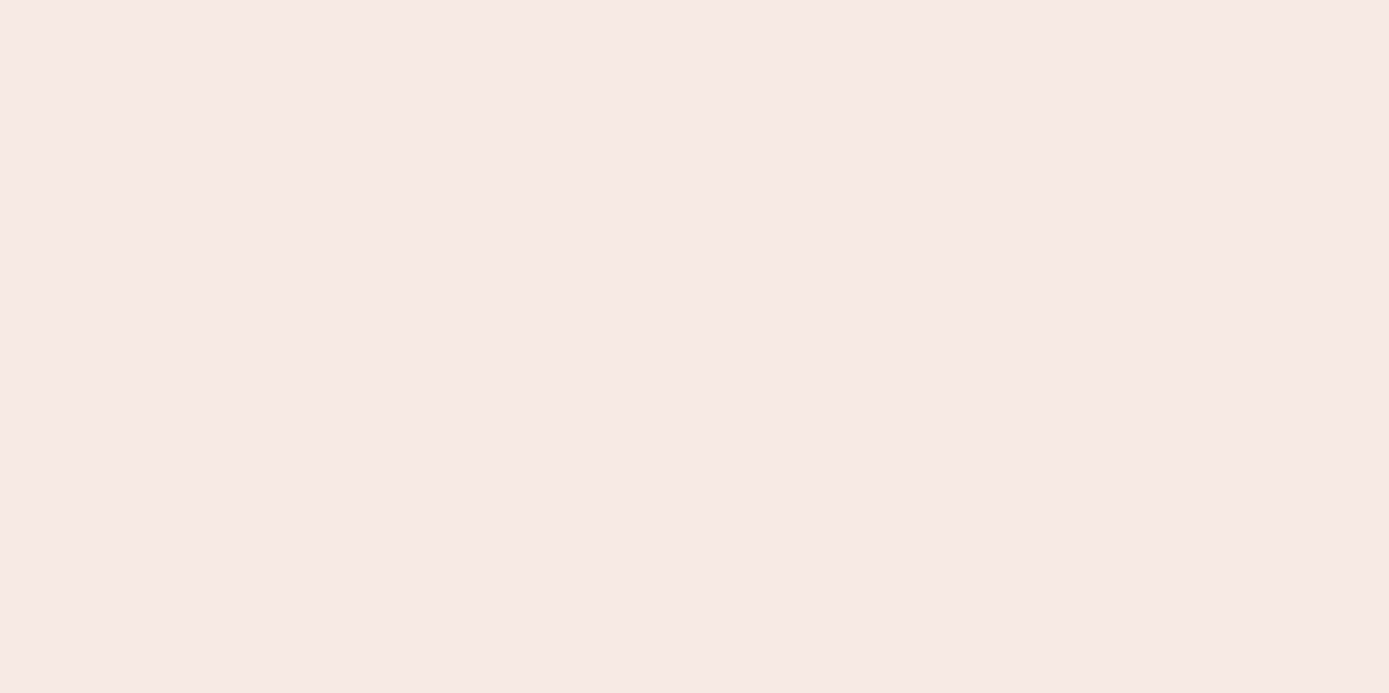 scroll, scrollTop: 0, scrollLeft: 0, axis: both 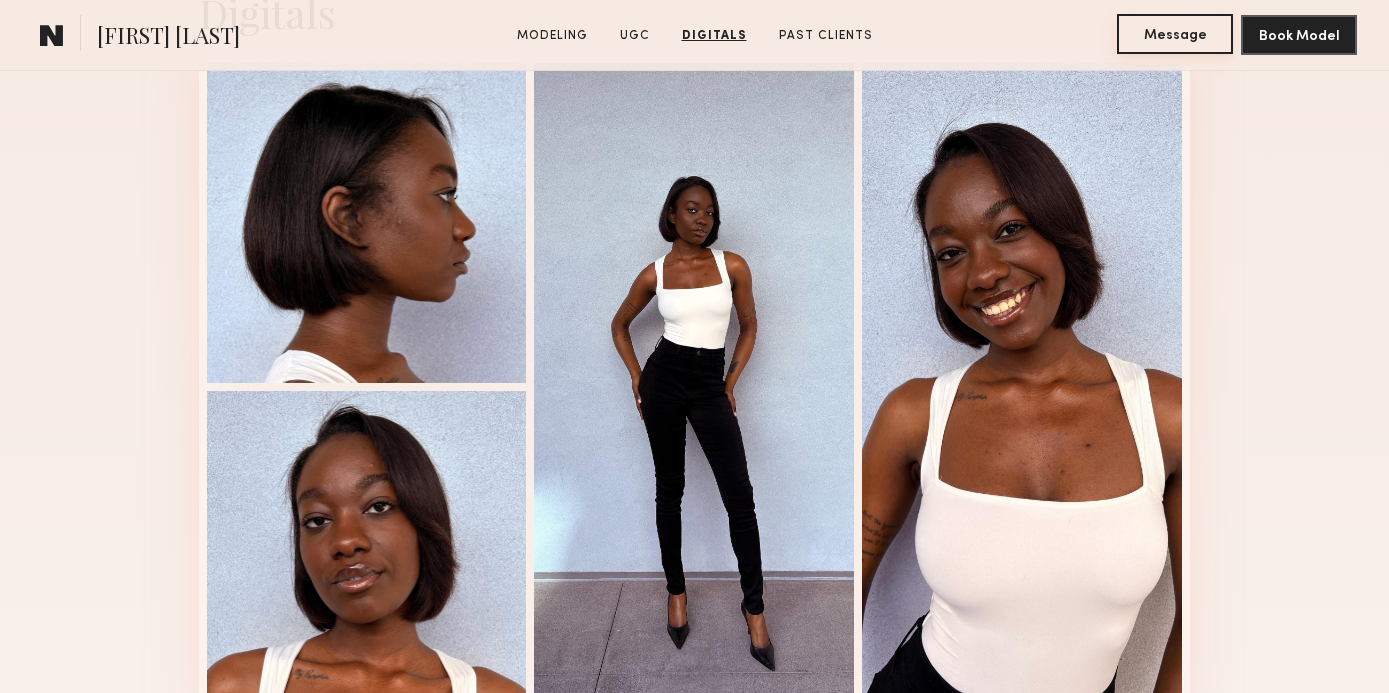 click on "Message" 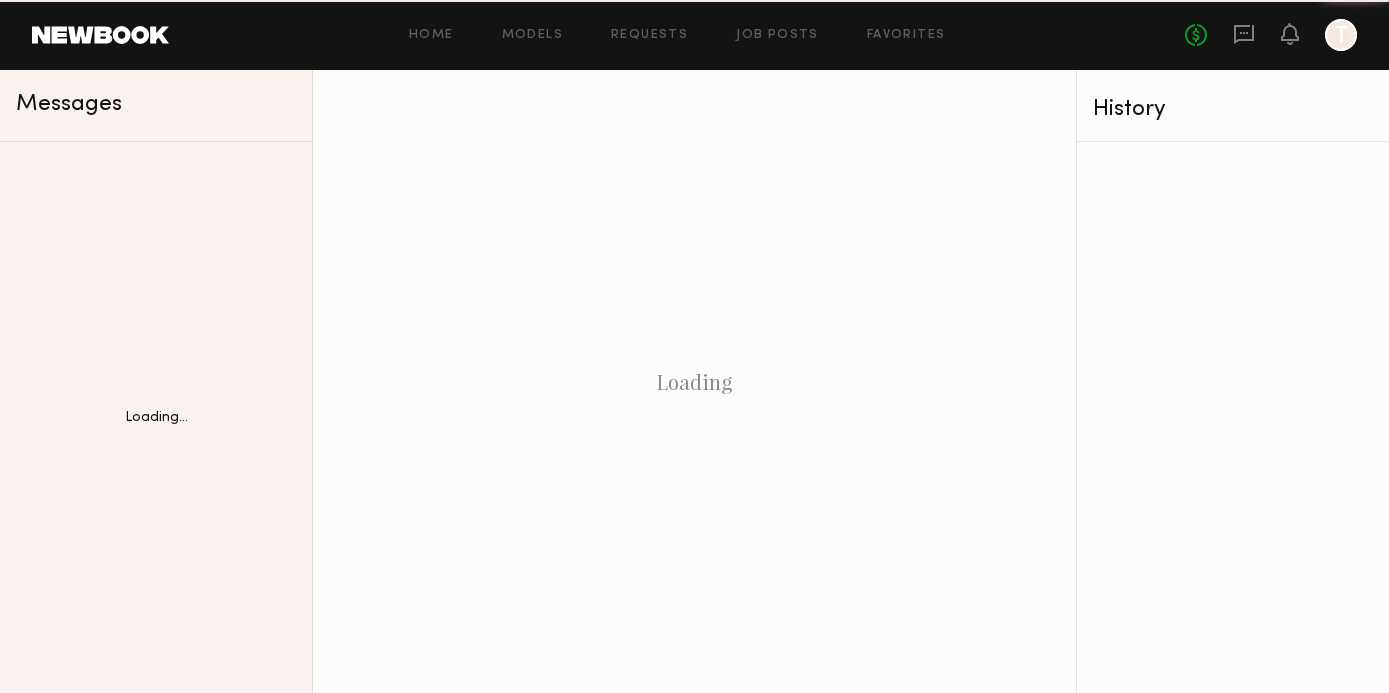 scroll, scrollTop: 0, scrollLeft: 0, axis: both 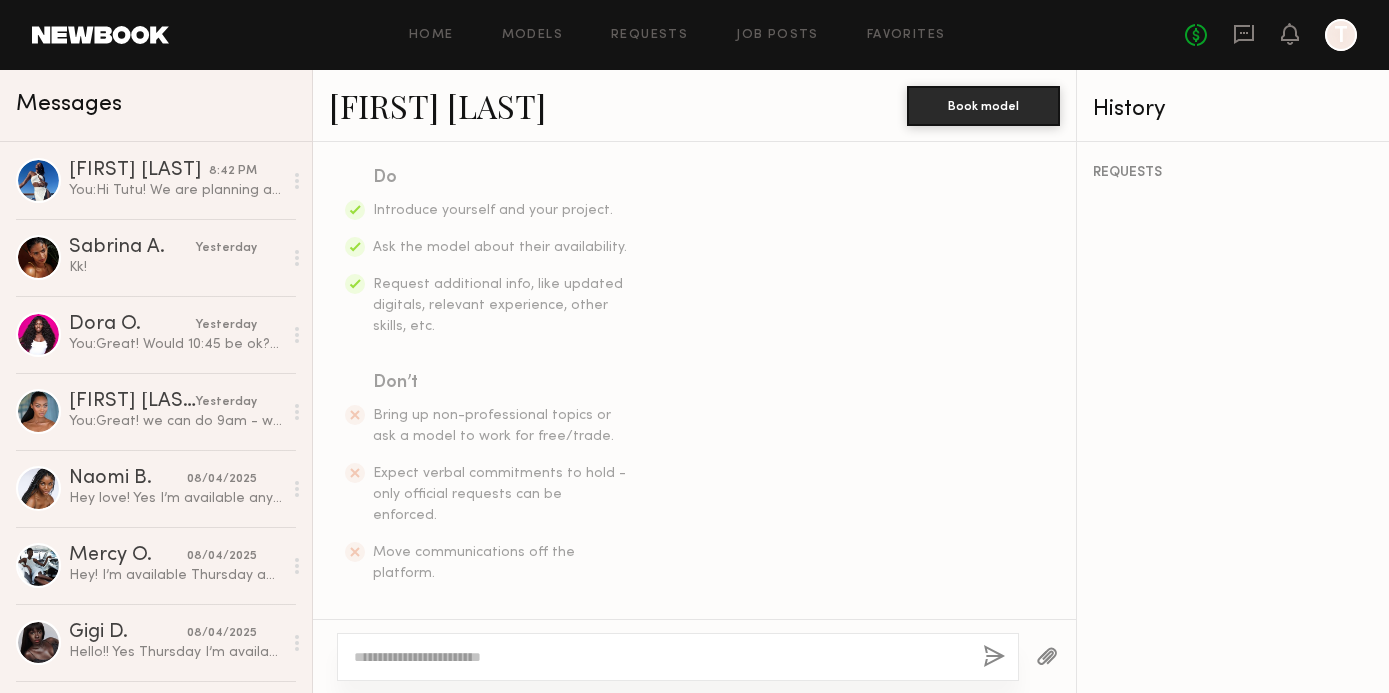 click 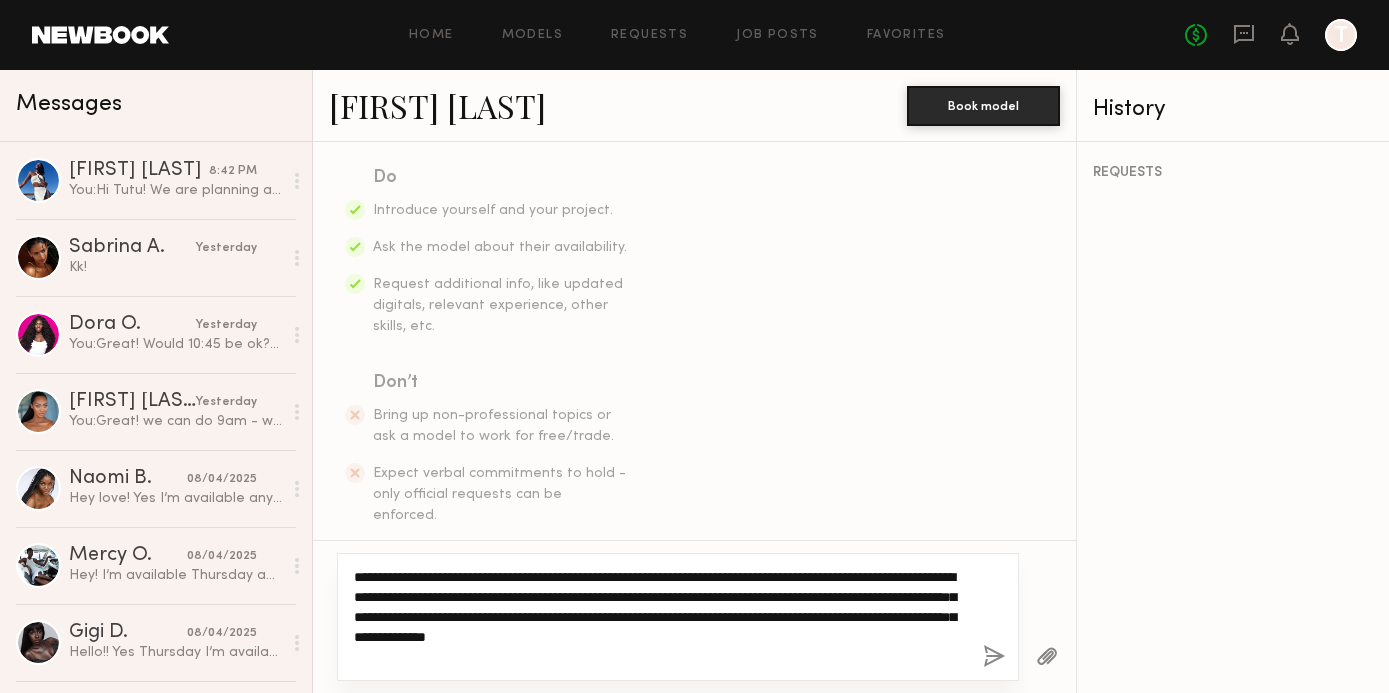 click on "**********" 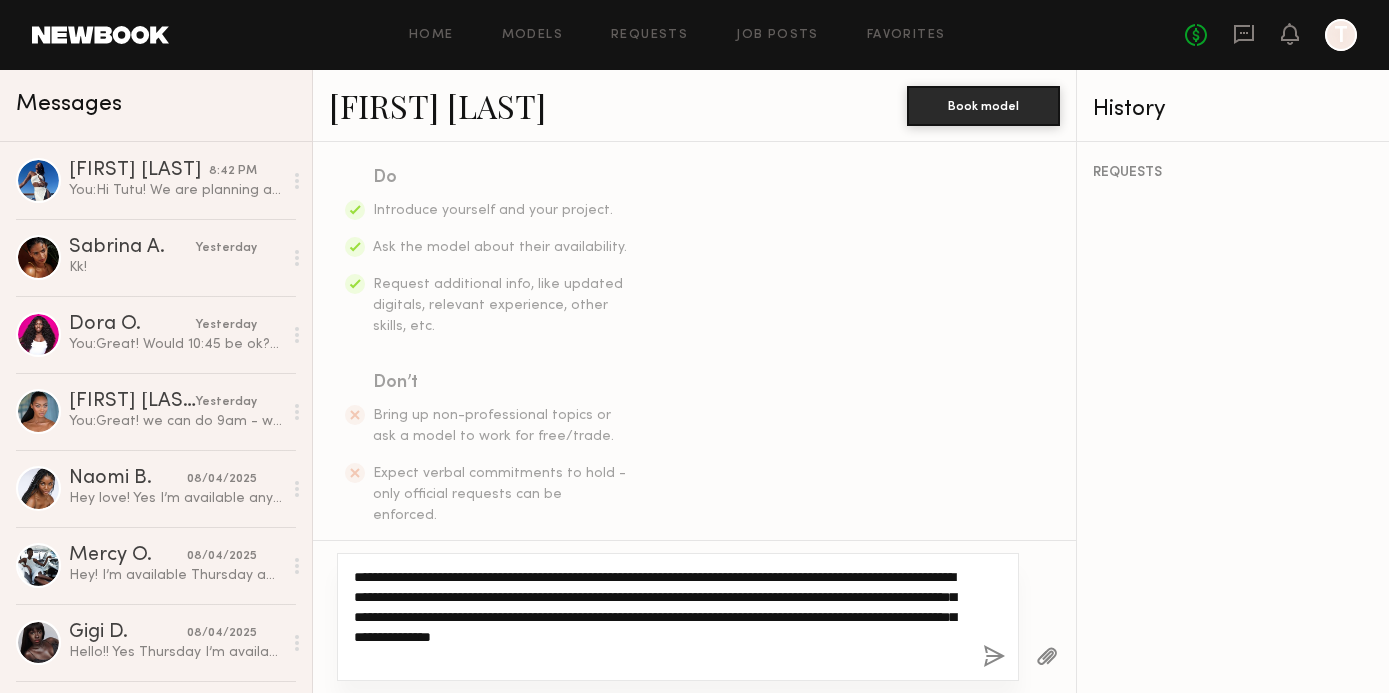 type on "**********" 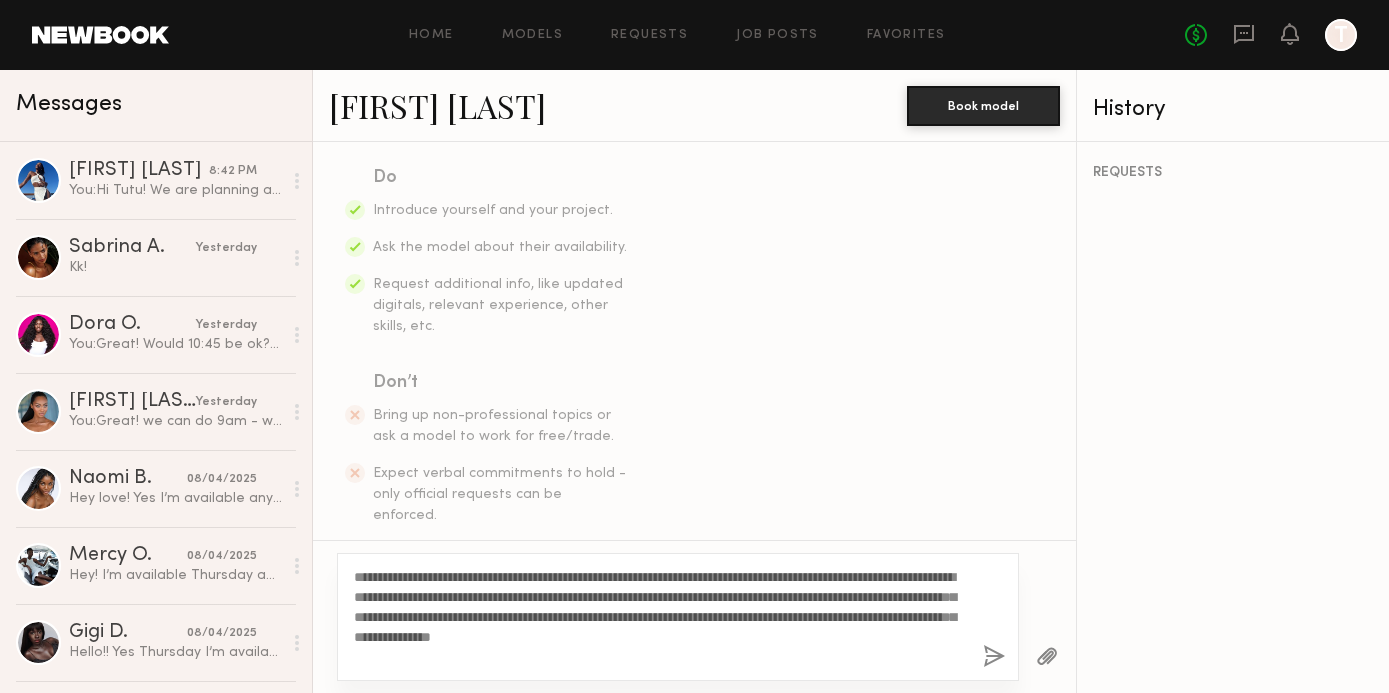 click 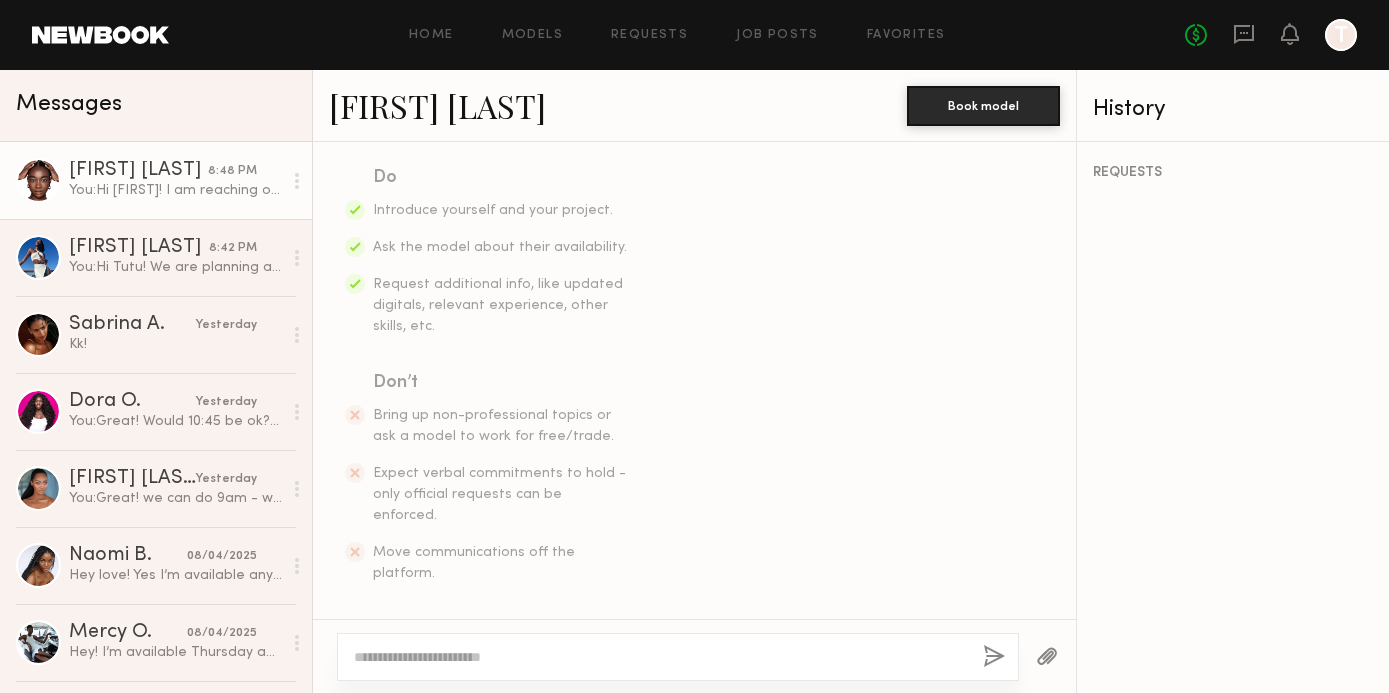 scroll, scrollTop: 709, scrollLeft: 0, axis: vertical 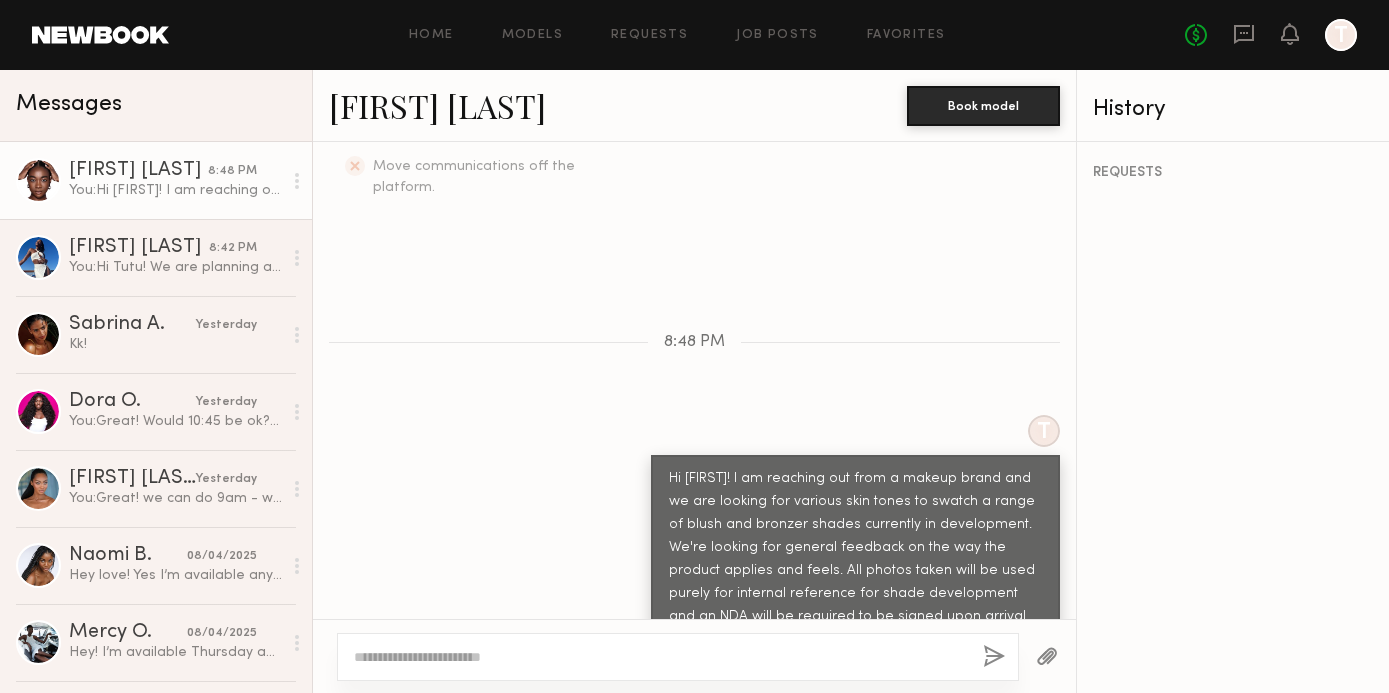 click 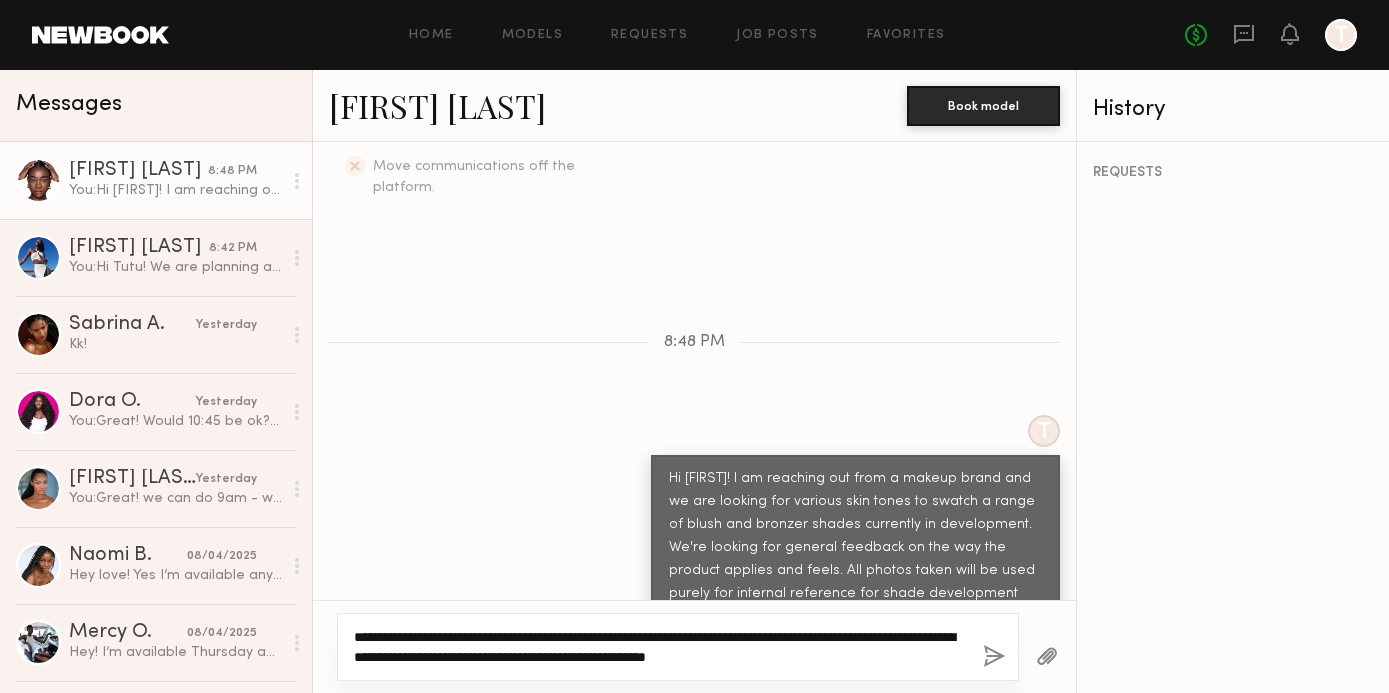 scroll, scrollTop: 727, scrollLeft: 0, axis: vertical 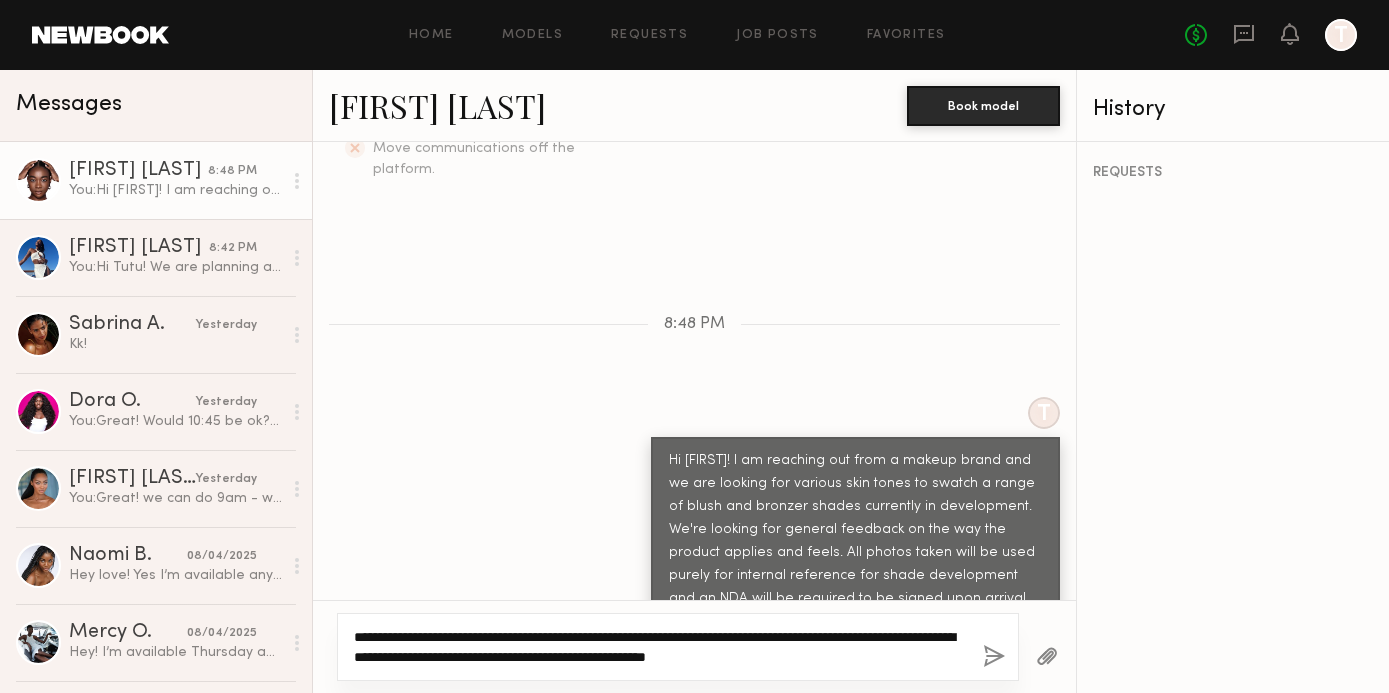 type on "**********" 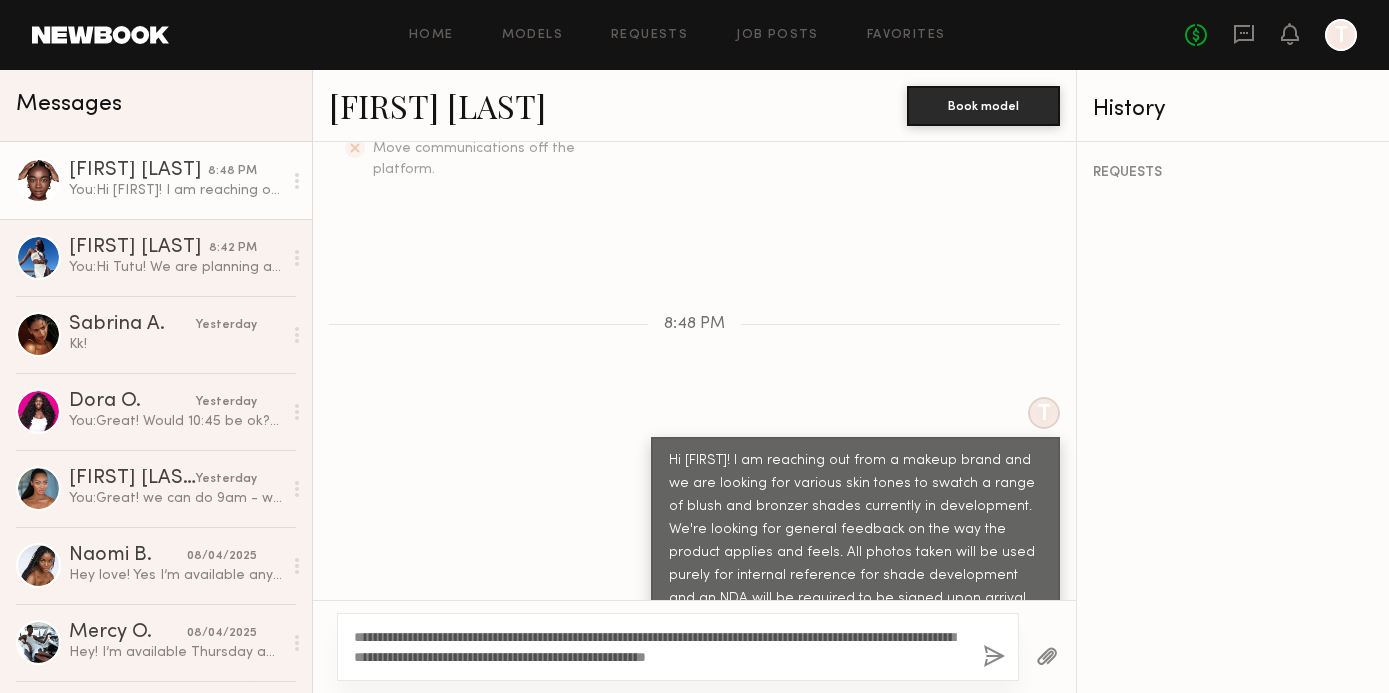 click 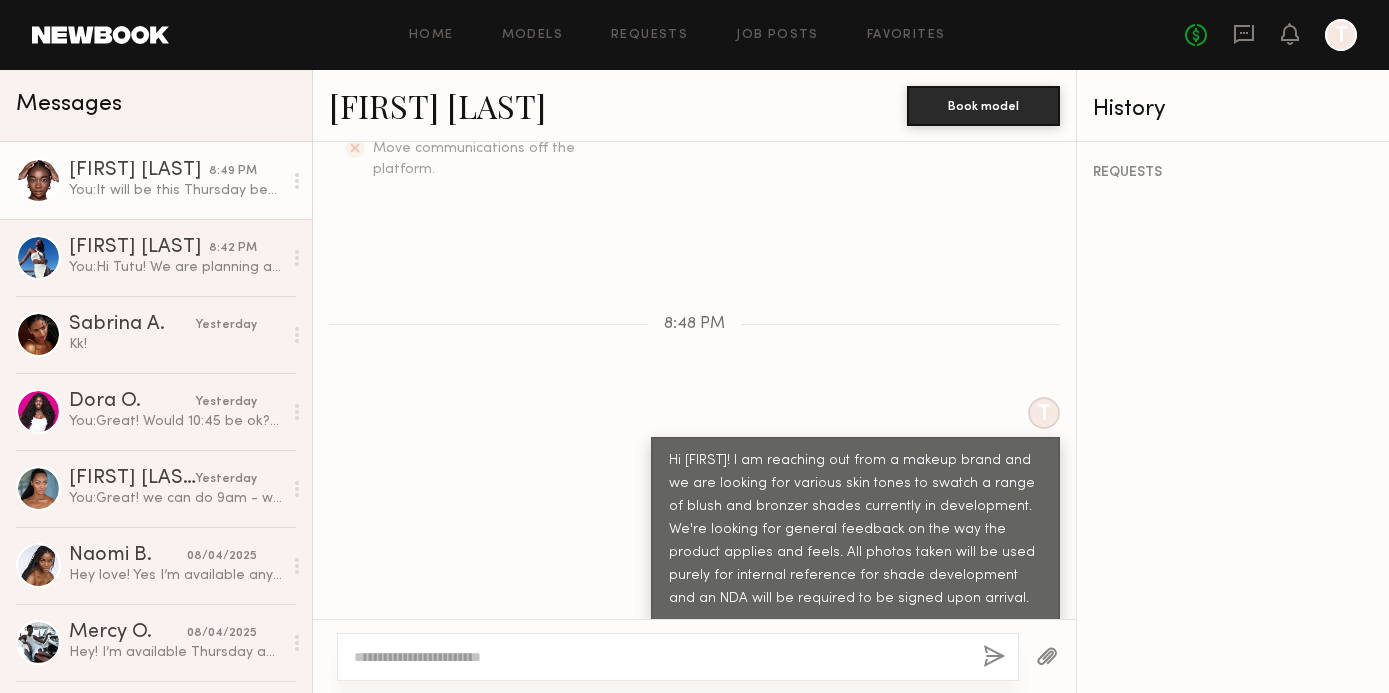 scroll, scrollTop: 834, scrollLeft: 0, axis: vertical 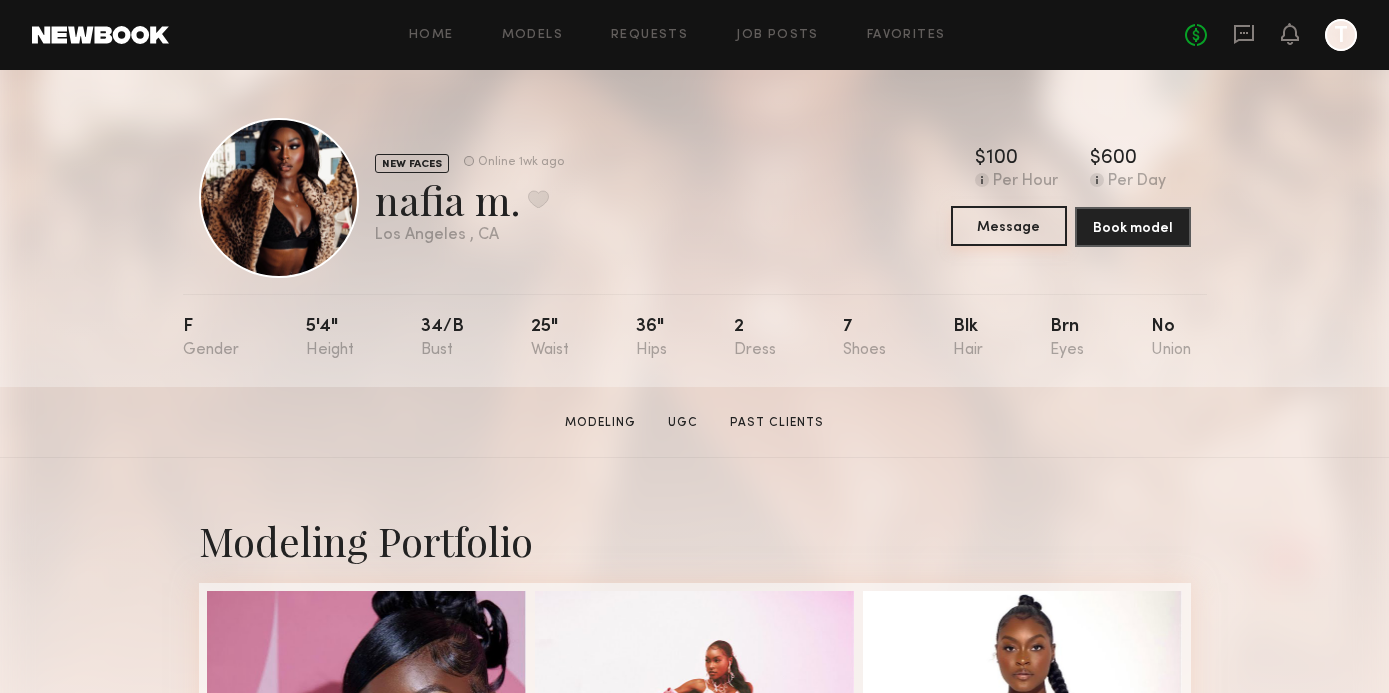 click on "Message" 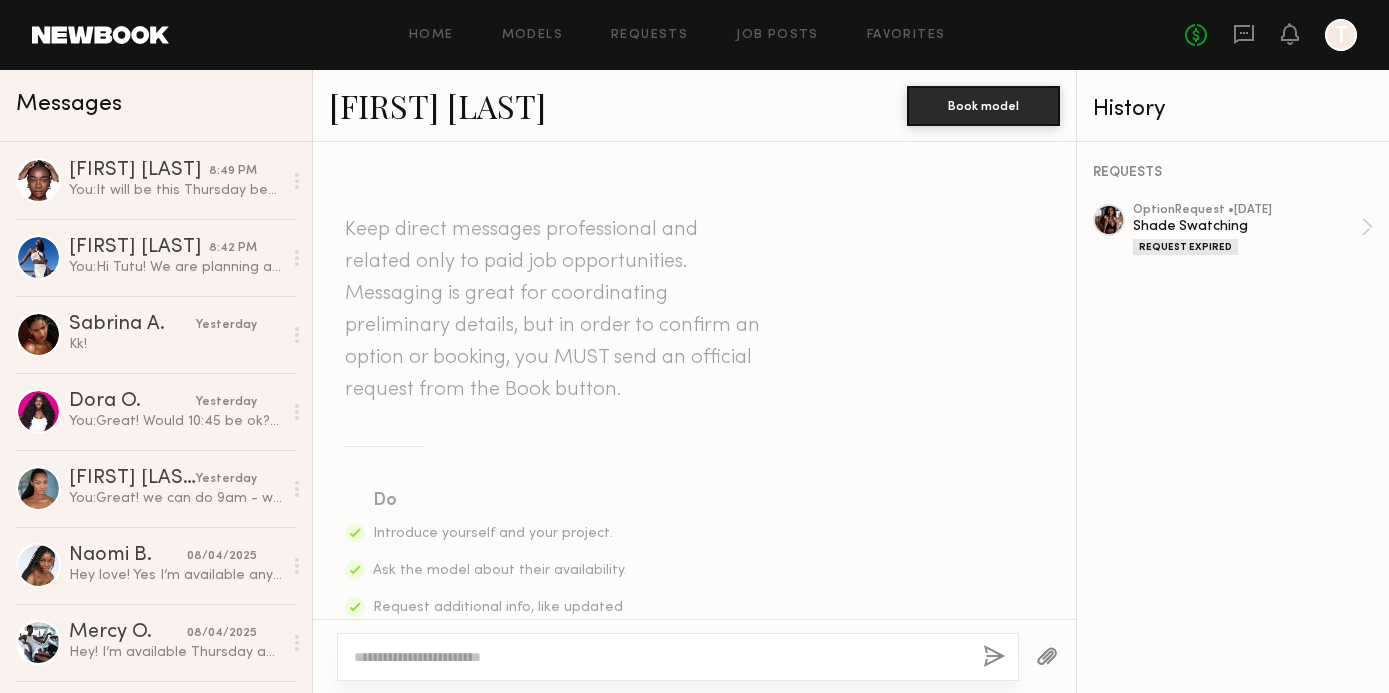 click 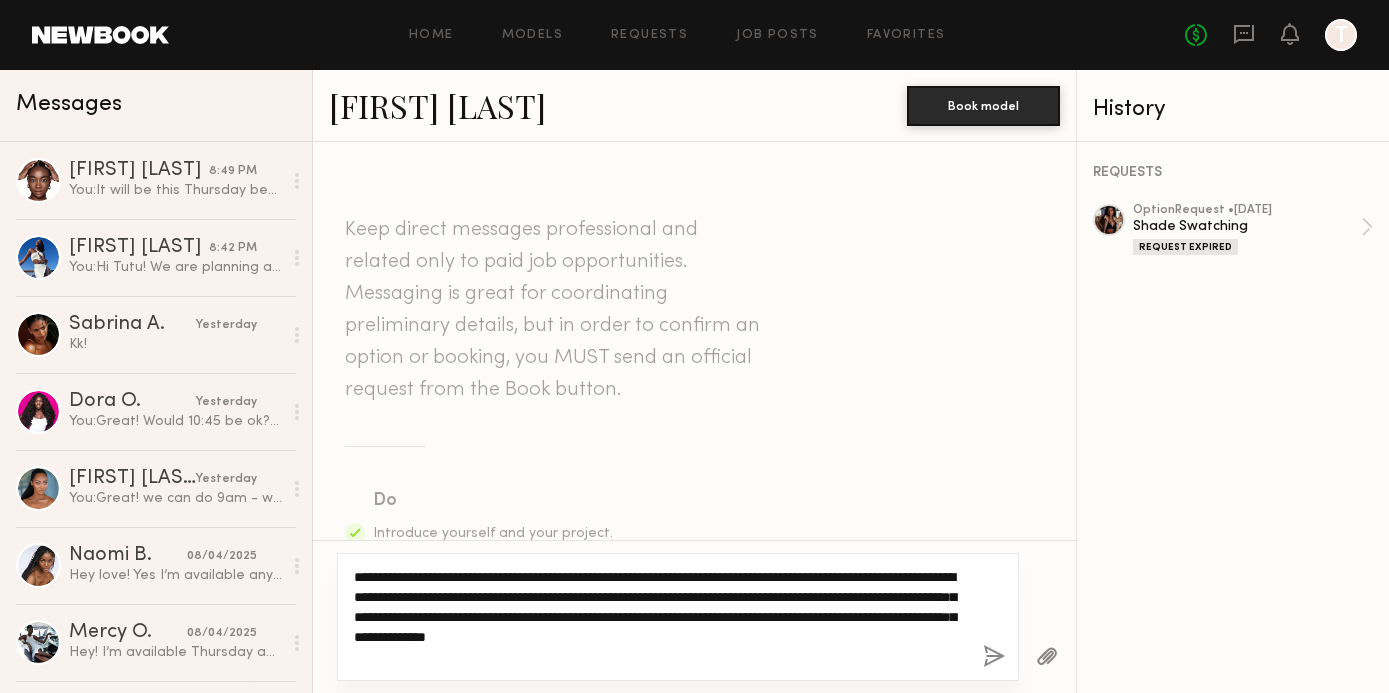click on "**********" 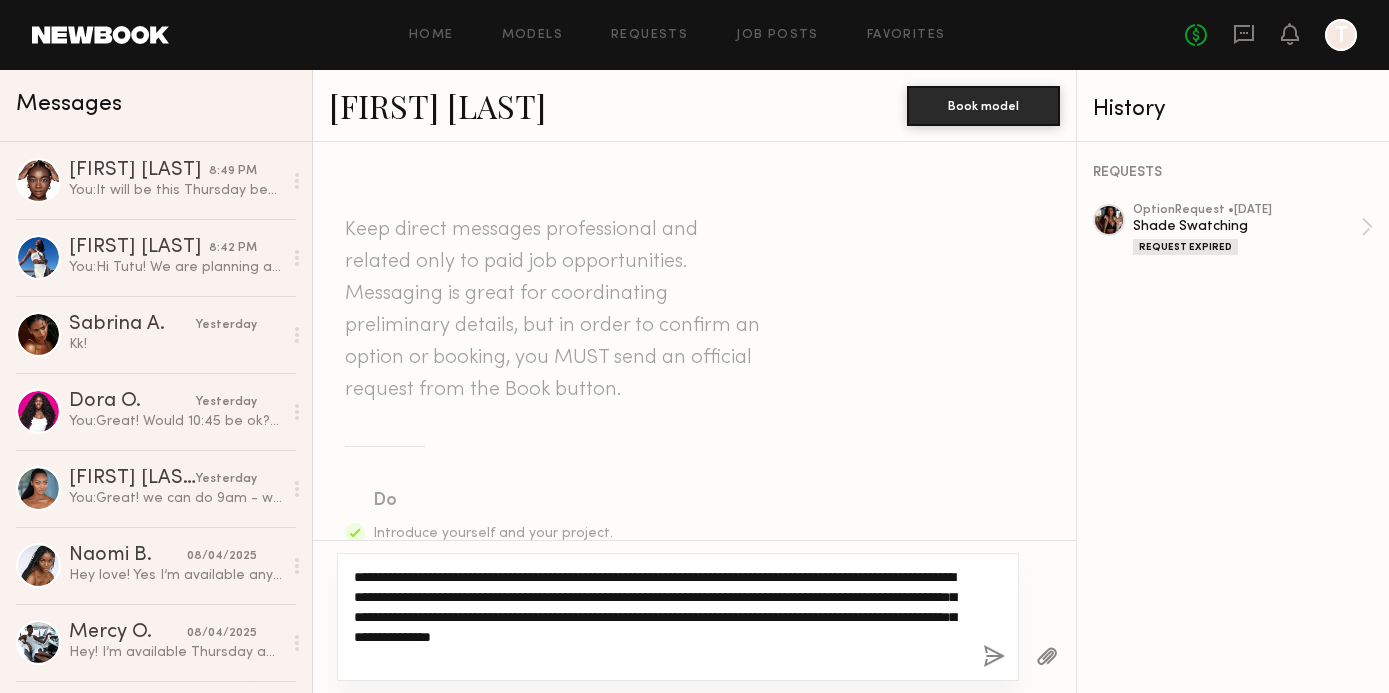type on "**********" 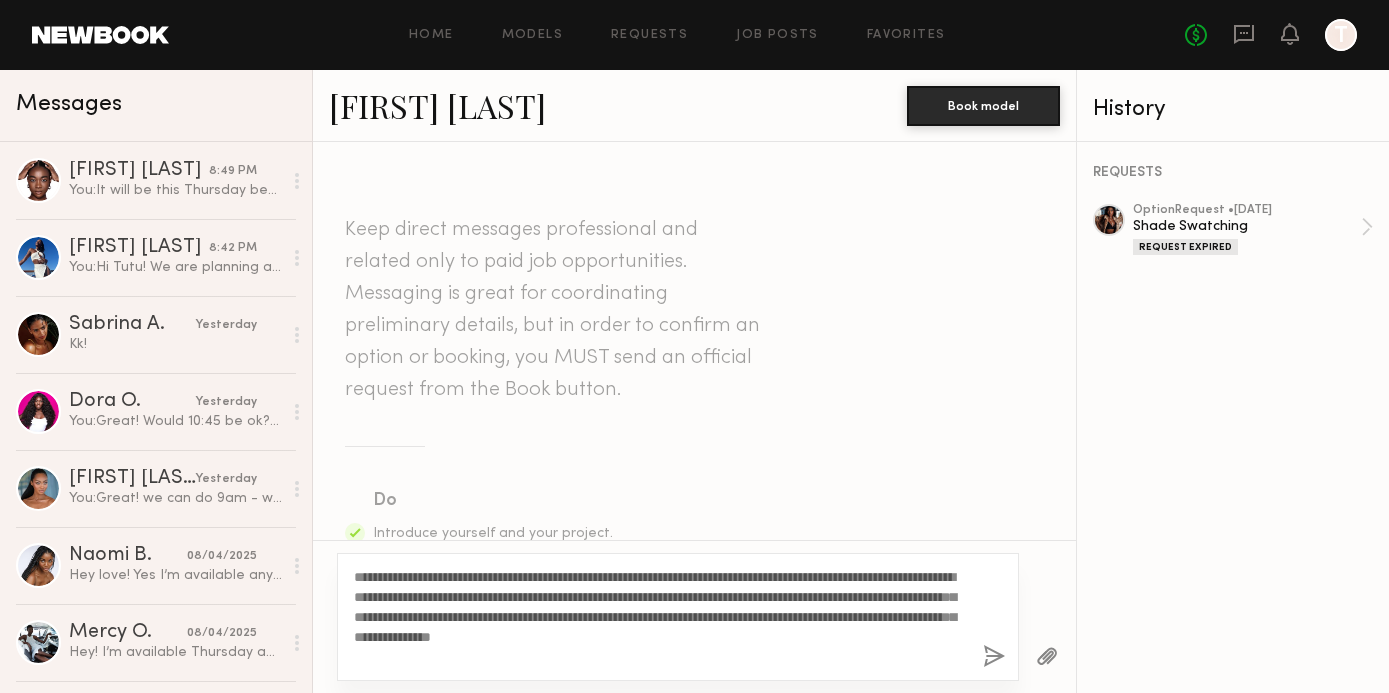 click 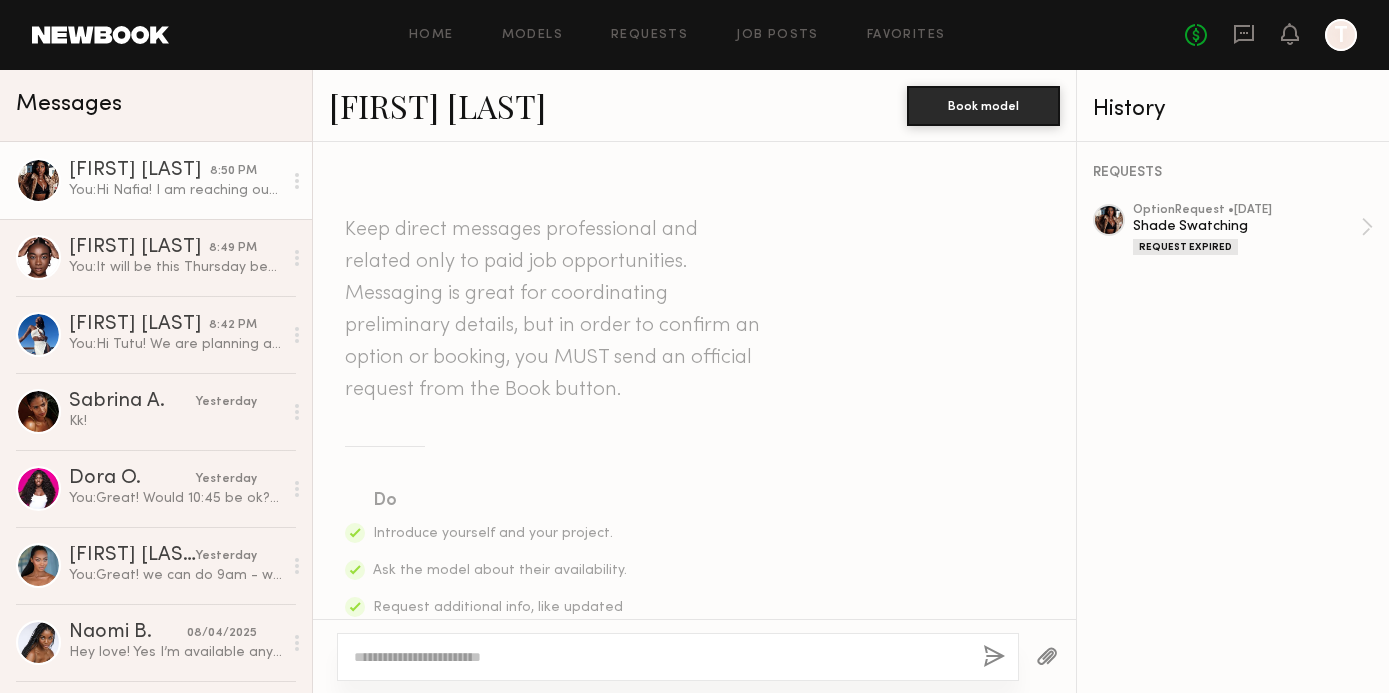 scroll, scrollTop: 709, scrollLeft: 0, axis: vertical 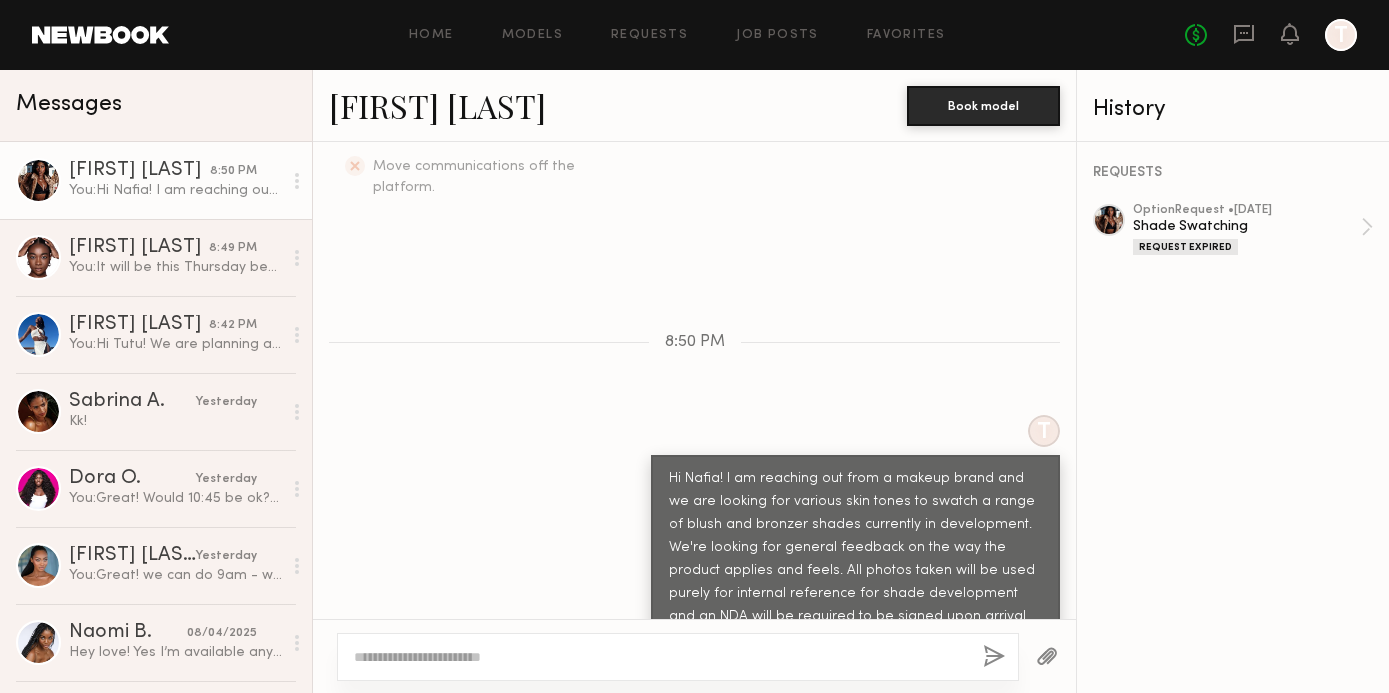 click 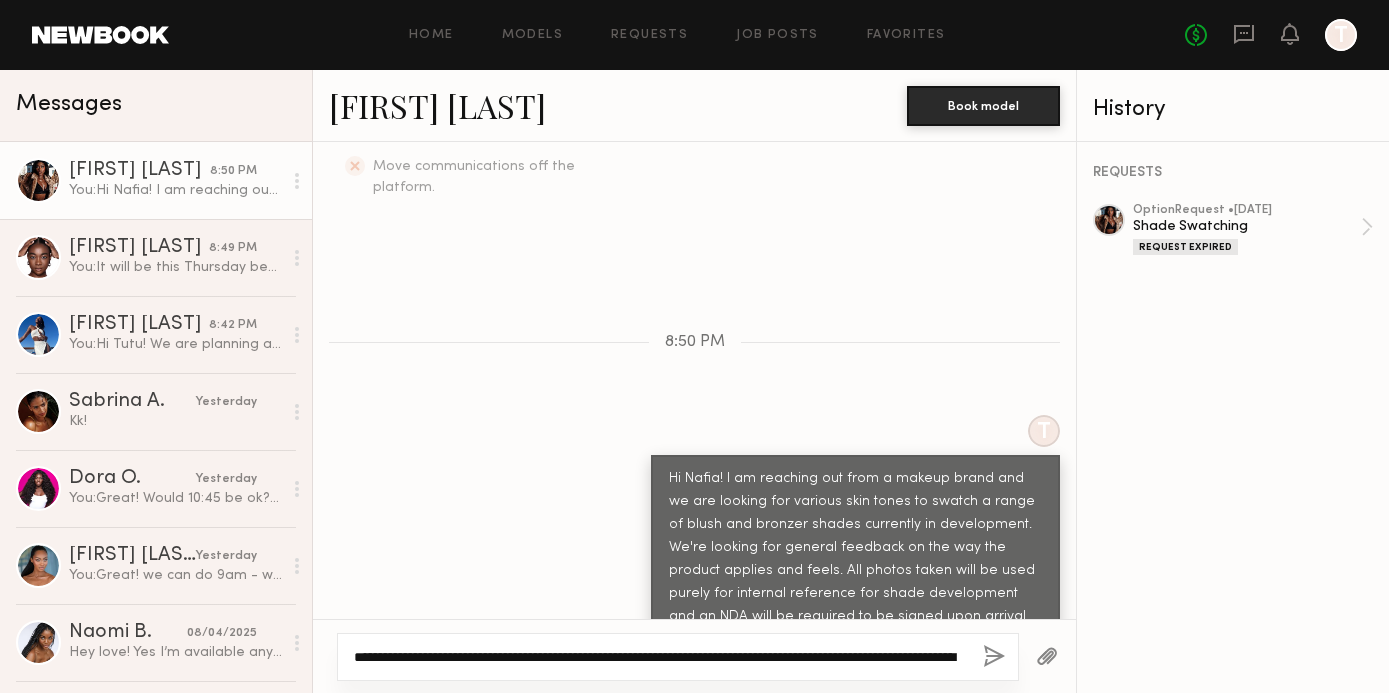 scroll, scrollTop: 727, scrollLeft: 0, axis: vertical 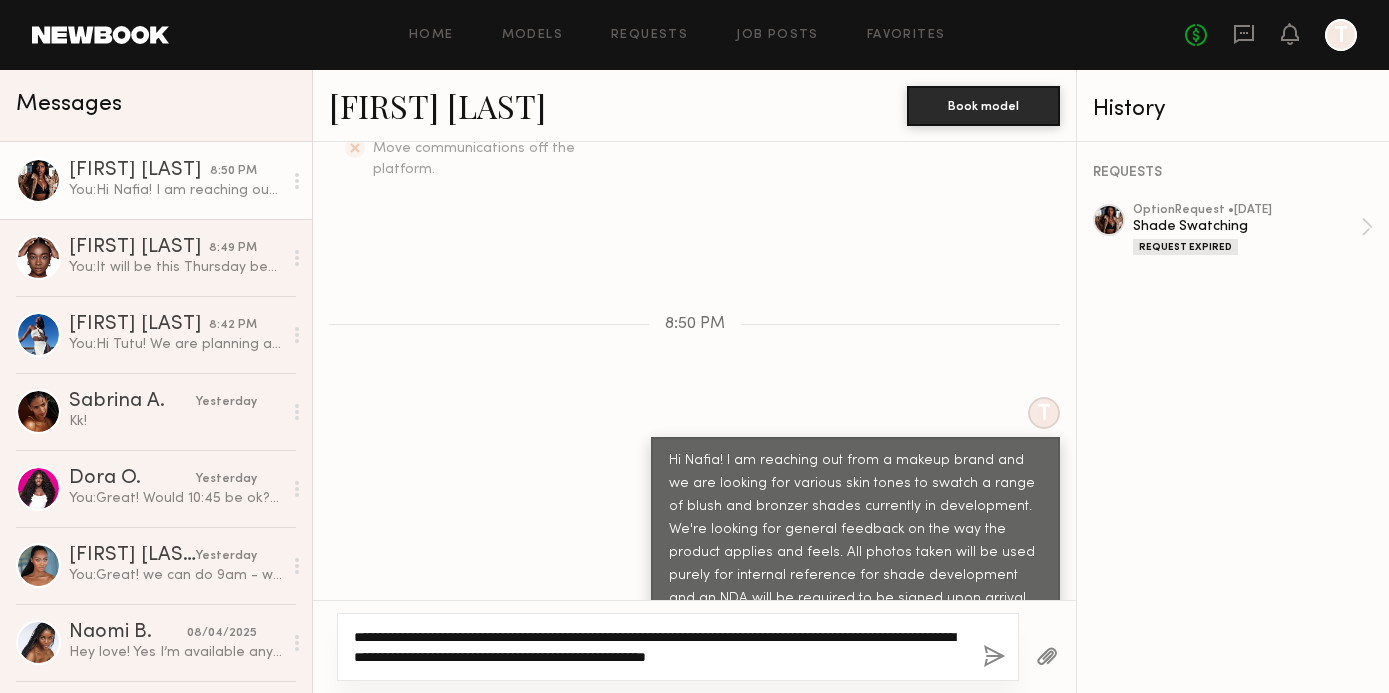 type on "**********" 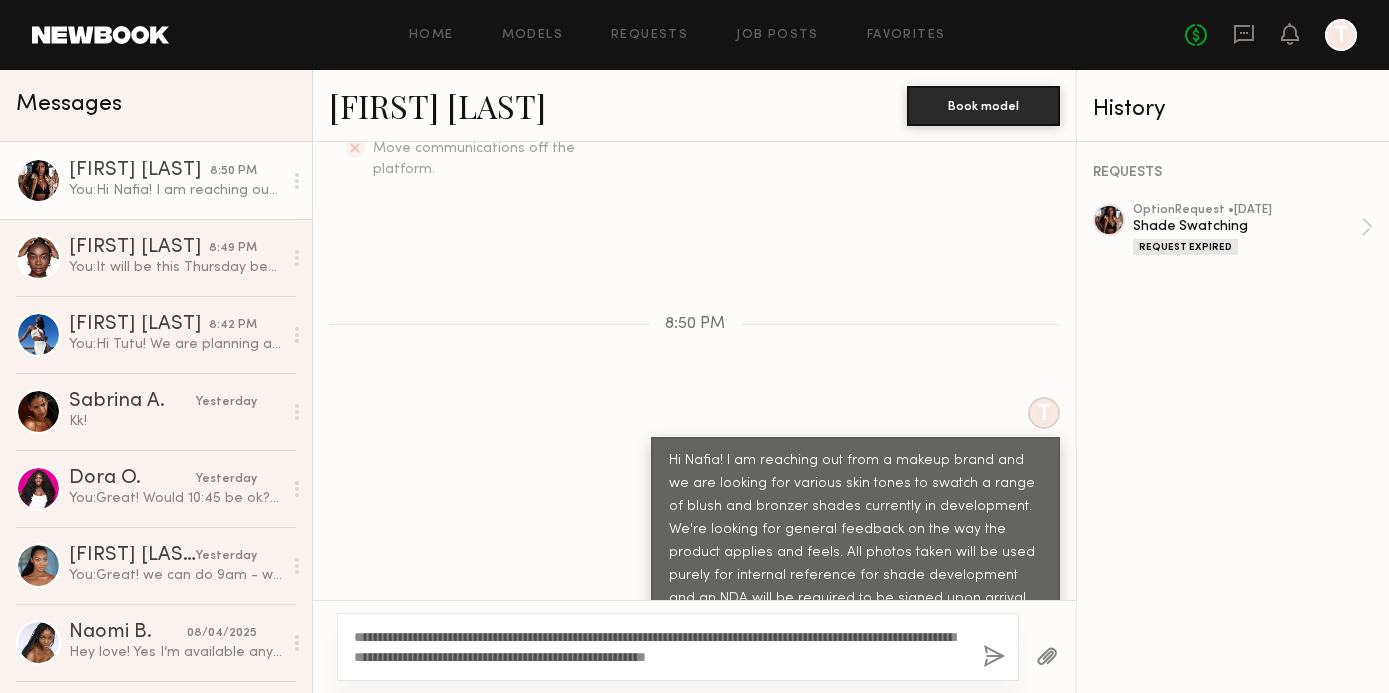 click 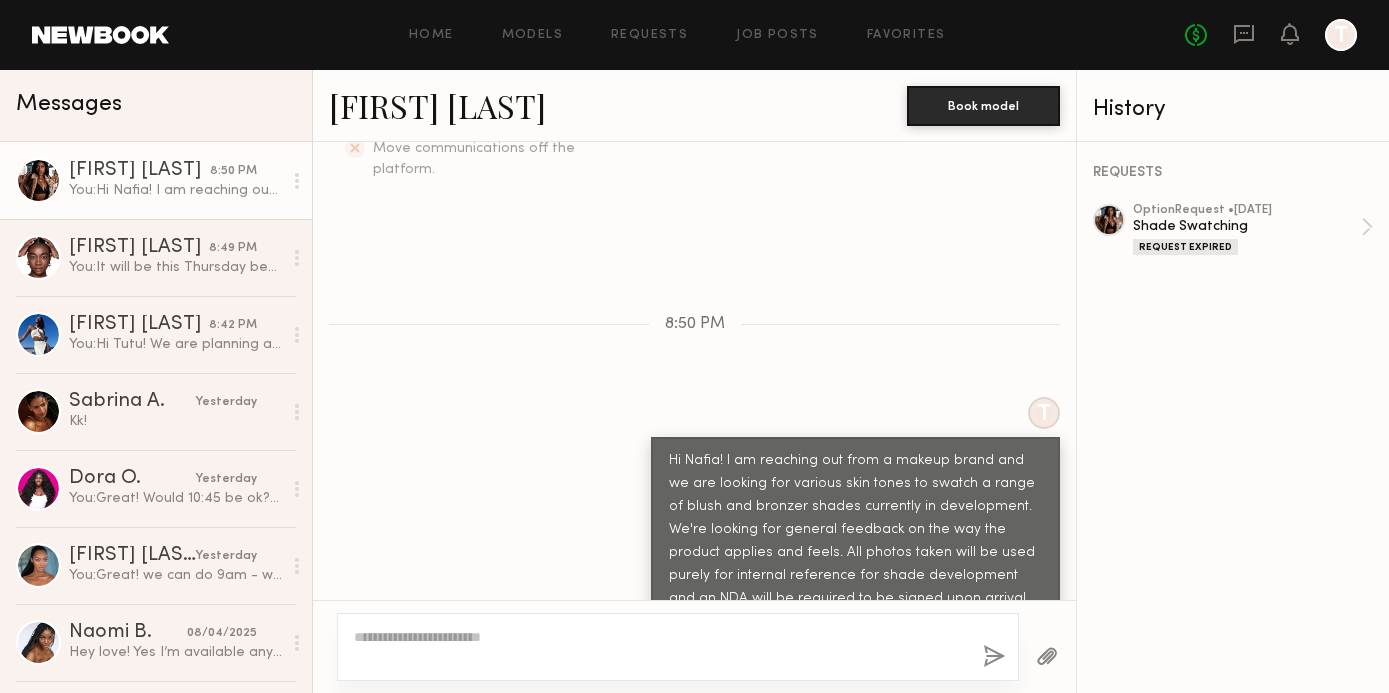 scroll, scrollTop: 834, scrollLeft: 0, axis: vertical 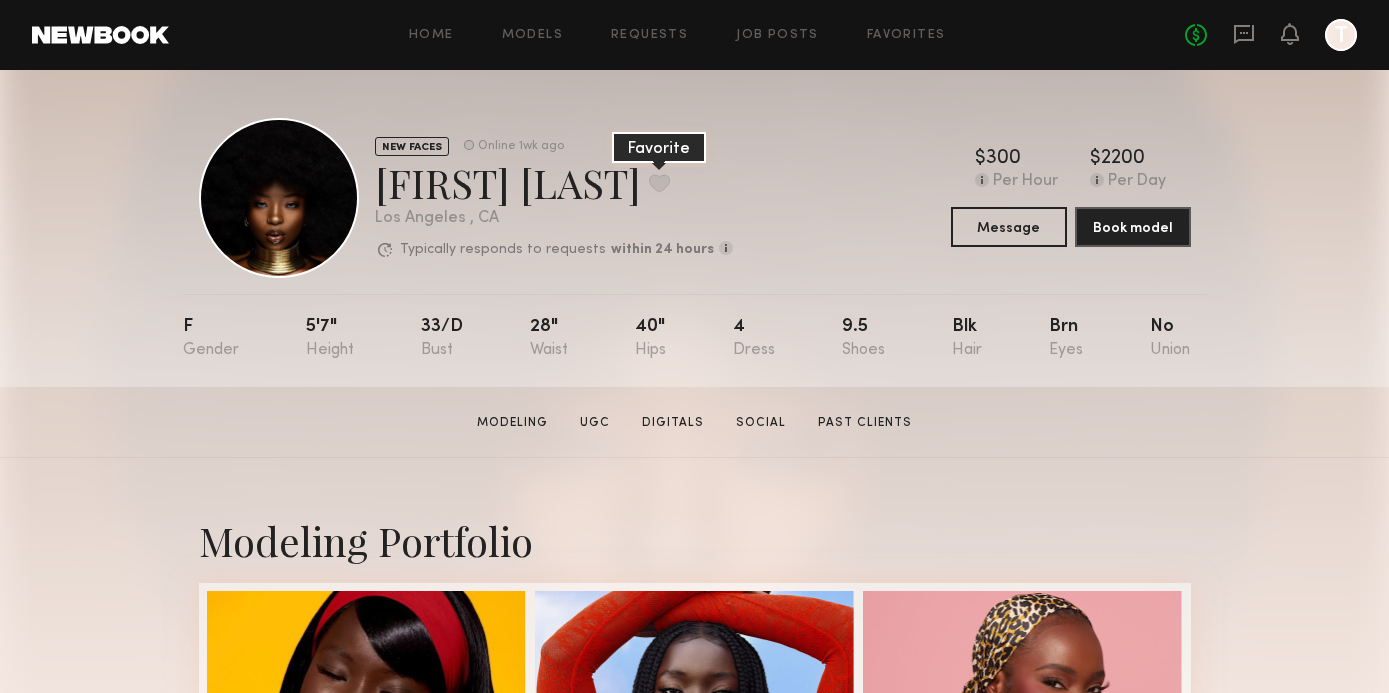 click 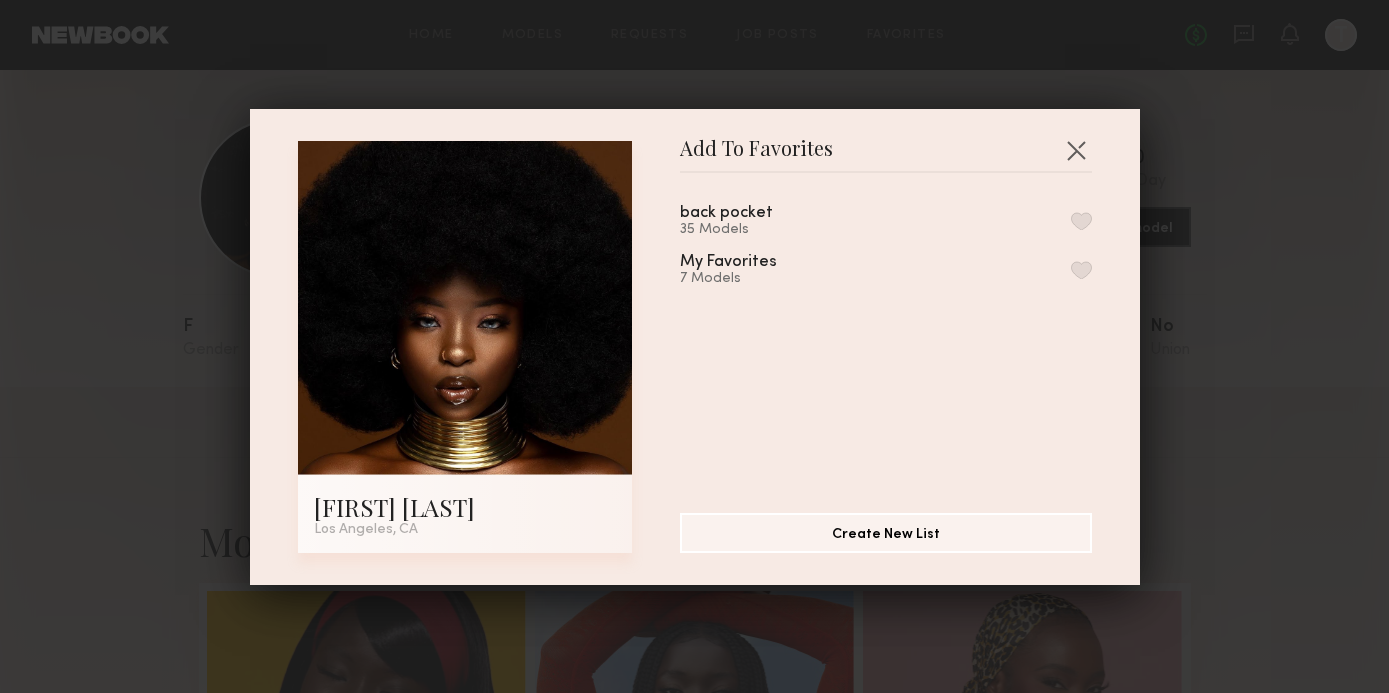 click at bounding box center (1081, 221) 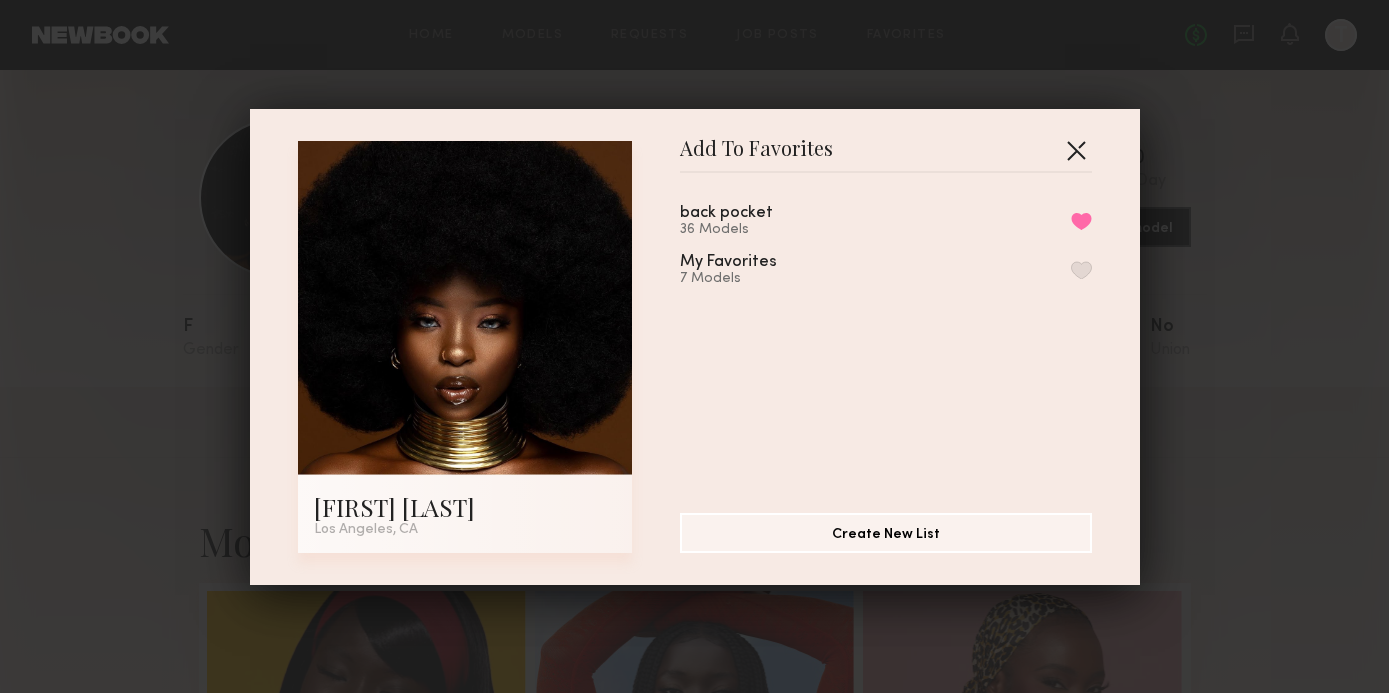 click at bounding box center (1076, 150) 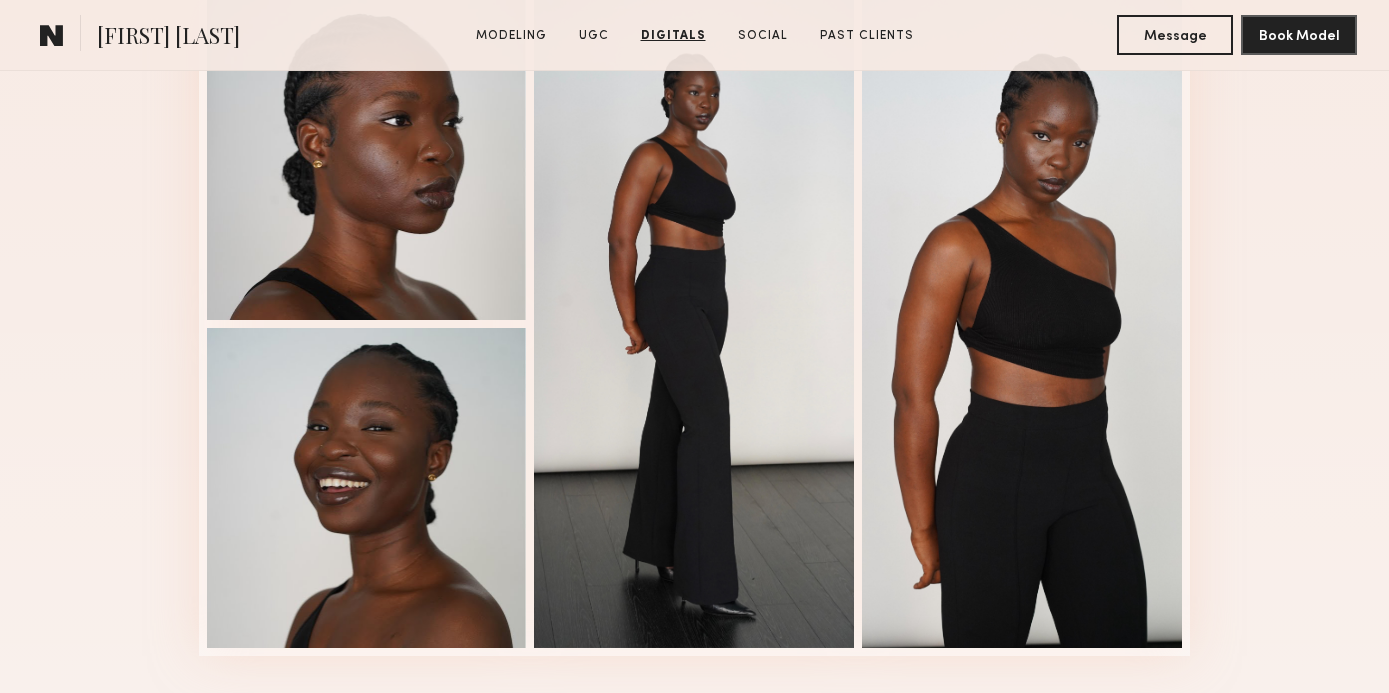scroll, scrollTop: 3665, scrollLeft: 0, axis: vertical 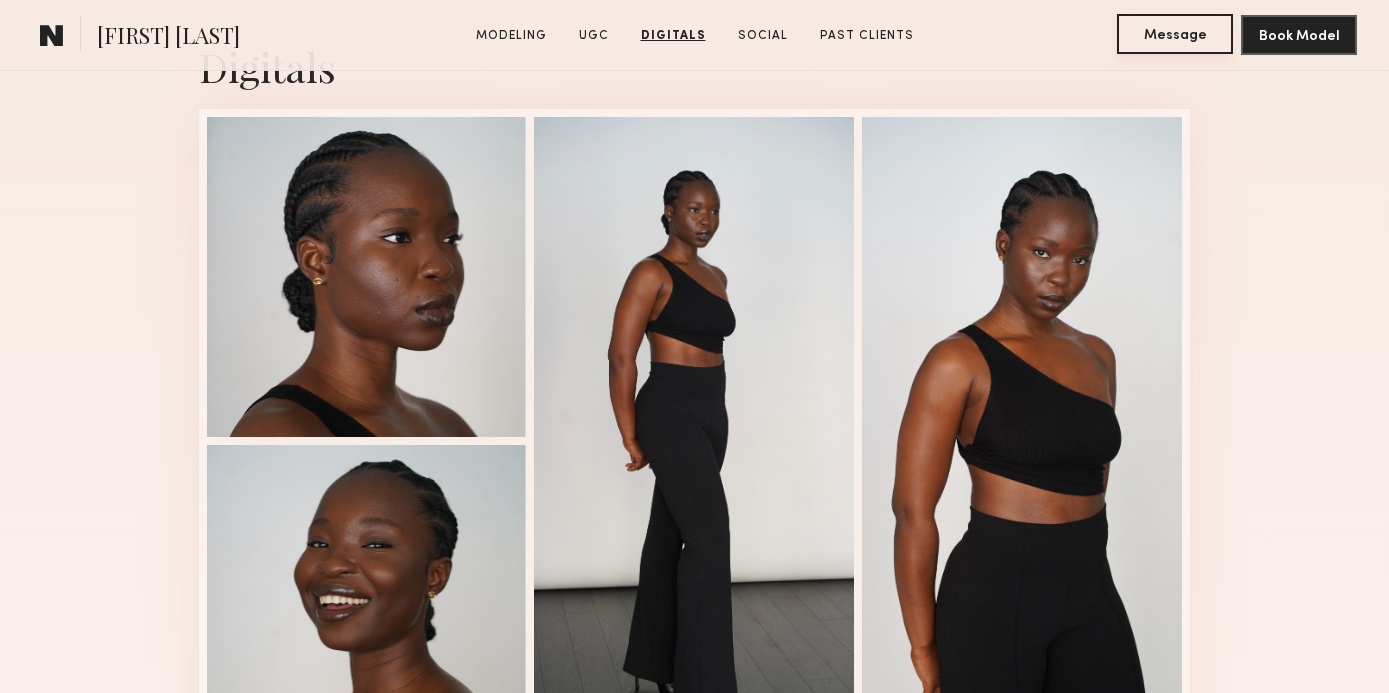 click on "Message" 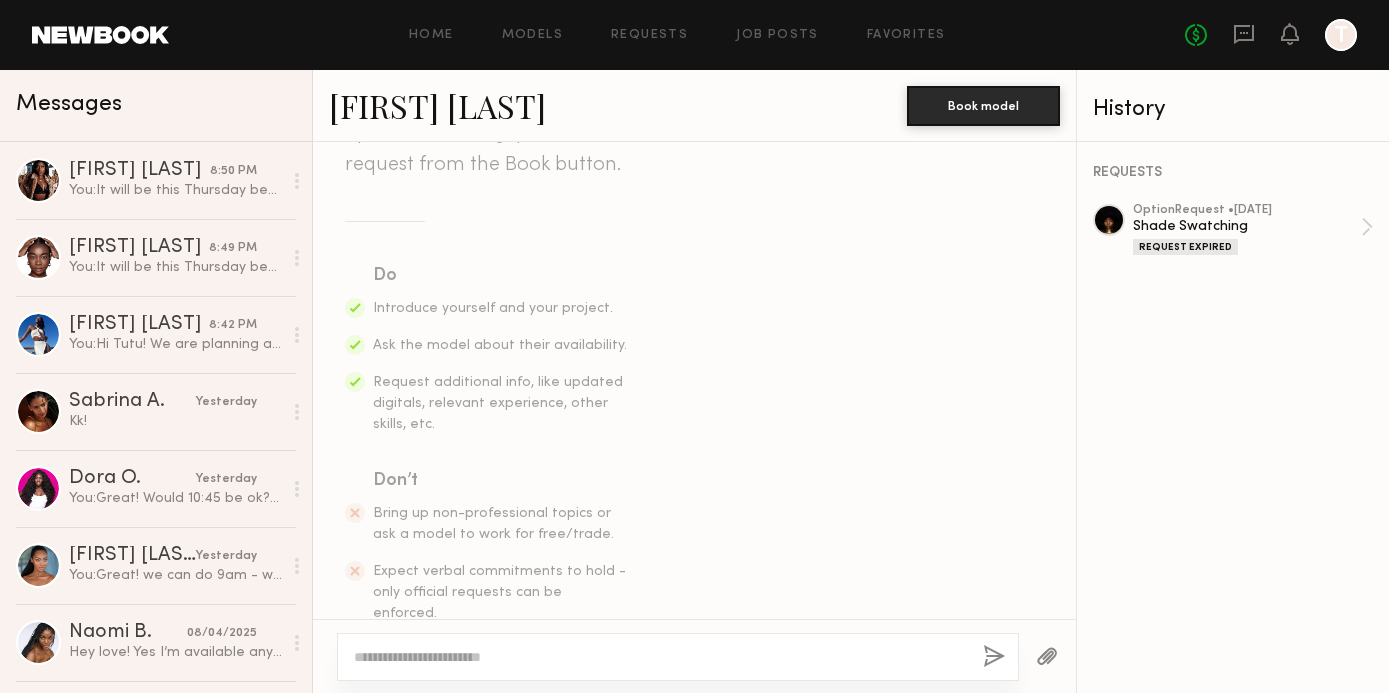 scroll, scrollTop: 237, scrollLeft: 0, axis: vertical 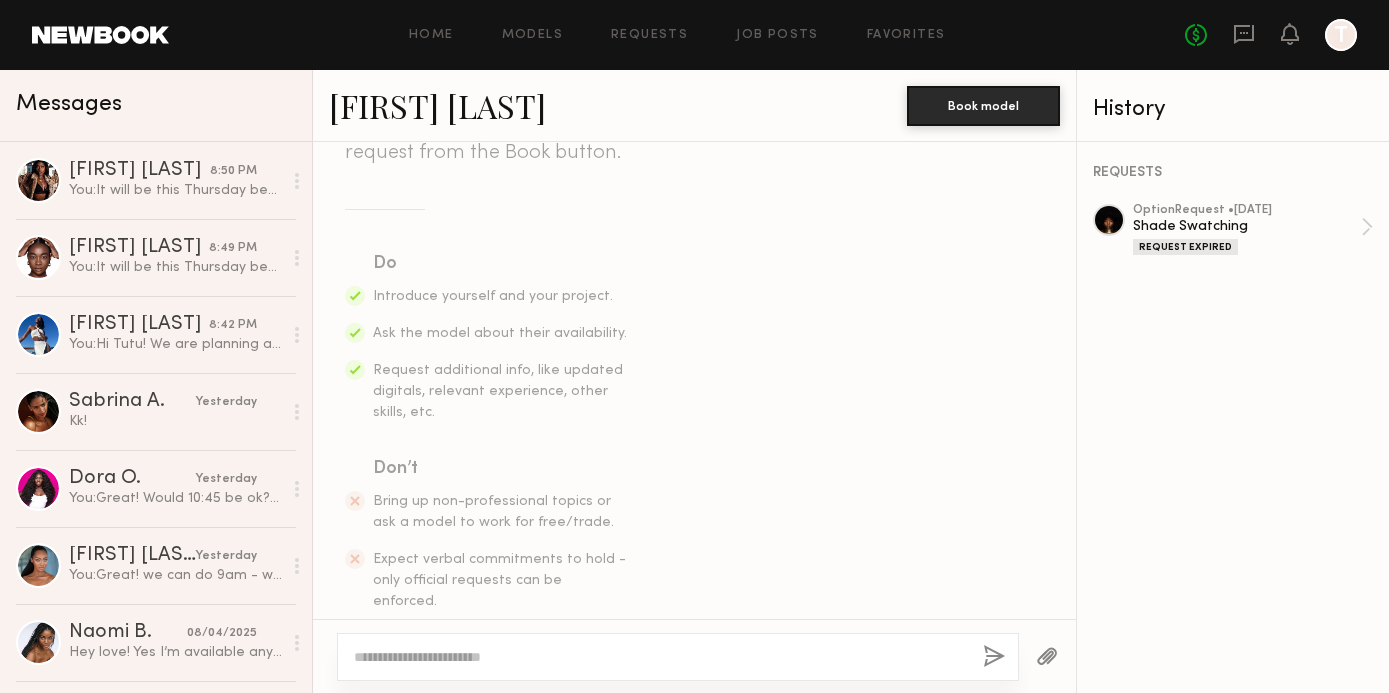 click 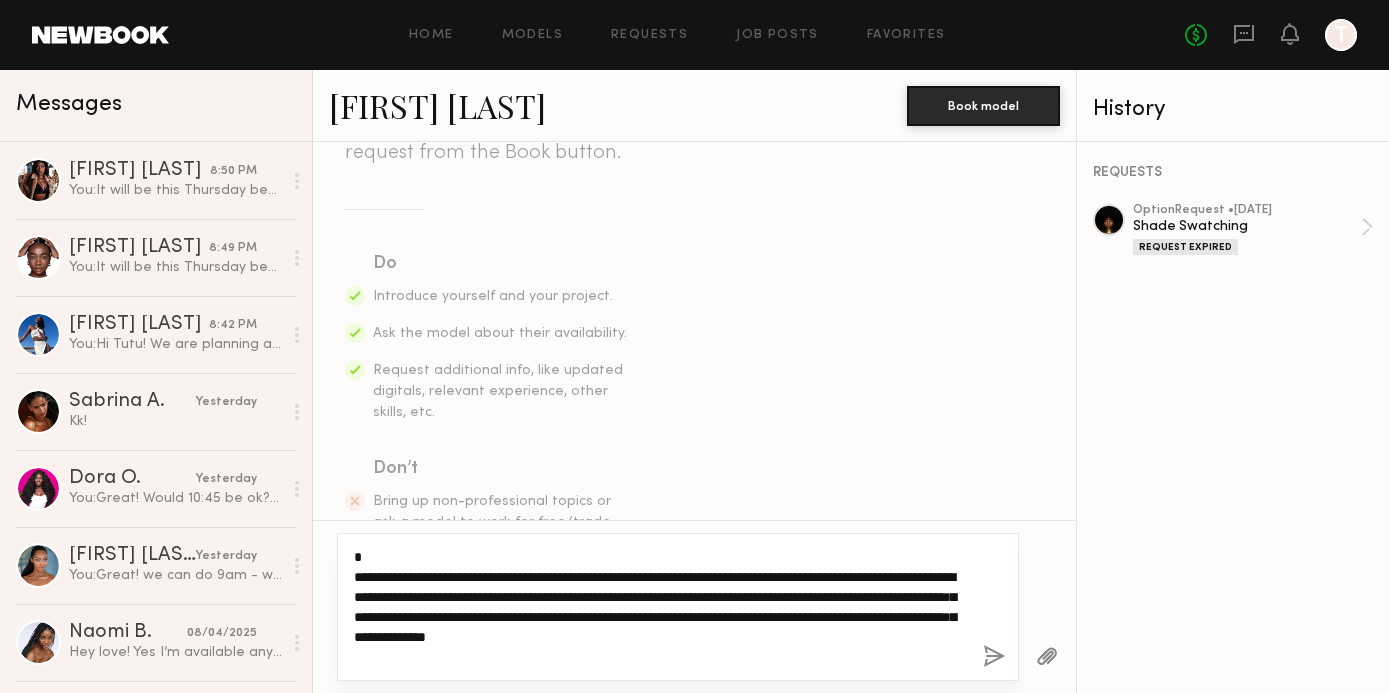 click on "**********" 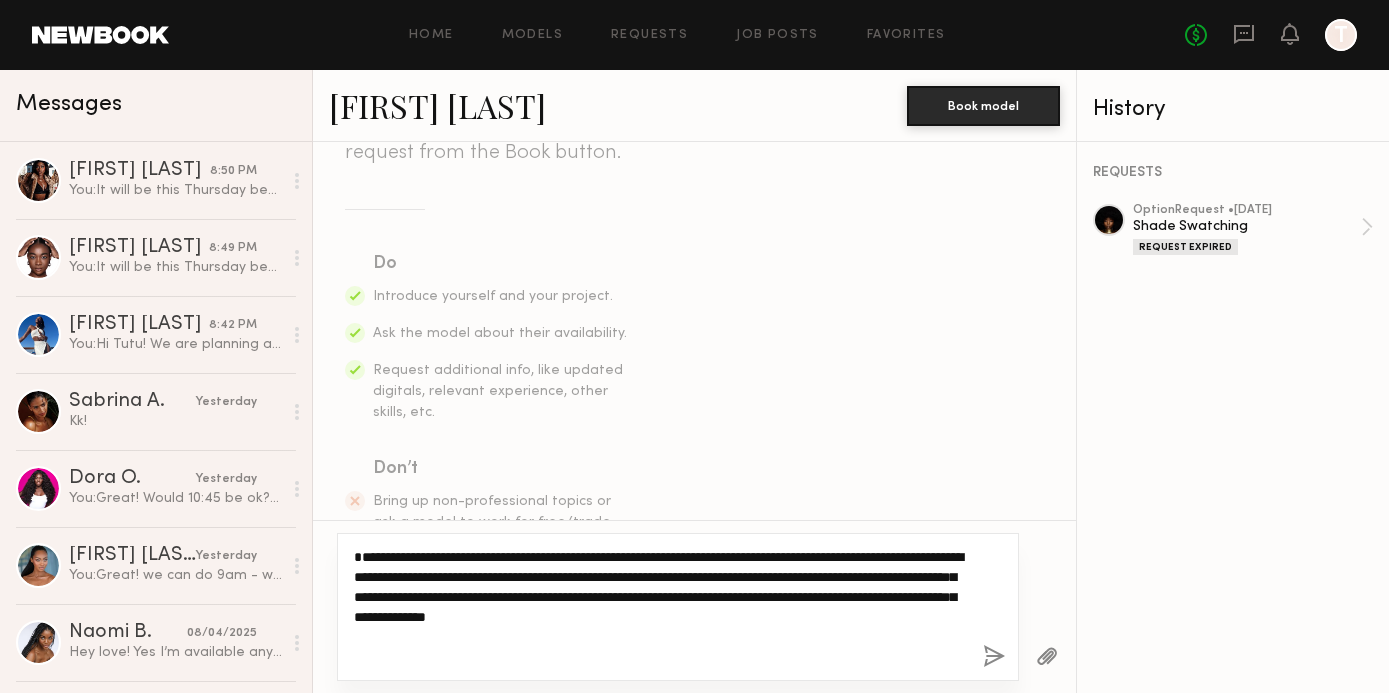 click on "**********" 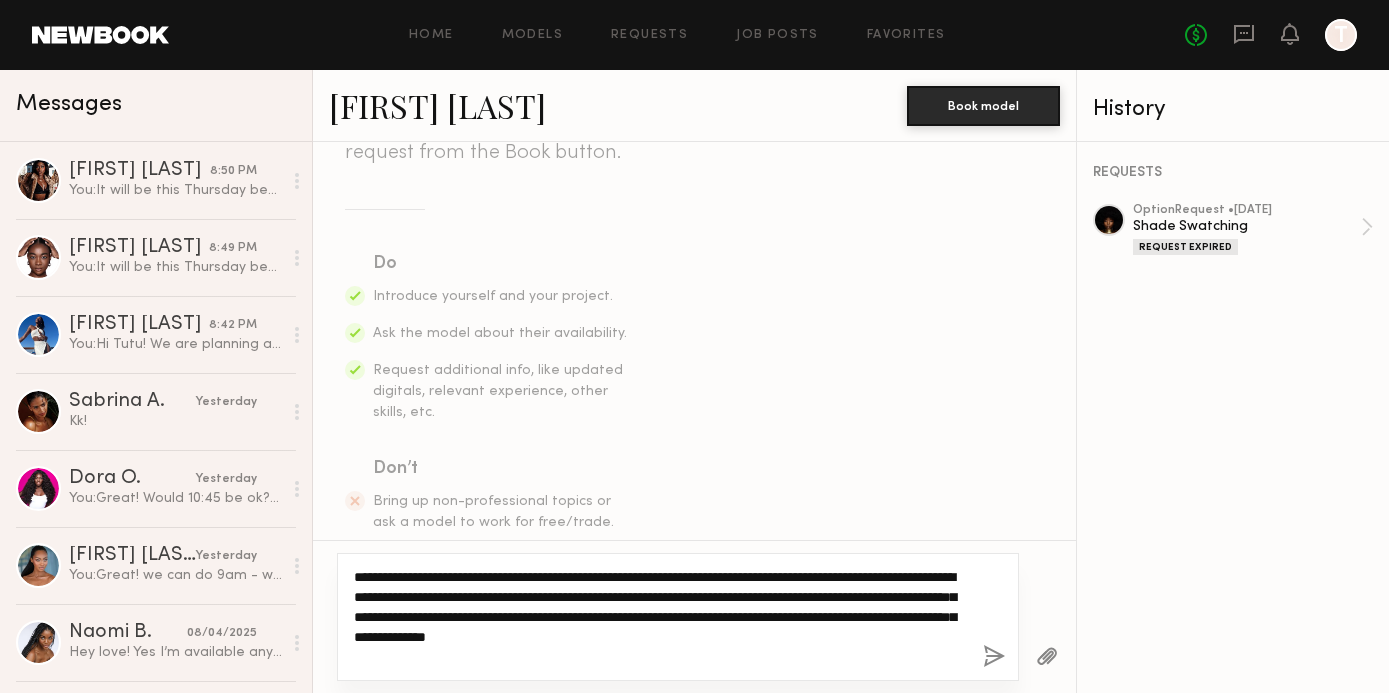 click on "**********" 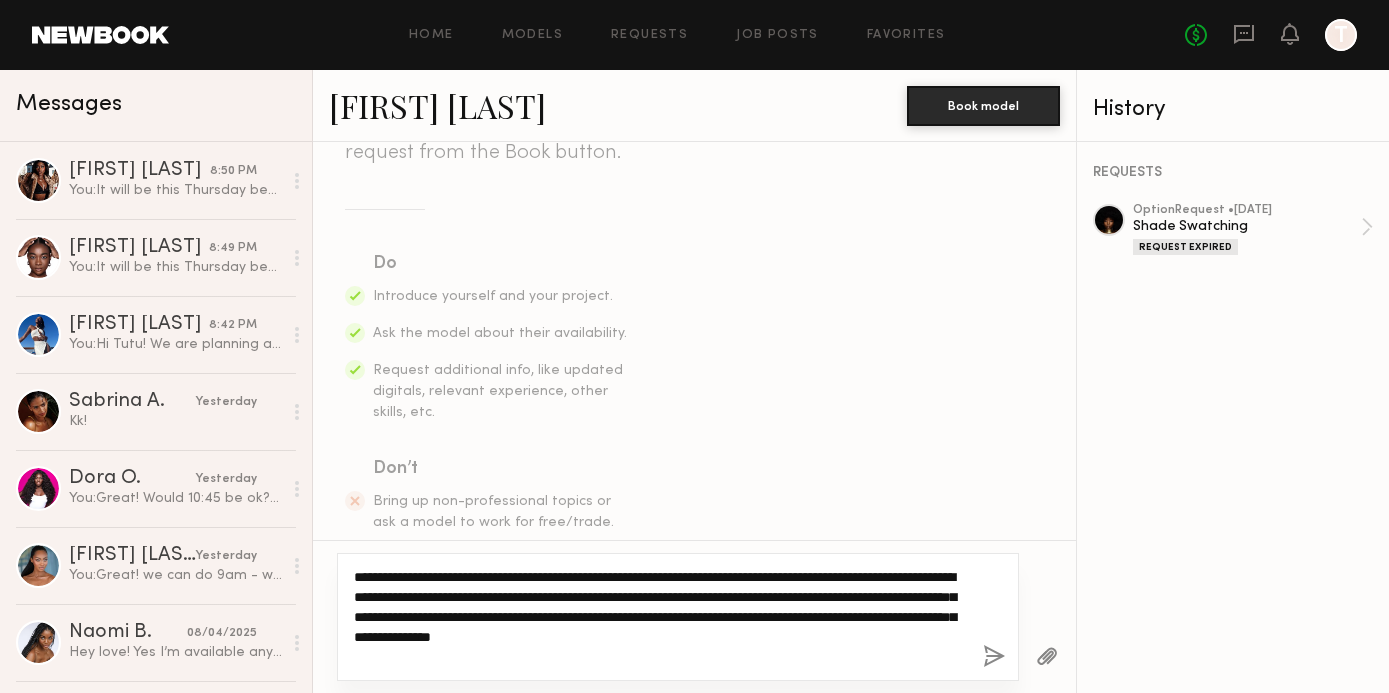 type on "**********" 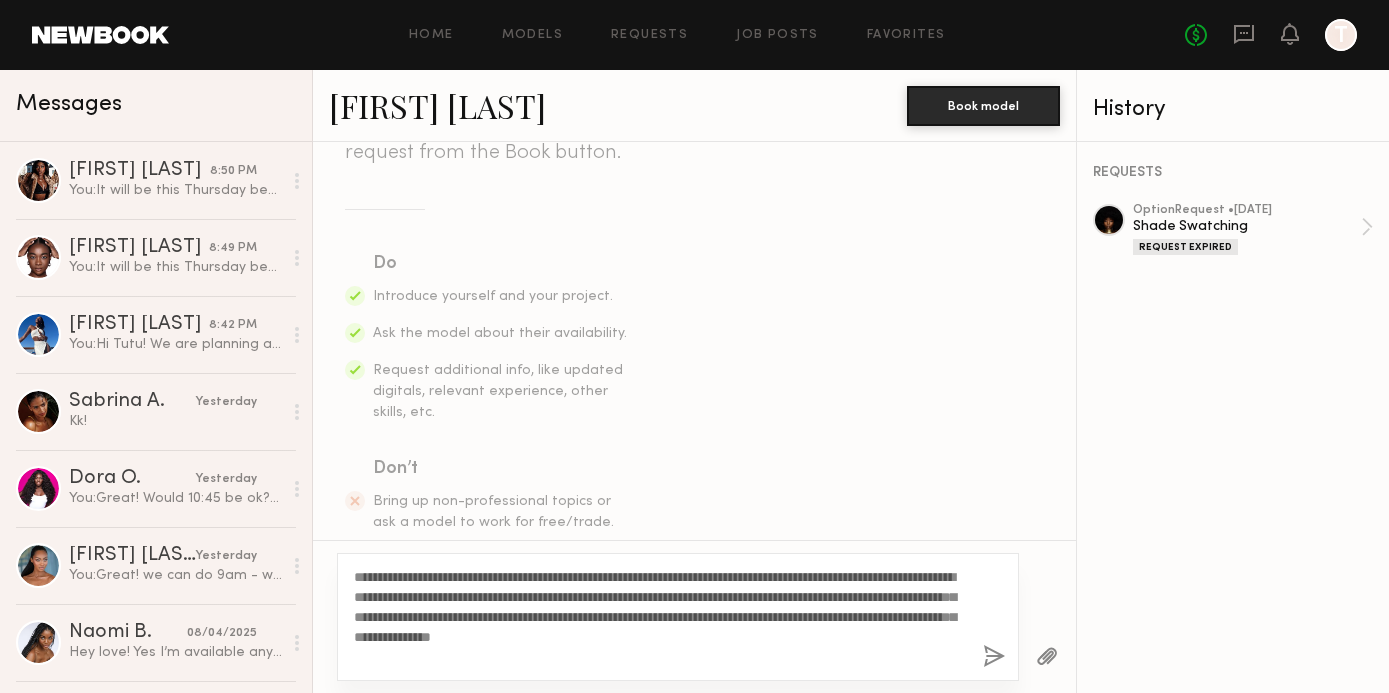 click 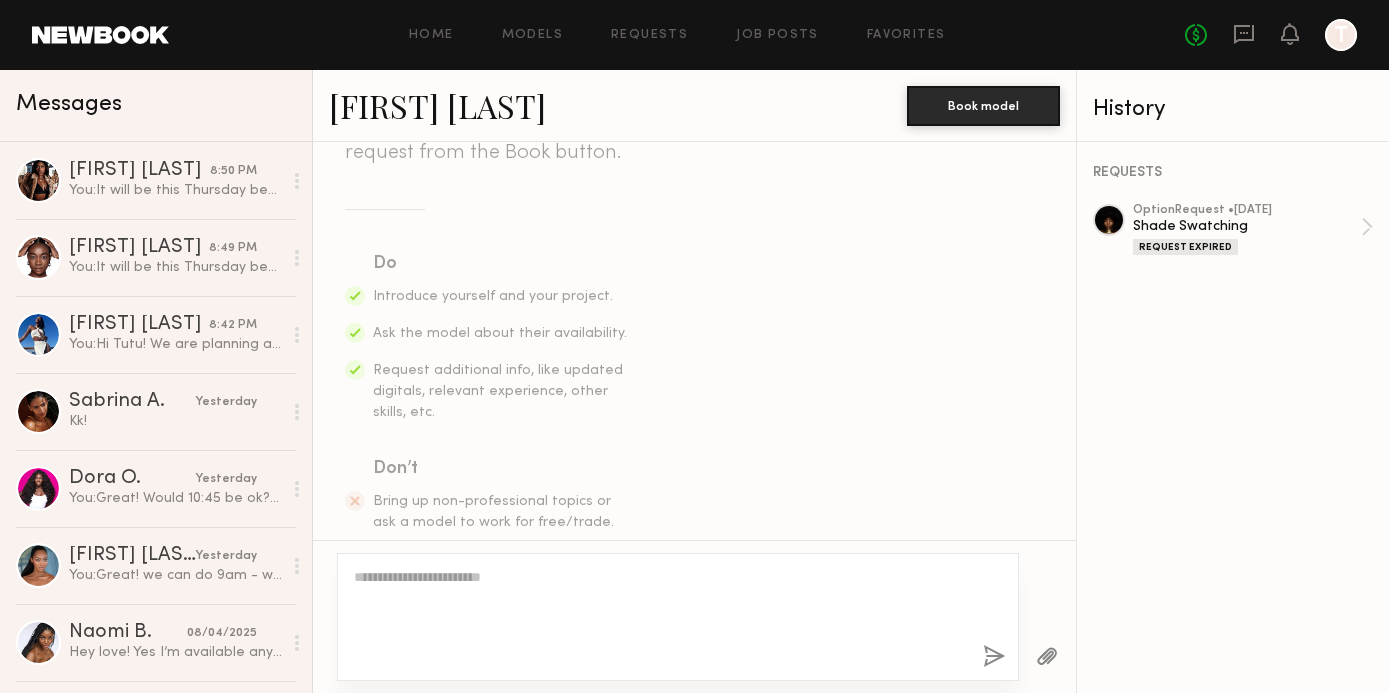 scroll, scrollTop: 709, scrollLeft: 0, axis: vertical 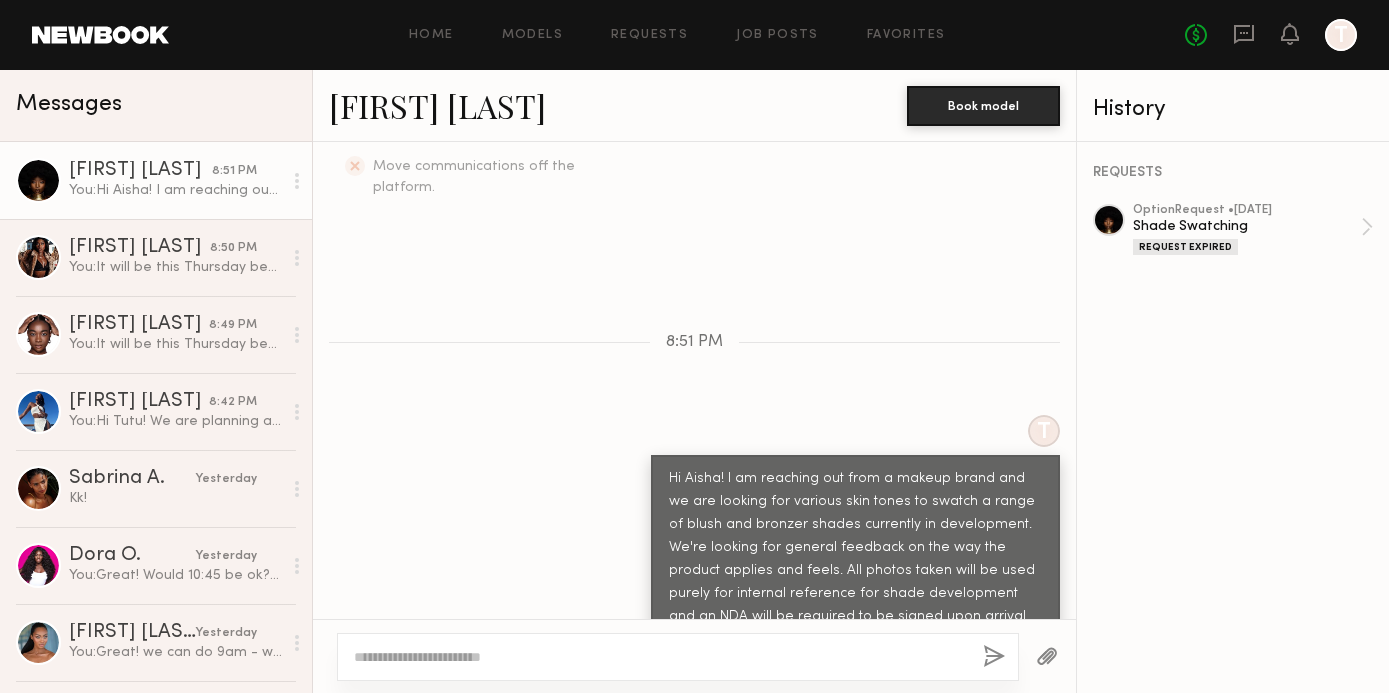 click 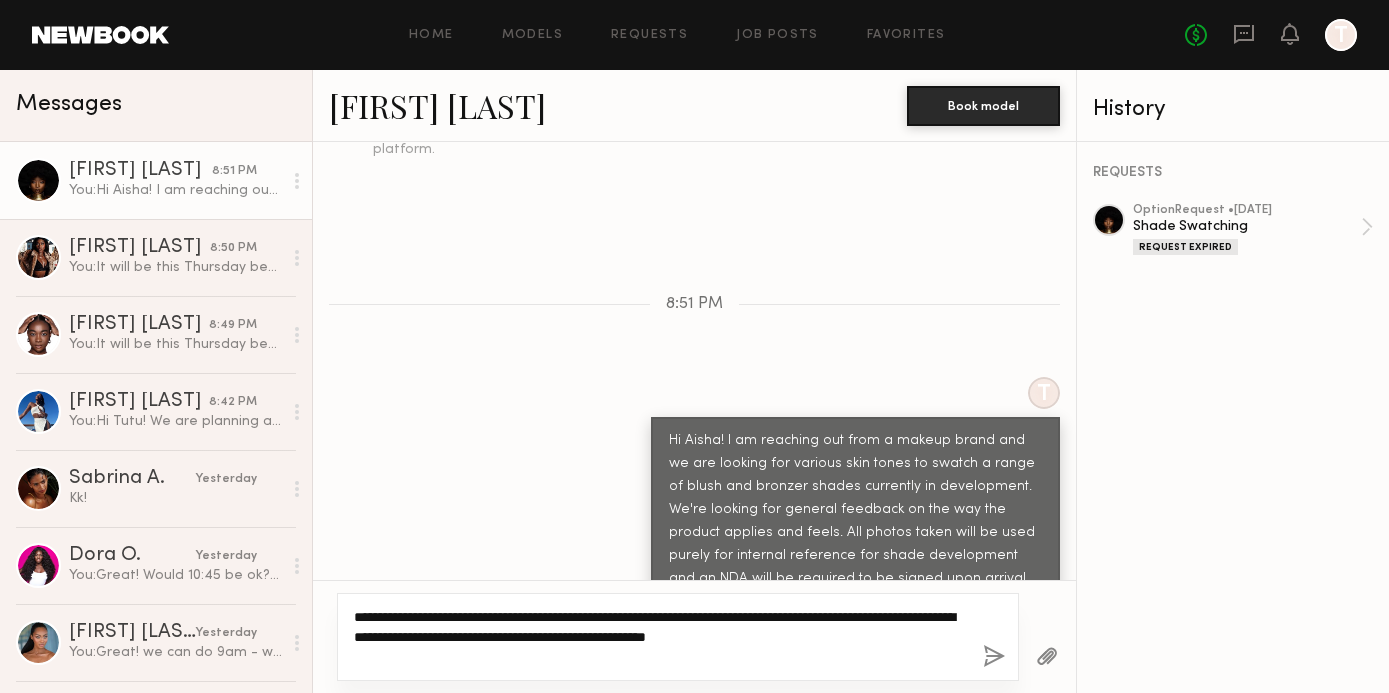 scroll, scrollTop: 727, scrollLeft: 0, axis: vertical 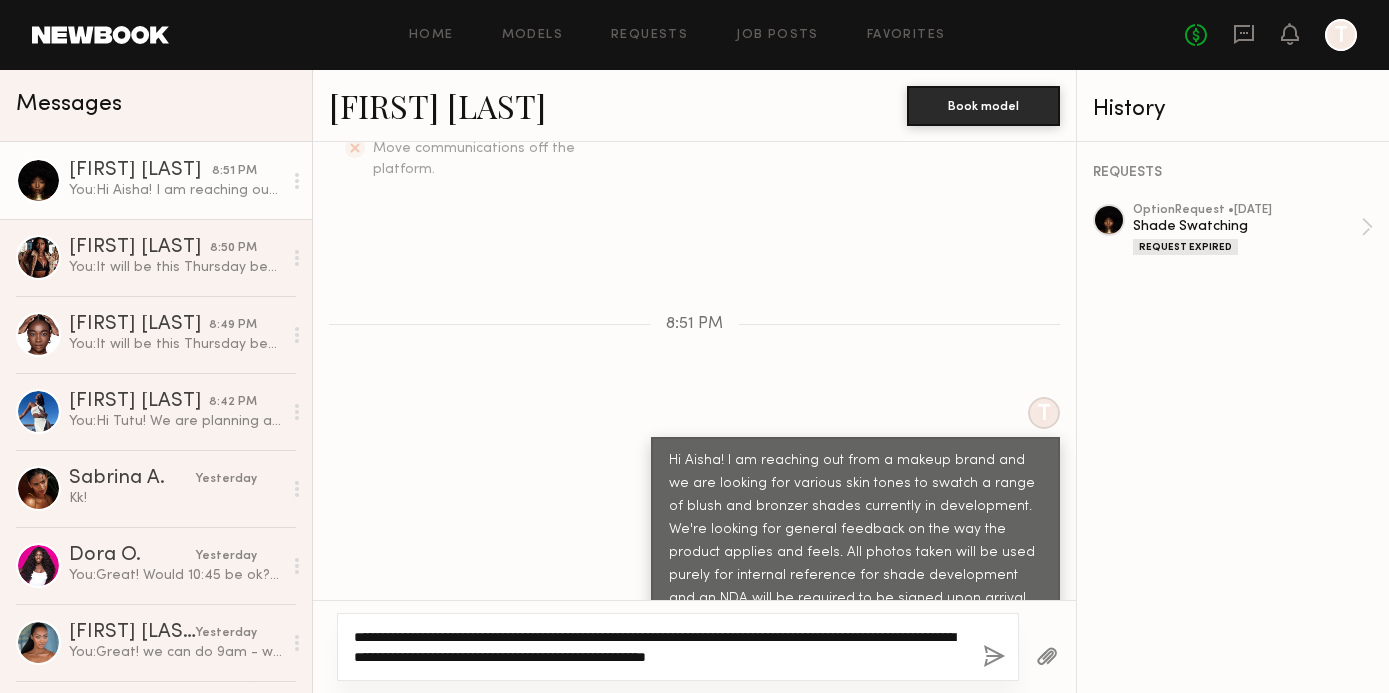 type on "**********" 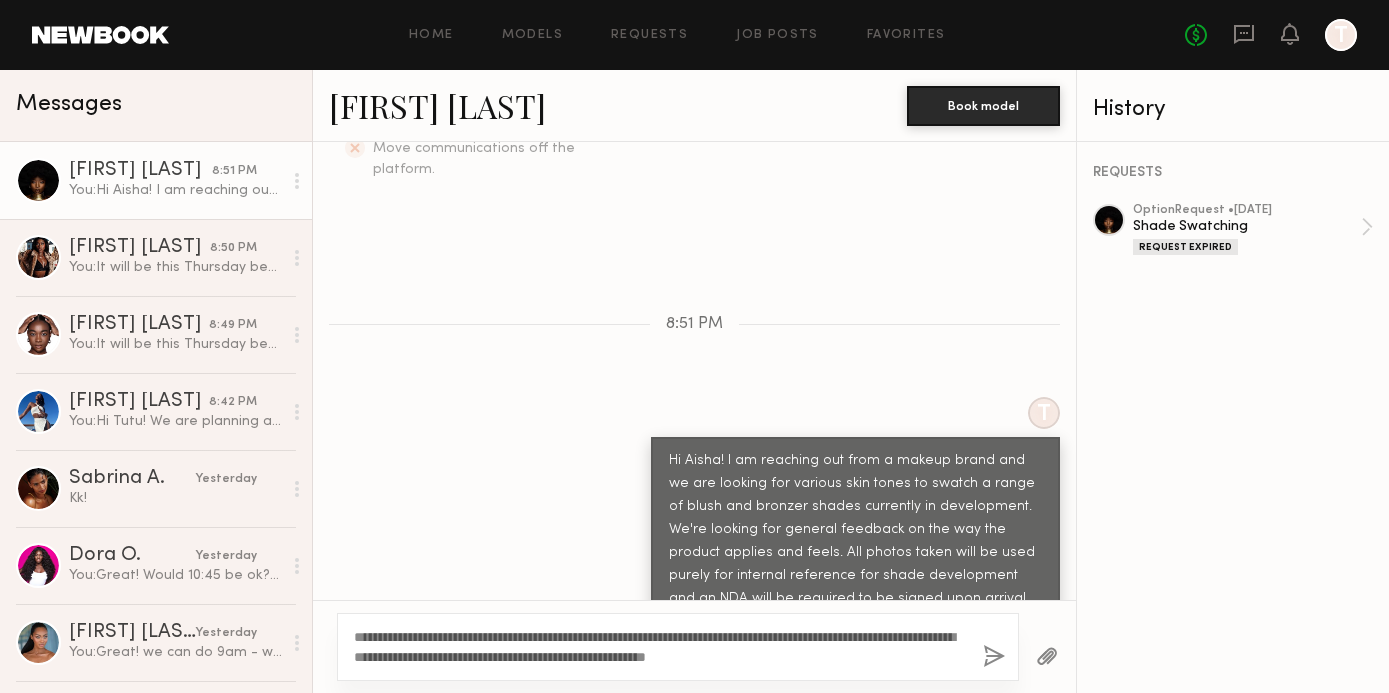 click 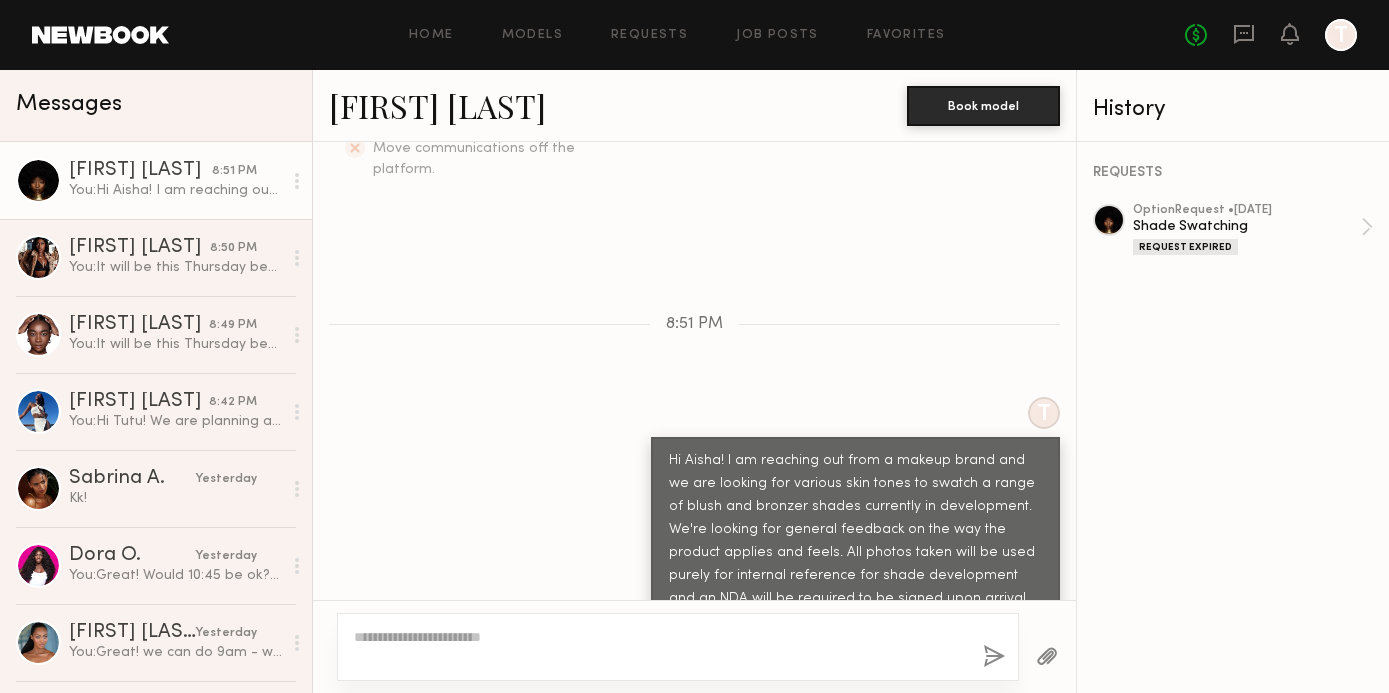 scroll, scrollTop: 834, scrollLeft: 0, axis: vertical 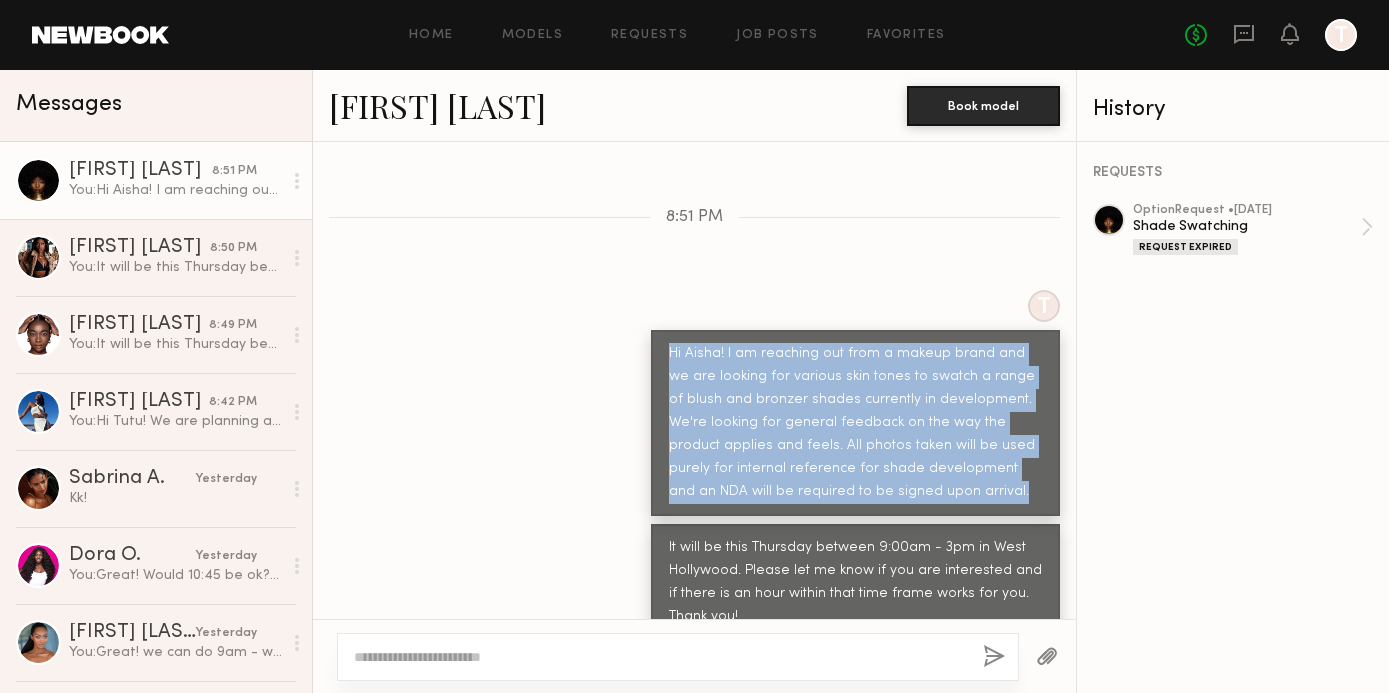 drag, startPoint x: 920, startPoint y: 452, endPoint x: 666, endPoint y: 319, distance: 286.71414 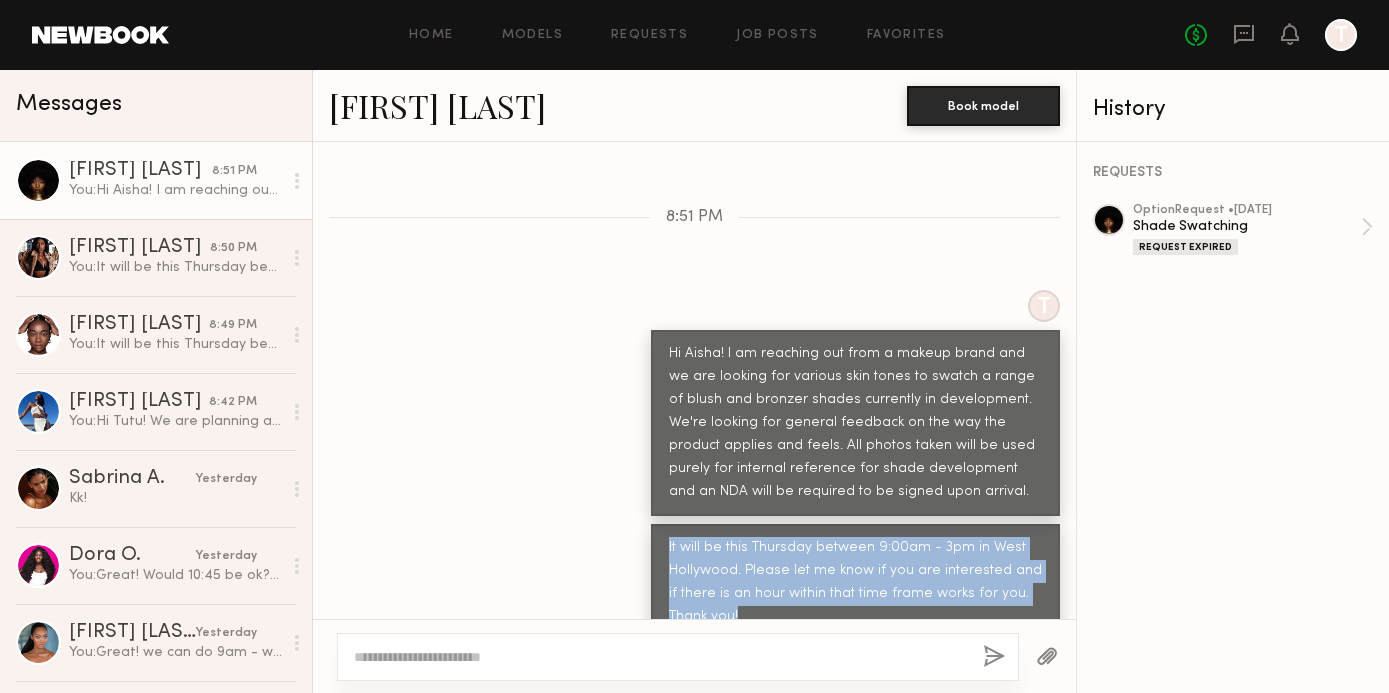 drag, startPoint x: 750, startPoint y: 576, endPoint x: 661, endPoint y: 514, distance: 108.46658 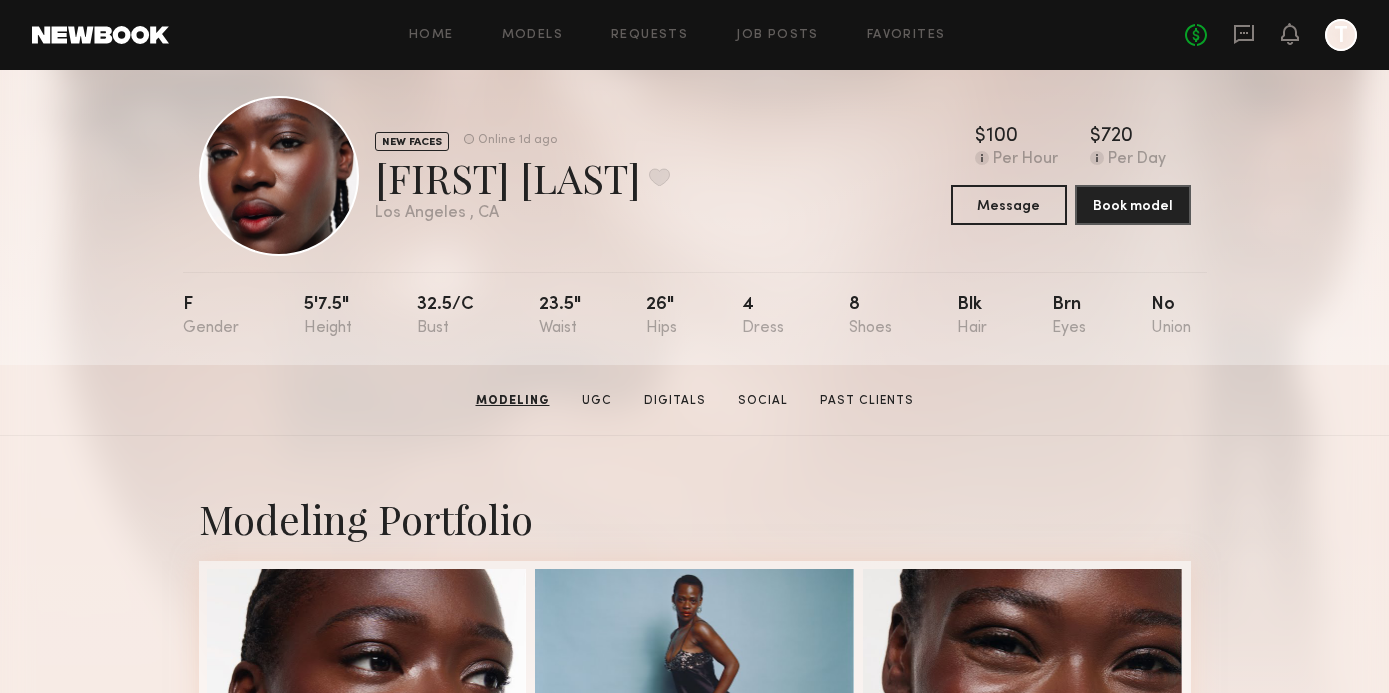 scroll, scrollTop: 0, scrollLeft: 0, axis: both 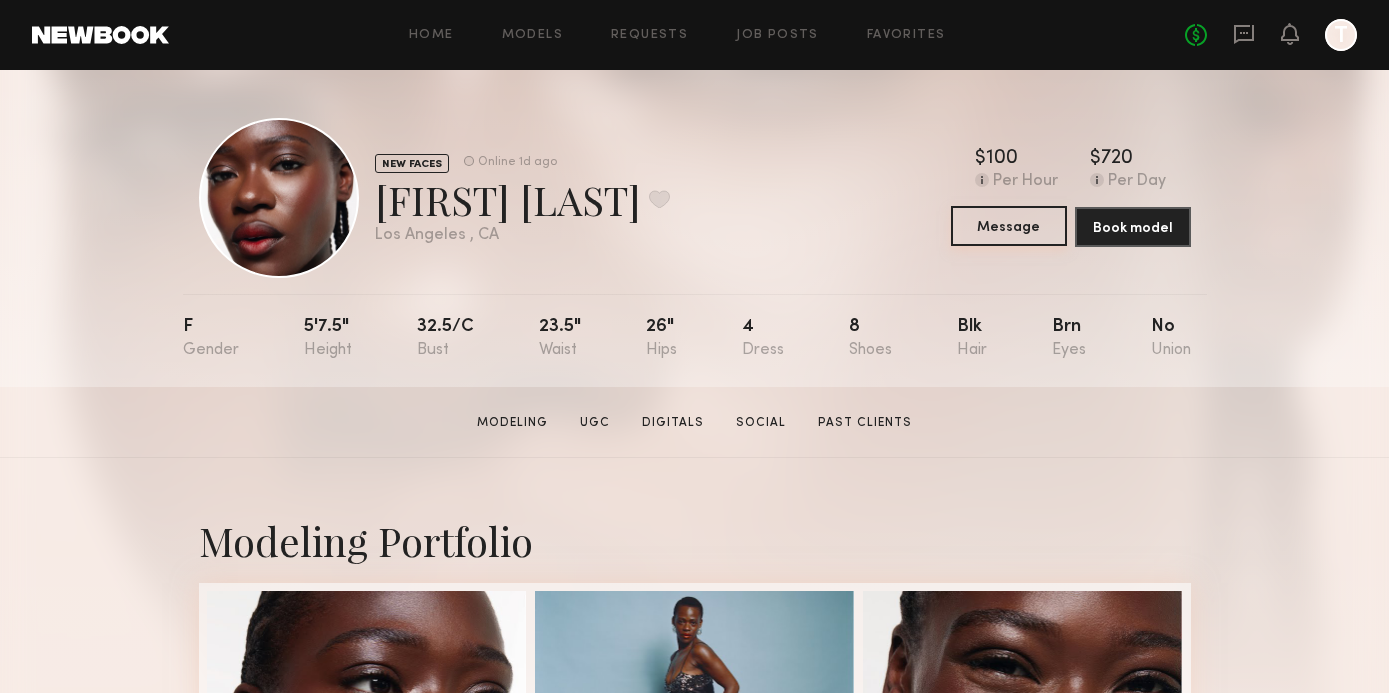 click on "Message" 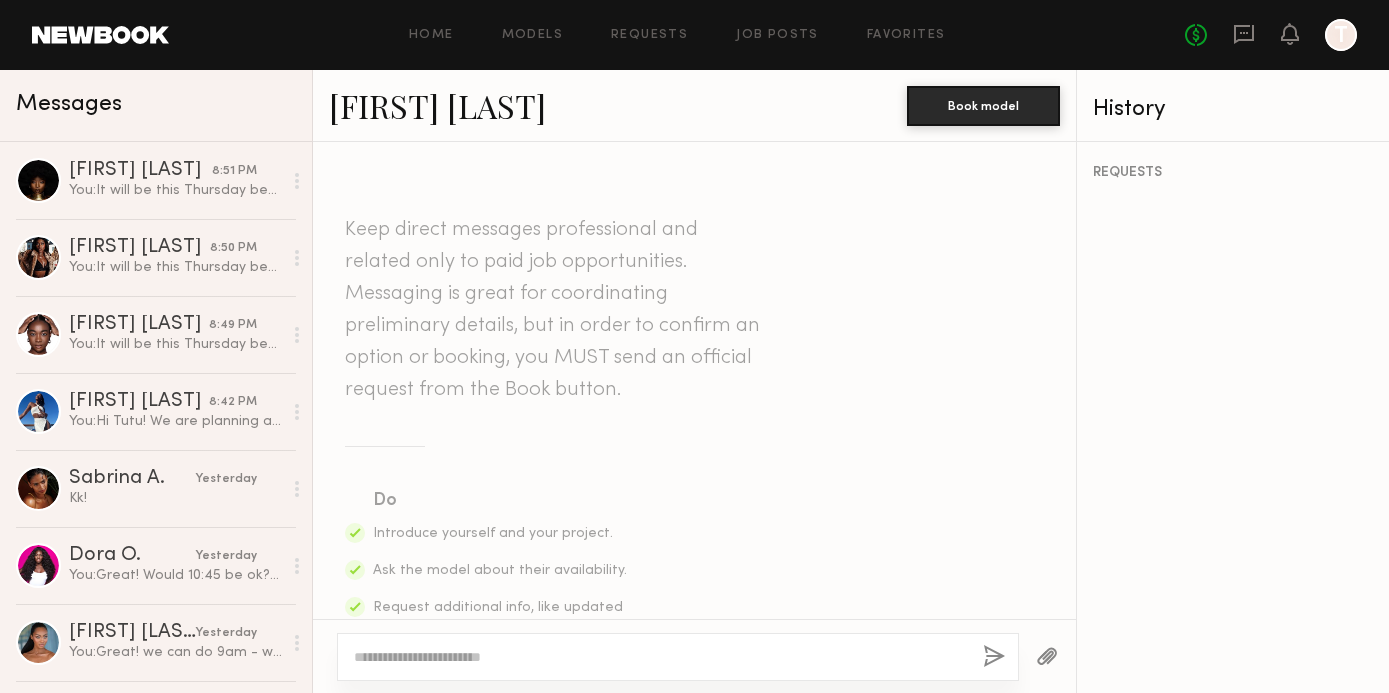 click 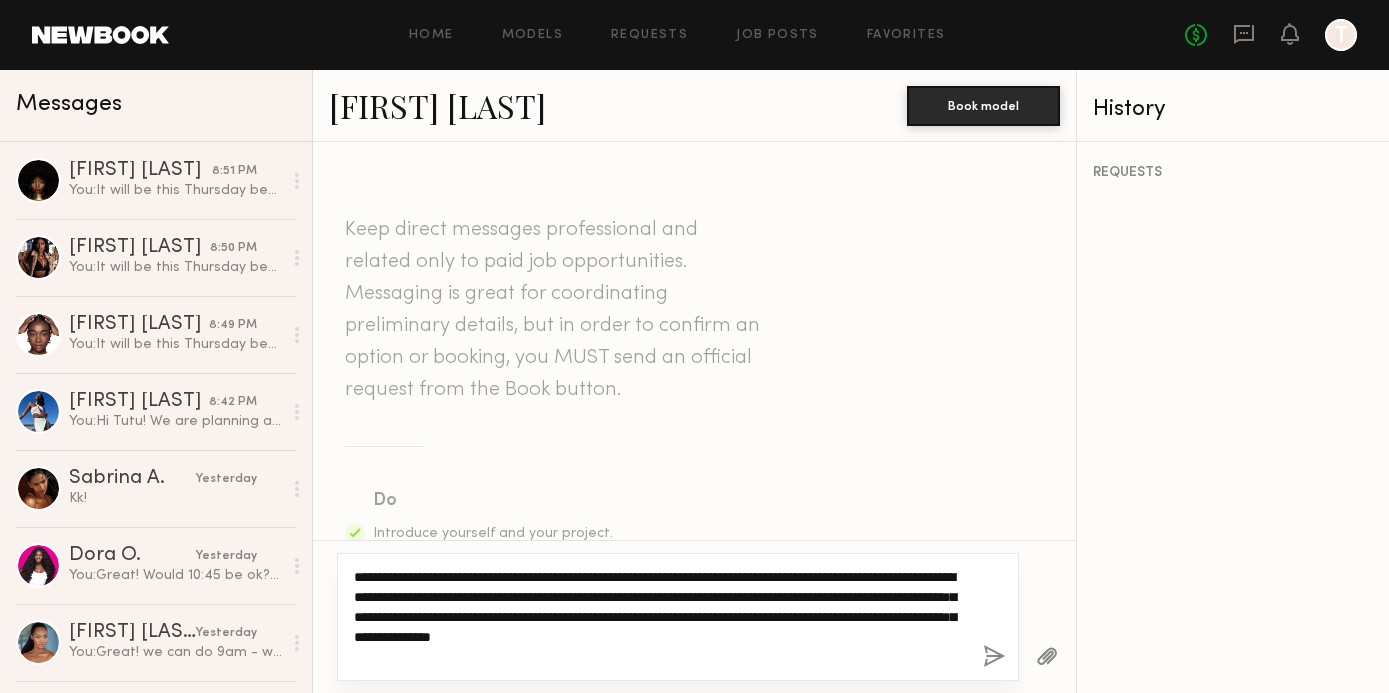 click on "**********" 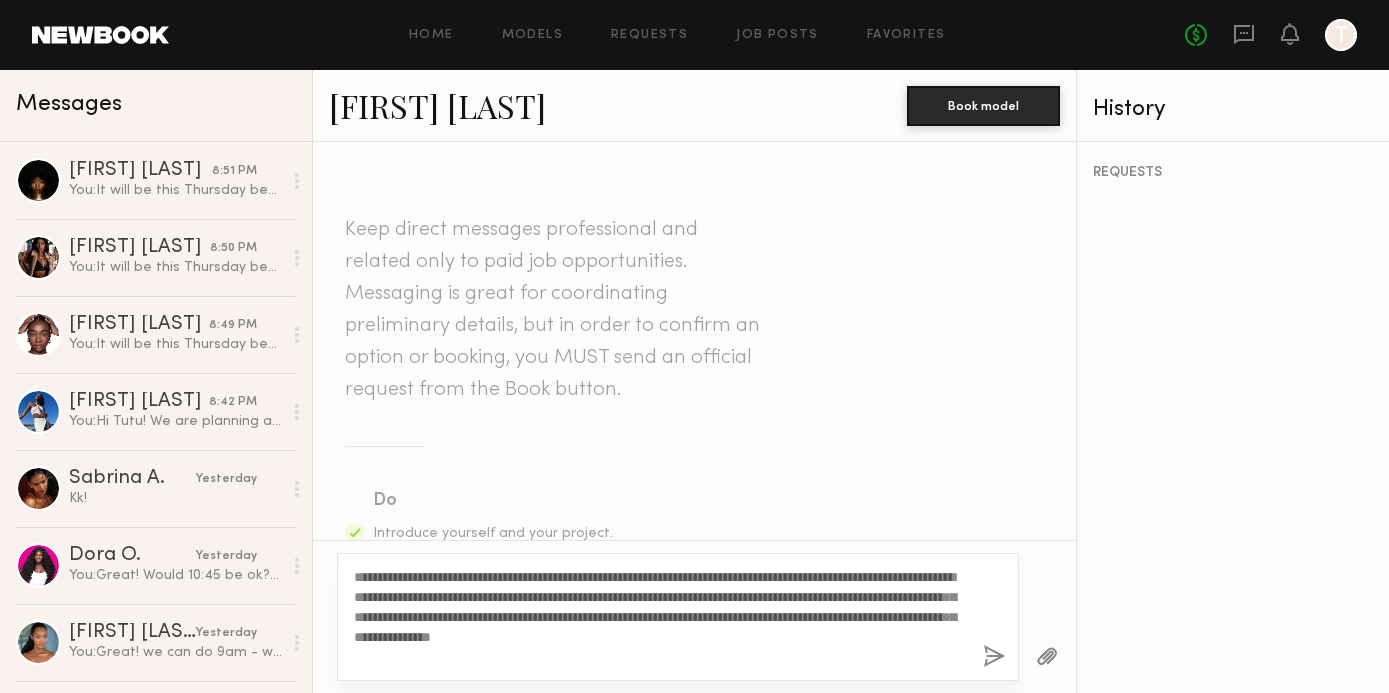 click 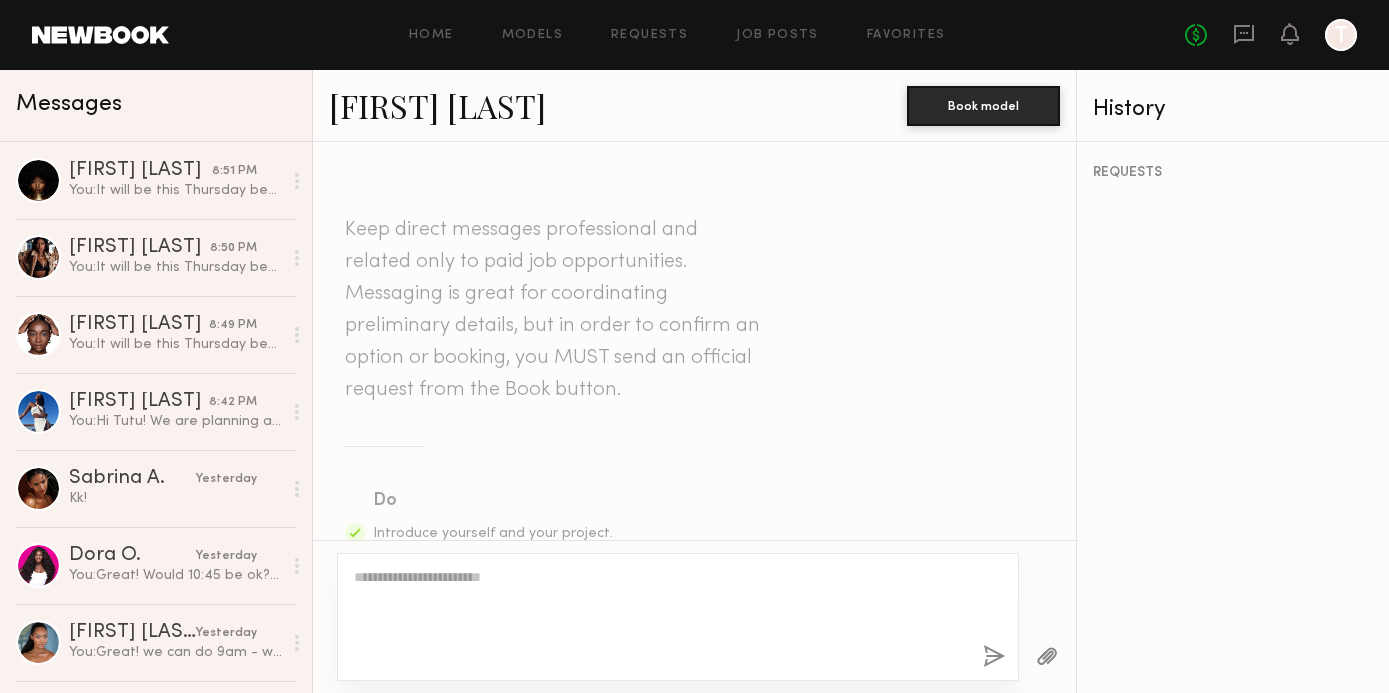 scroll, scrollTop: 709, scrollLeft: 0, axis: vertical 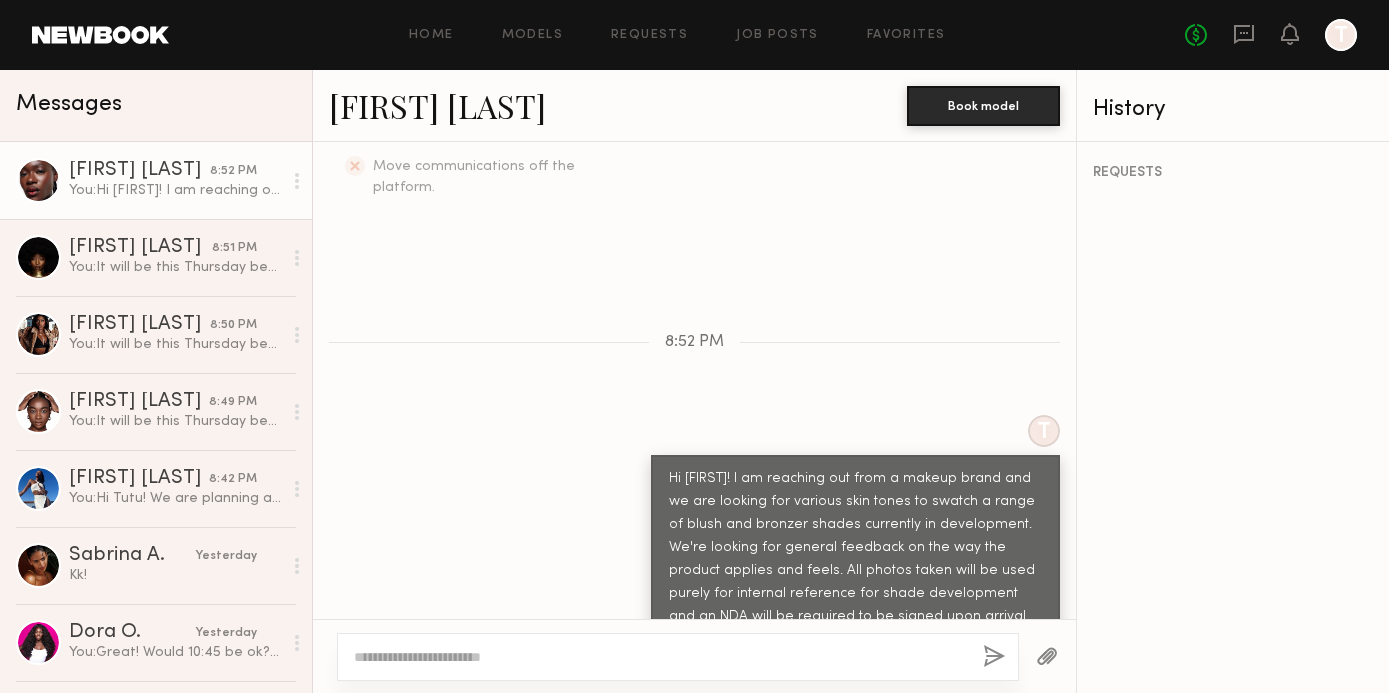 click 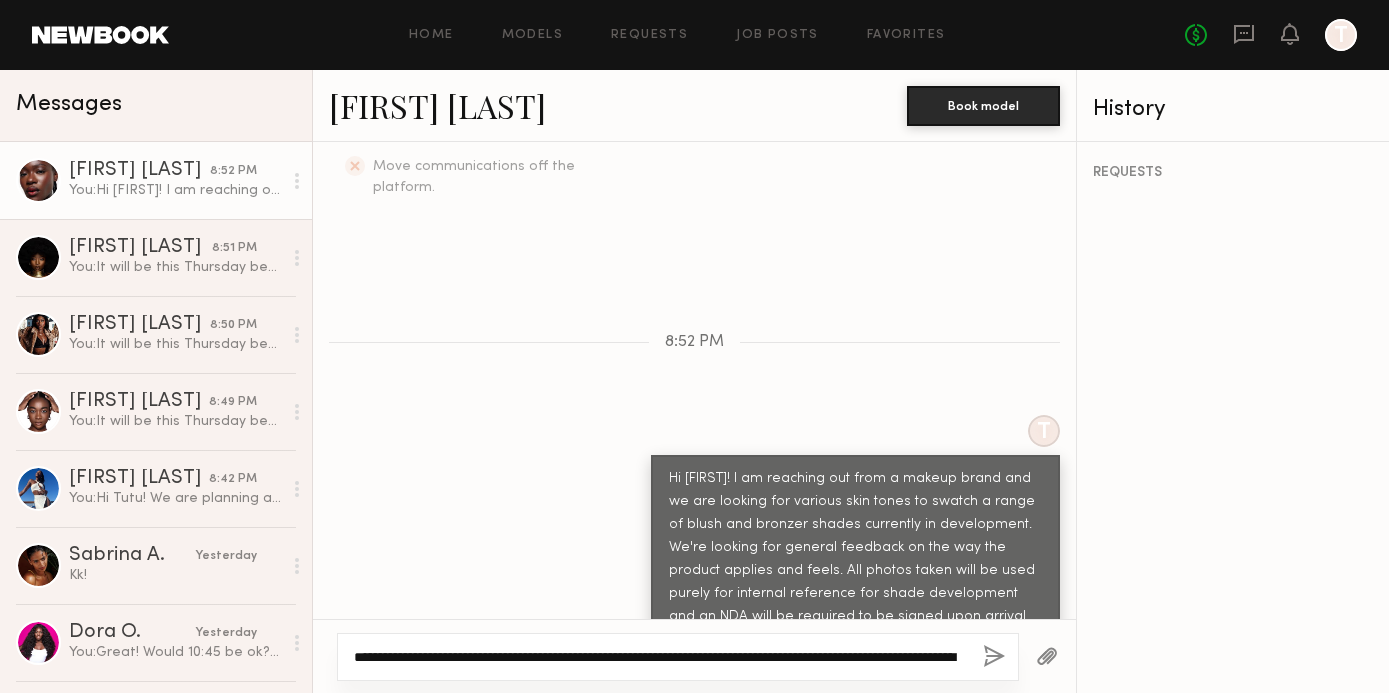 scroll, scrollTop: 727, scrollLeft: 0, axis: vertical 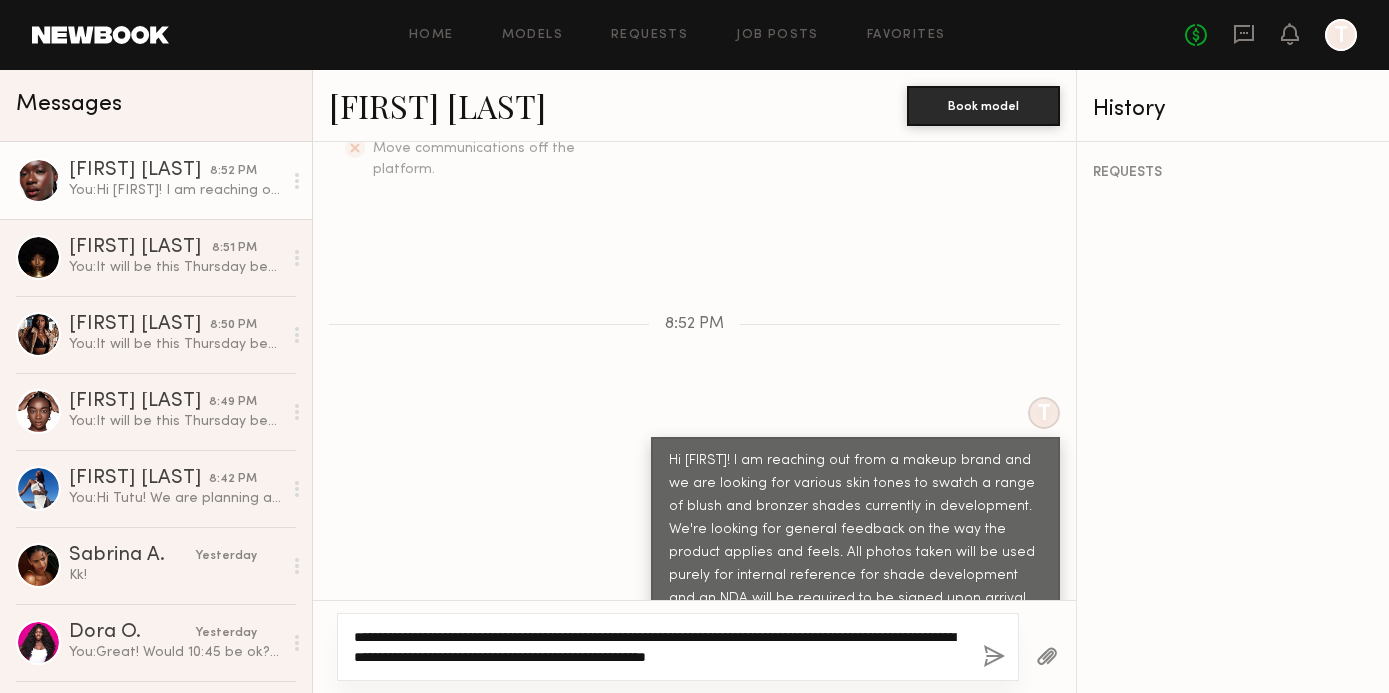 type on "**********" 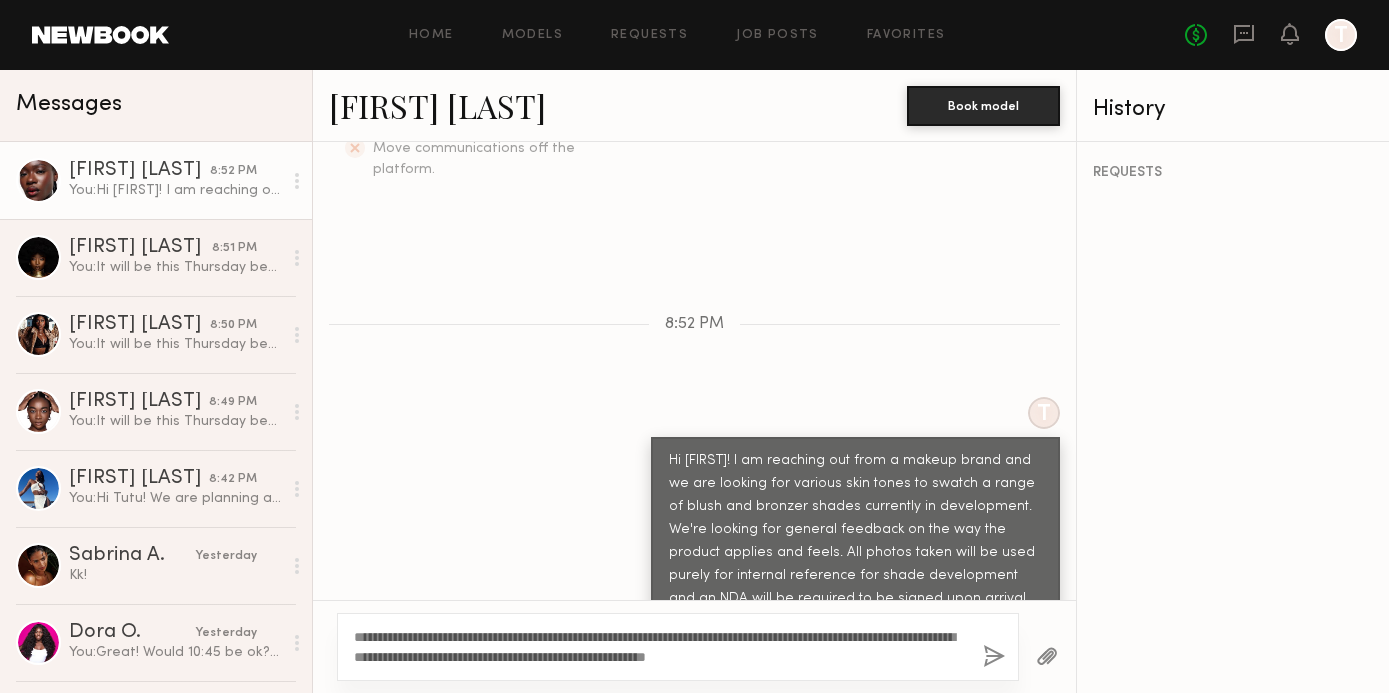click 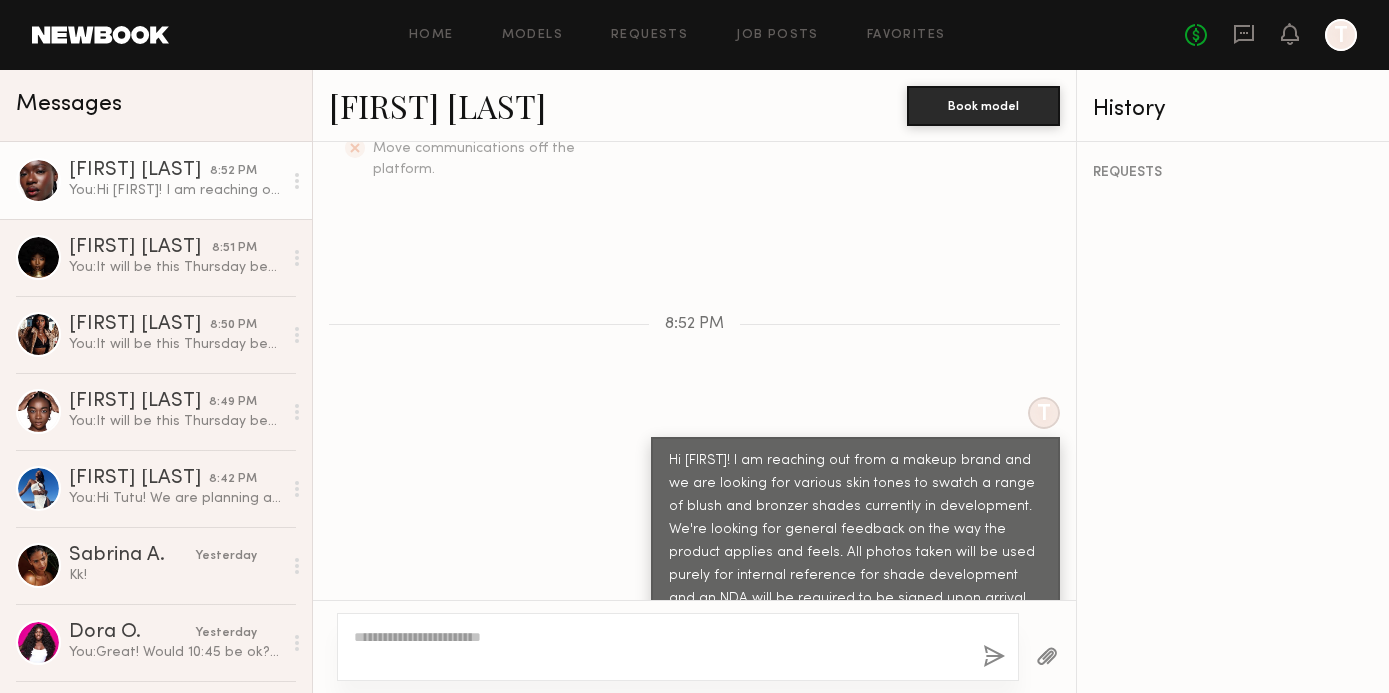 scroll, scrollTop: 834, scrollLeft: 0, axis: vertical 